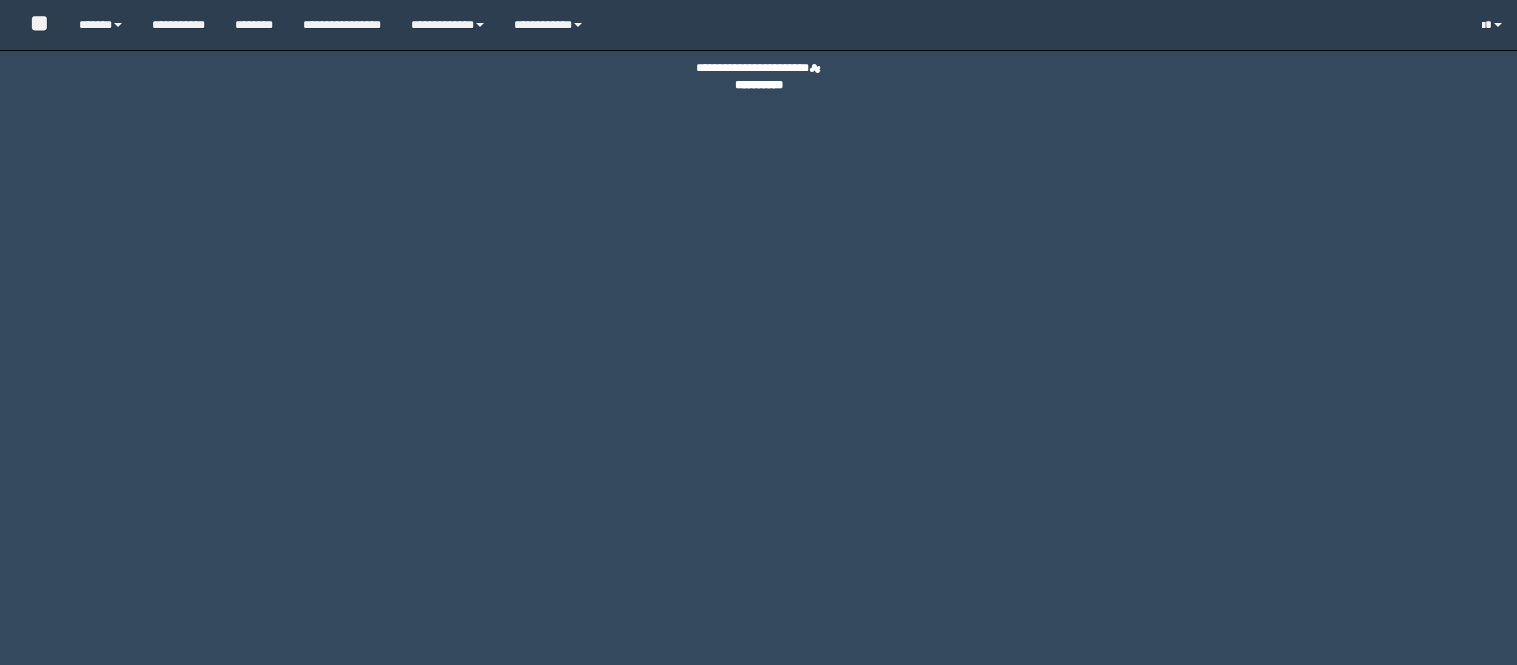 scroll, scrollTop: 0, scrollLeft: 0, axis: both 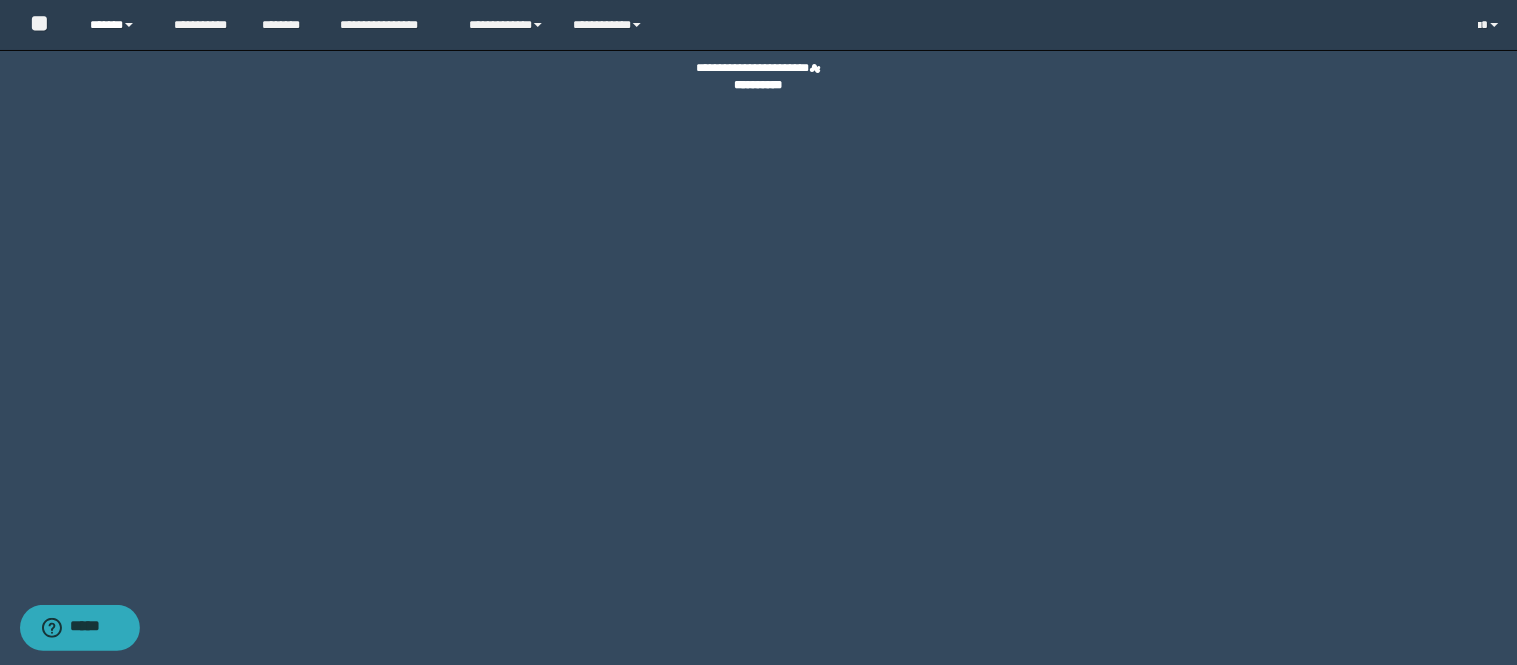 click on "******" at bounding box center [116, 25] 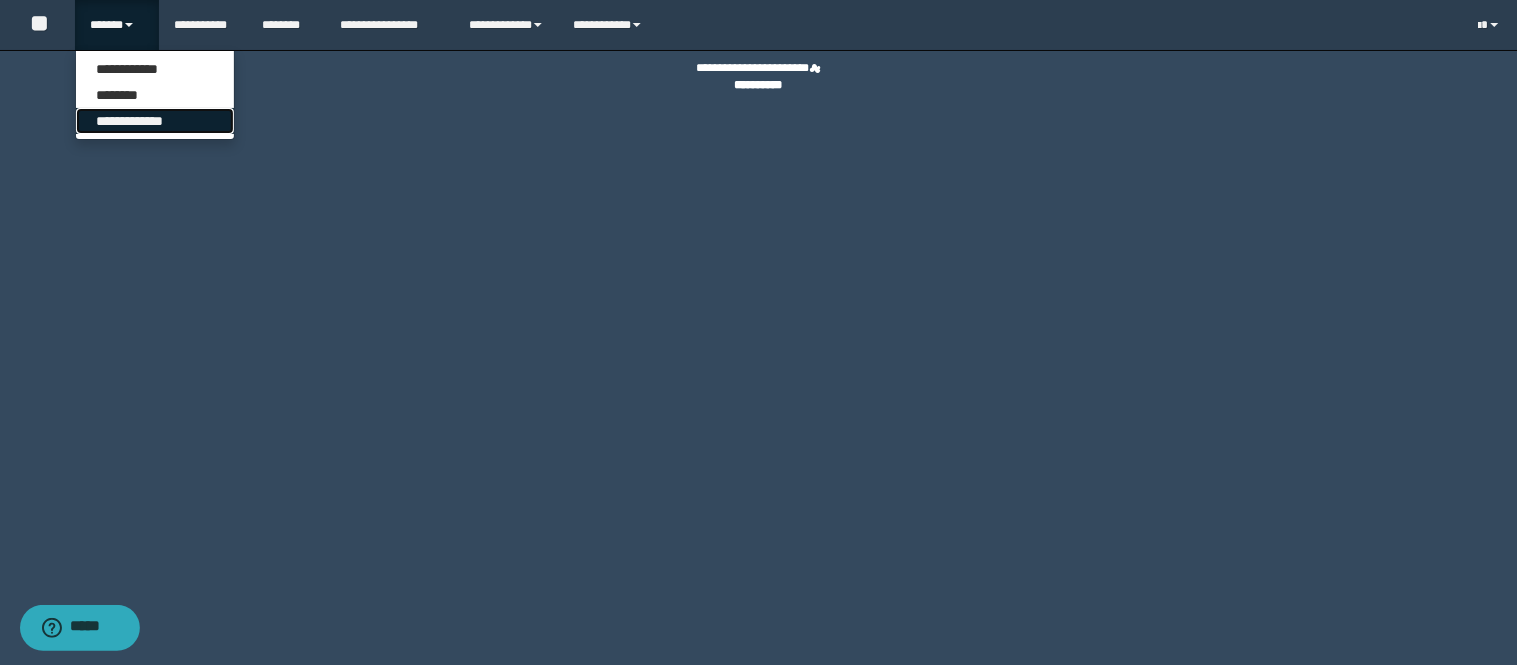 click on "**********" at bounding box center [155, 121] 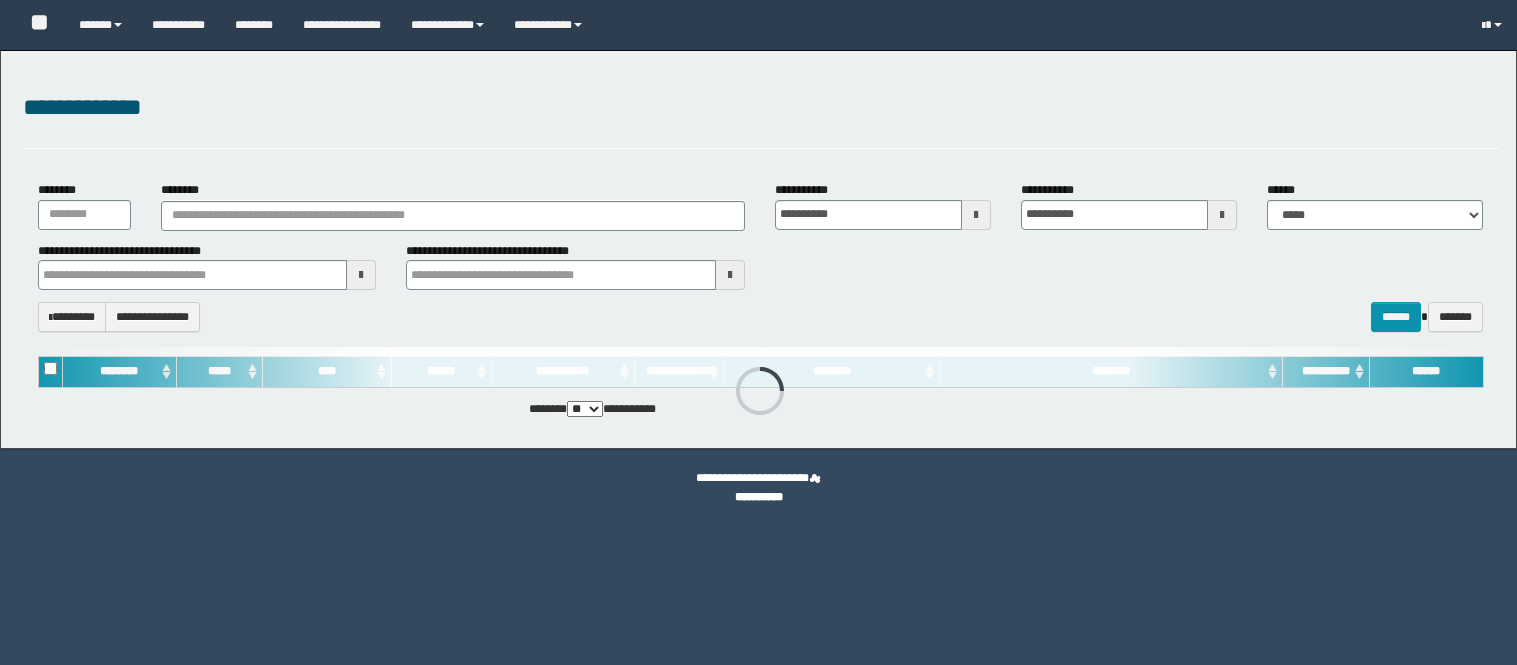 scroll, scrollTop: 0, scrollLeft: 0, axis: both 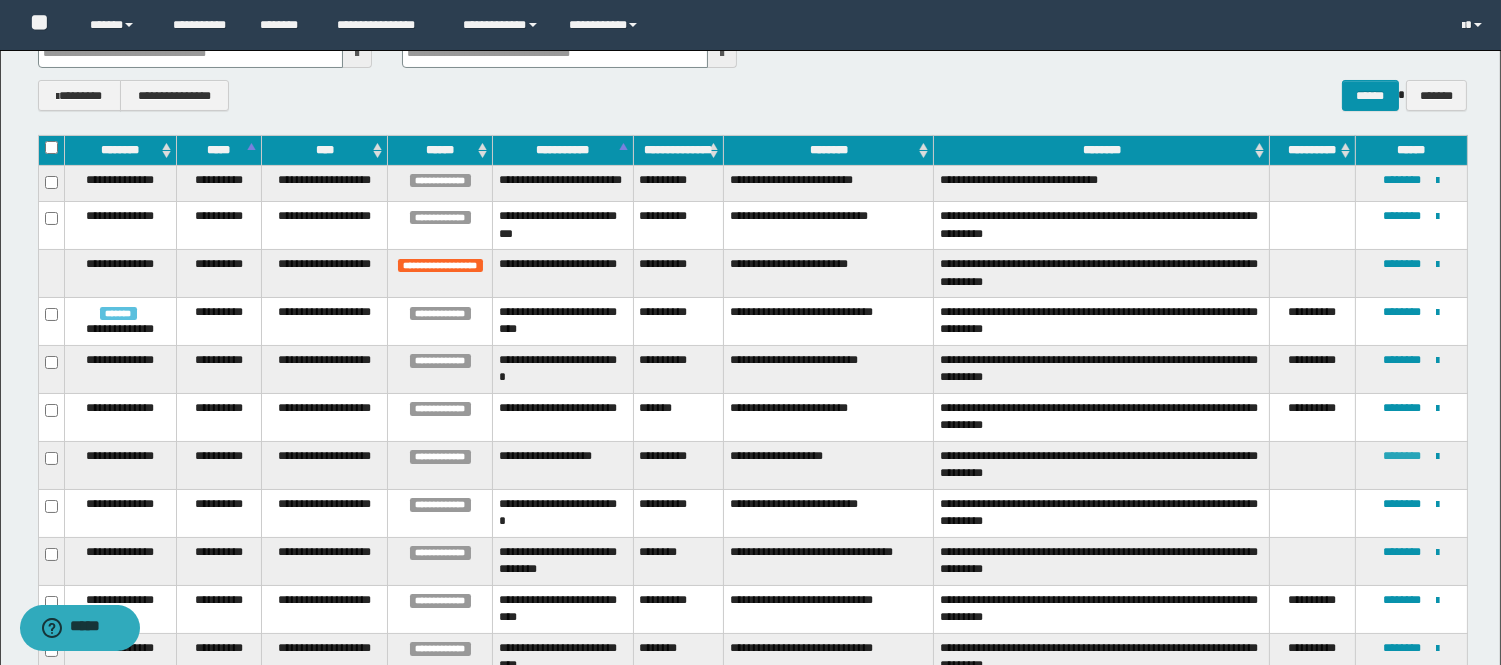 click on "********" at bounding box center (1402, 456) 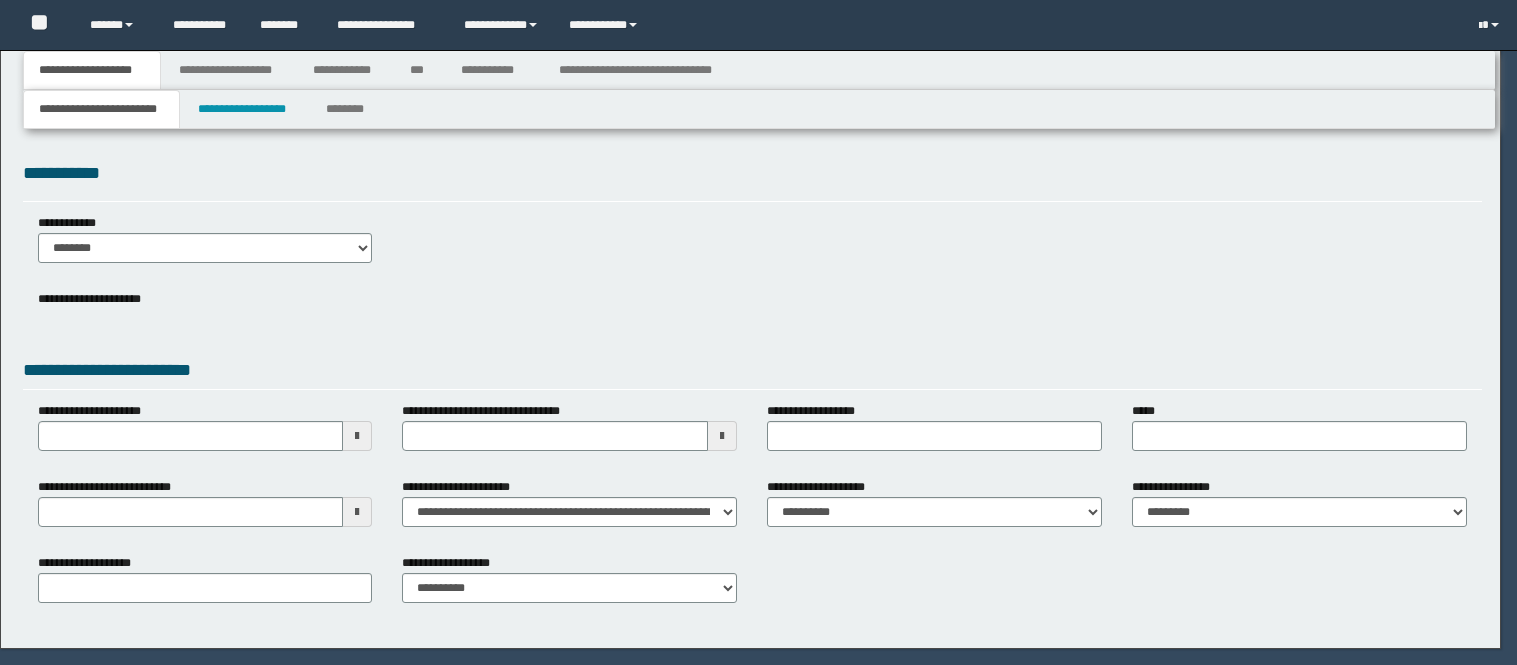 scroll, scrollTop: 0, scrollLeft: 0, axis: both 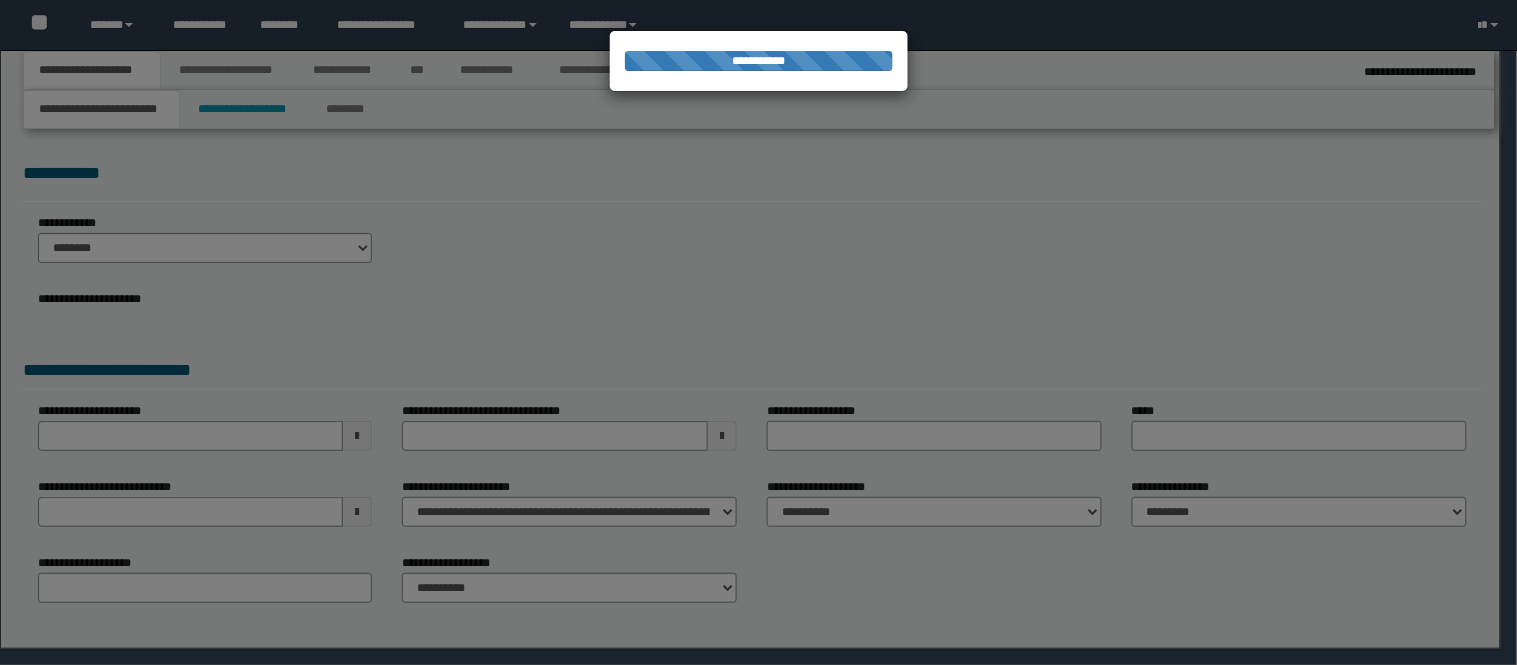 select on "*" 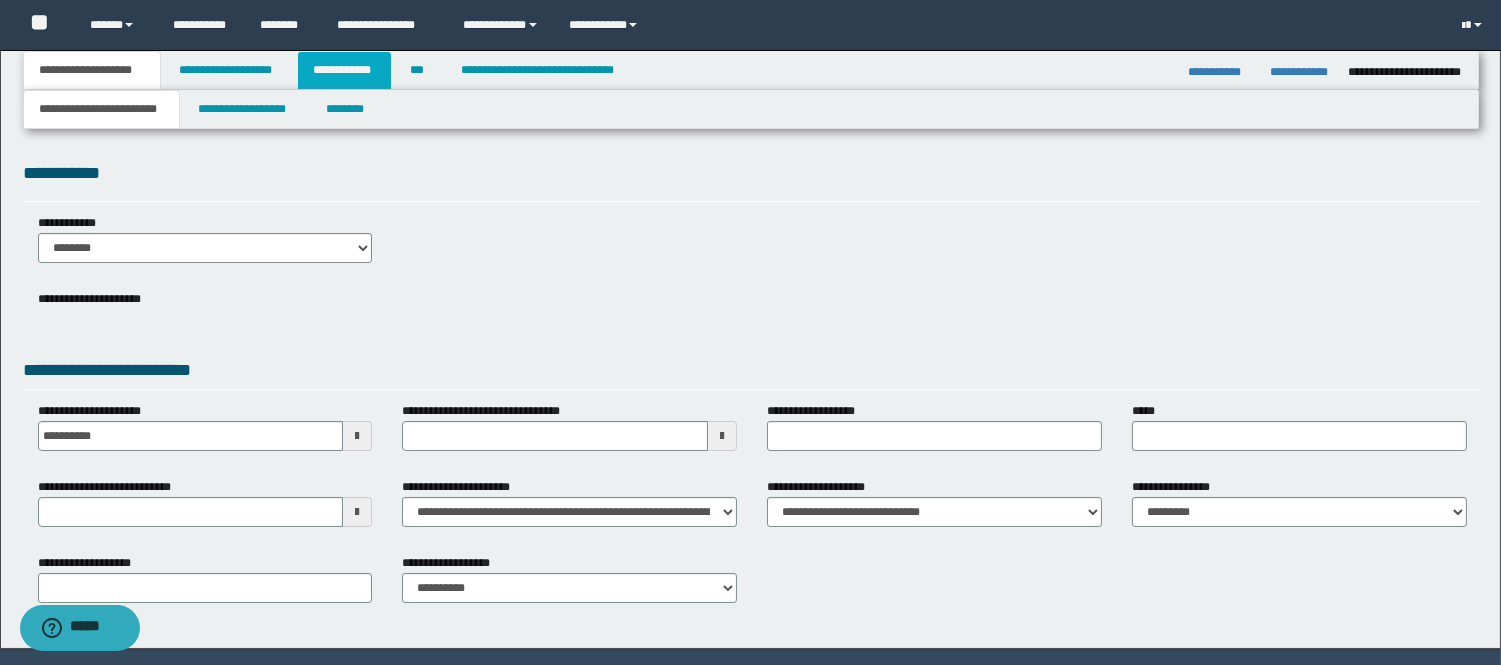 click on "**********" at bounding box center [344, 70] 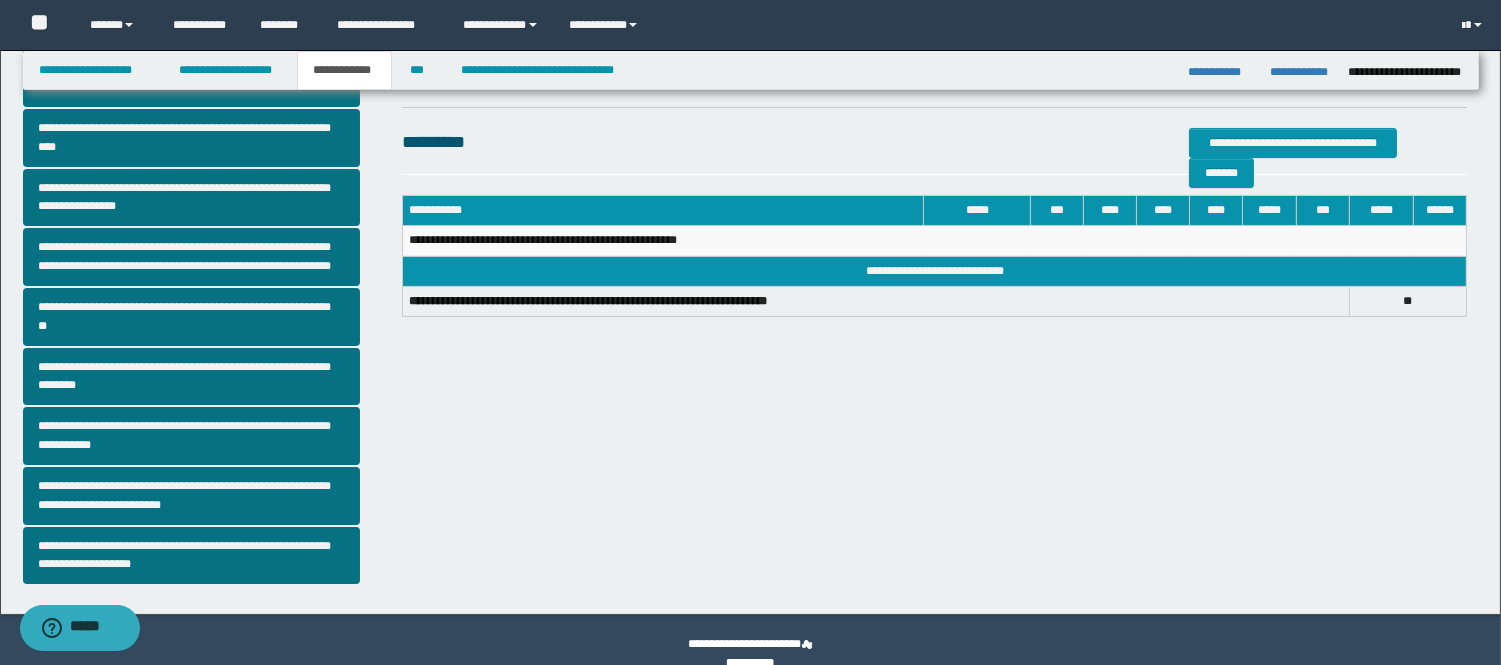 scroll, scrollTop: 445, scrollLeft: 0, axis: vertical 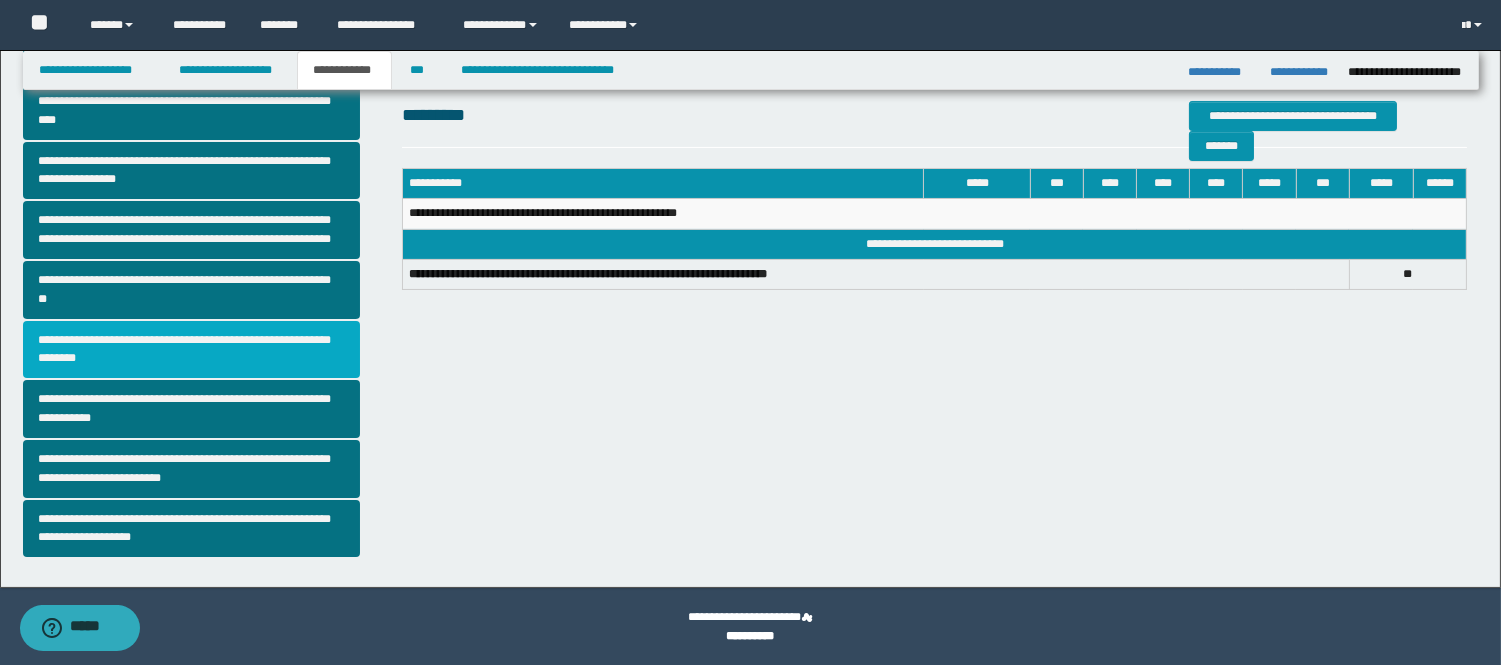 click on "**********" at bounding box center (192, 350) 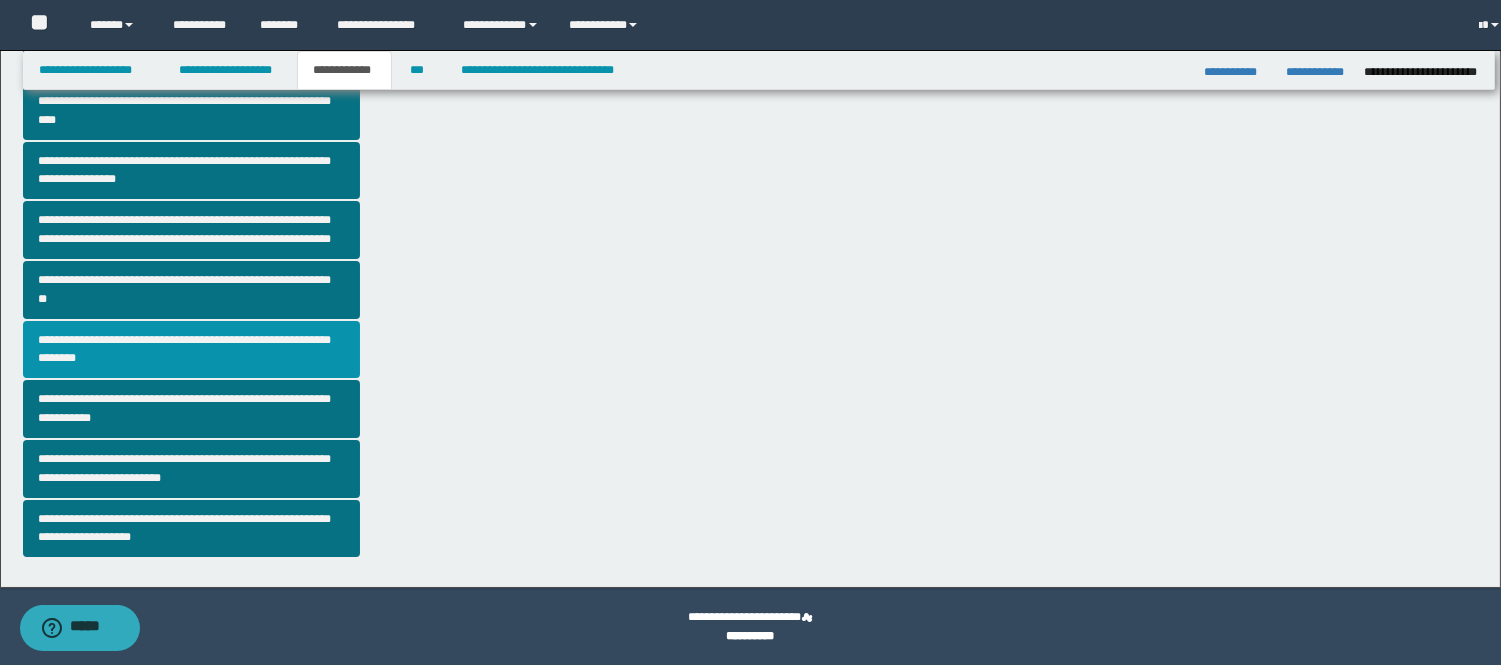 scroll, scrollTop: 0, scrollLeft: 0, axis: both 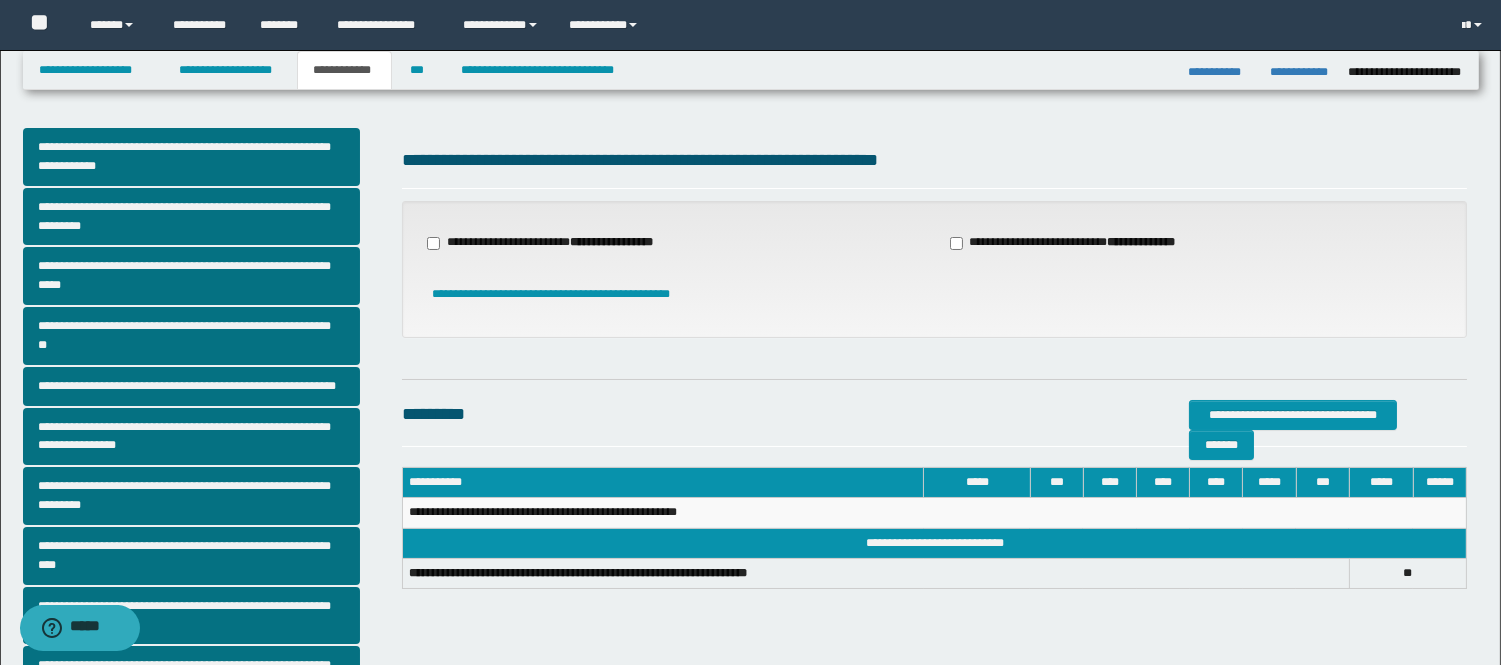 click on "**********" at bounding box center (1075, 243) 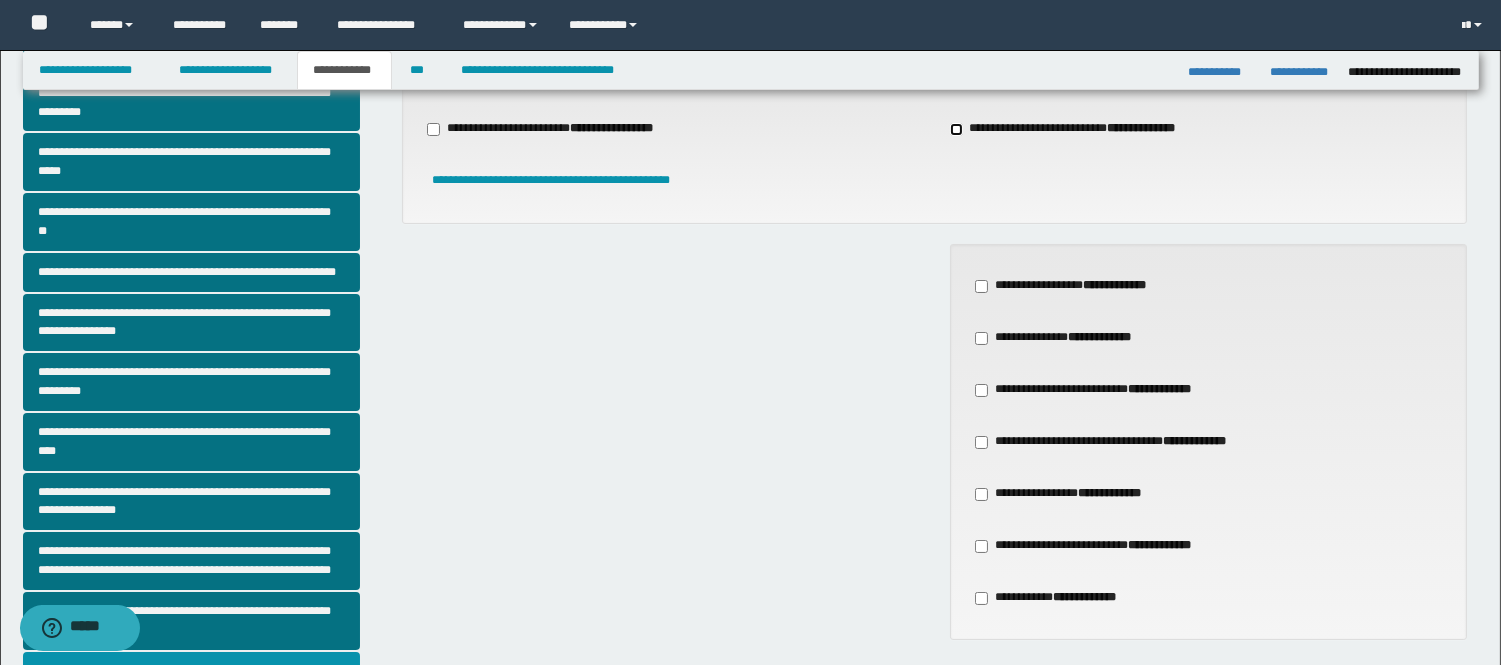 scroll, scrollTop: 333, scrollLeft: 0, axis: vertical 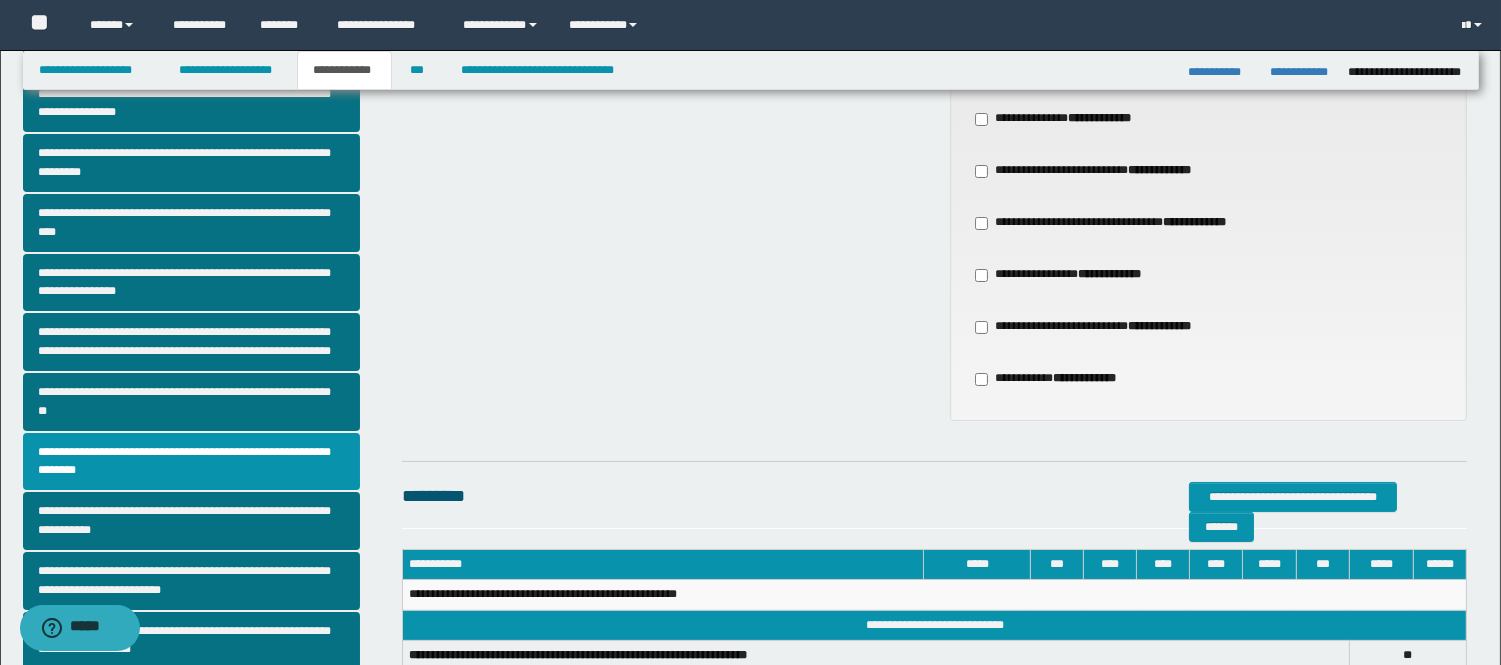 click on "**********" at bounding box center (1092, 327) 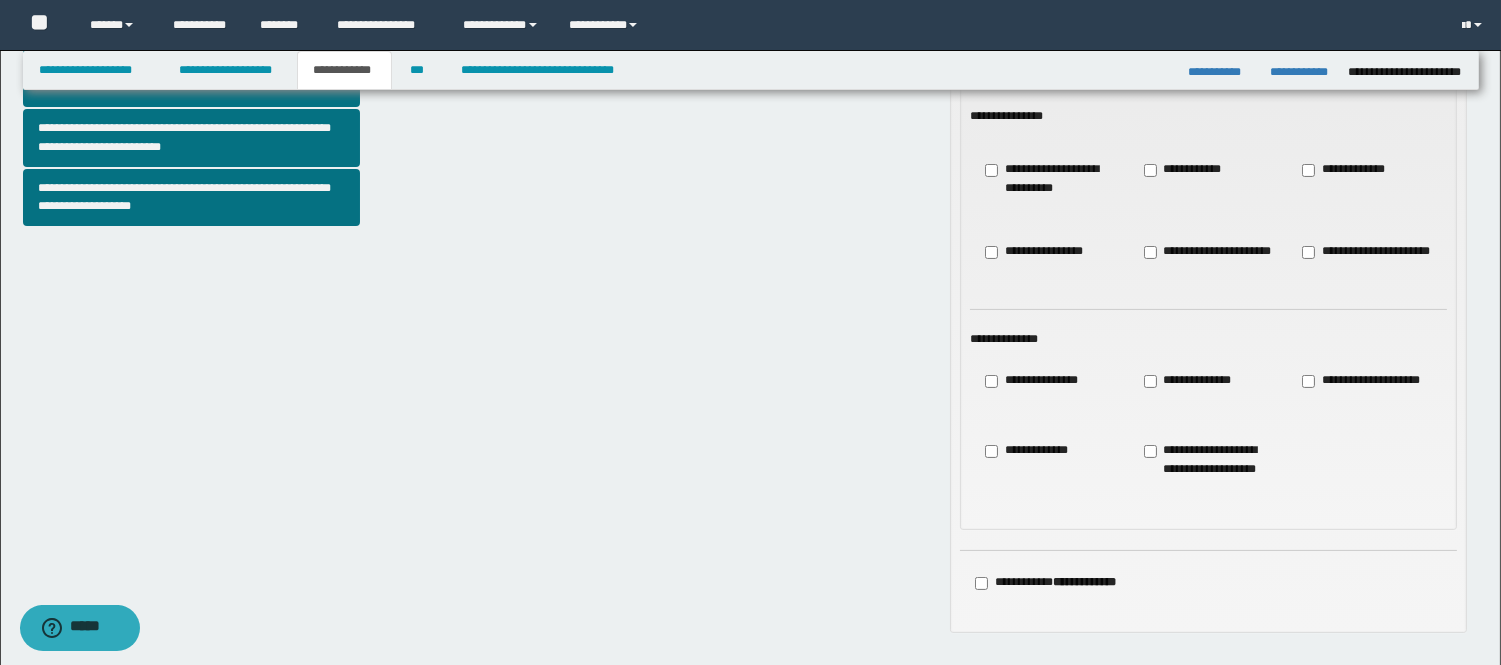 scroll, scrollTop: 777, scrollLeft: 0, axis: vertical 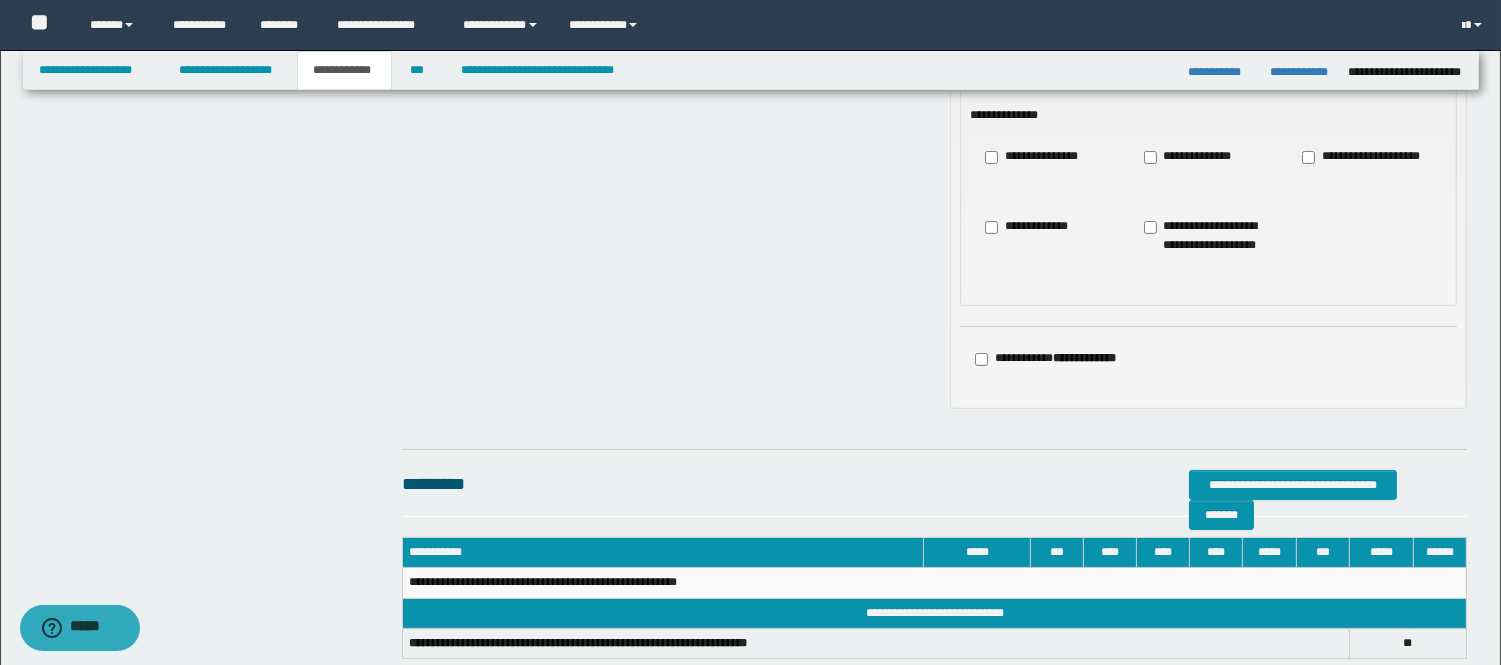 click on "**********" at bounding box center [1208, 245] 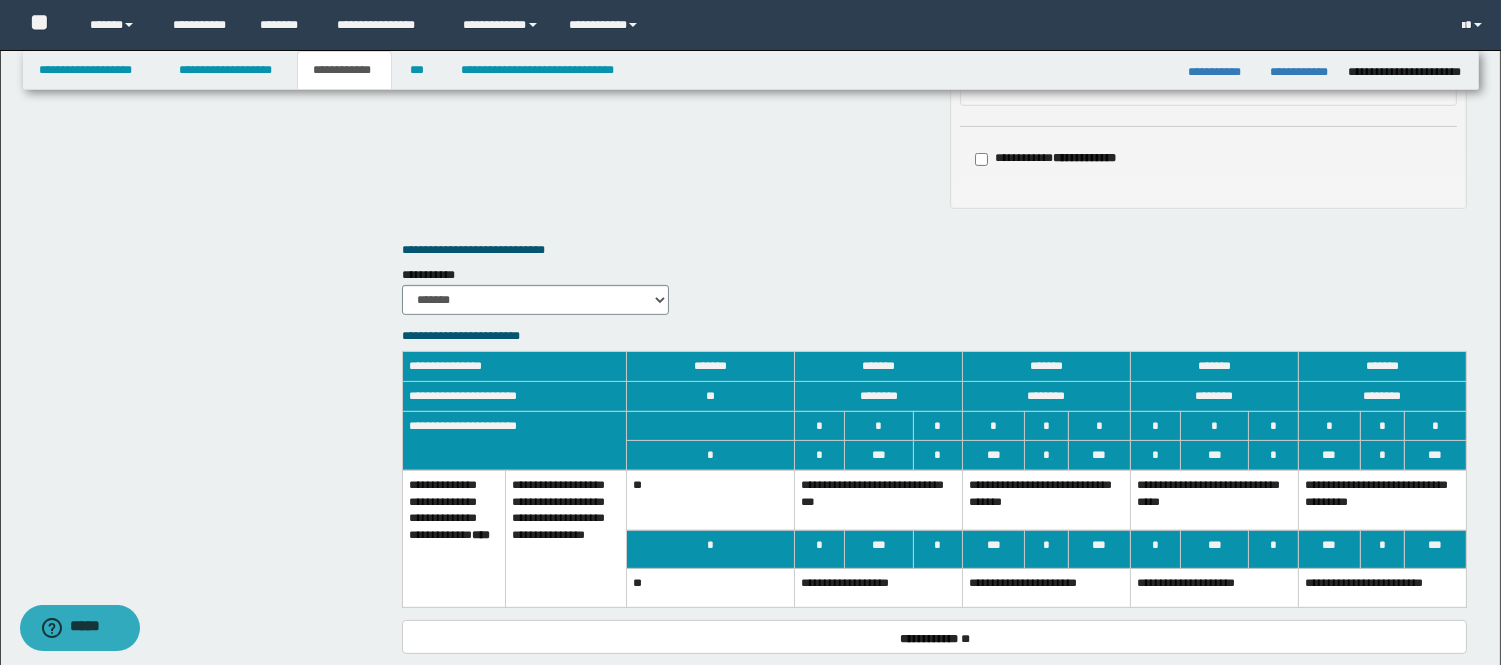 scroll, scrollTop: 1222, scrollLeft: 0, axis: vertical 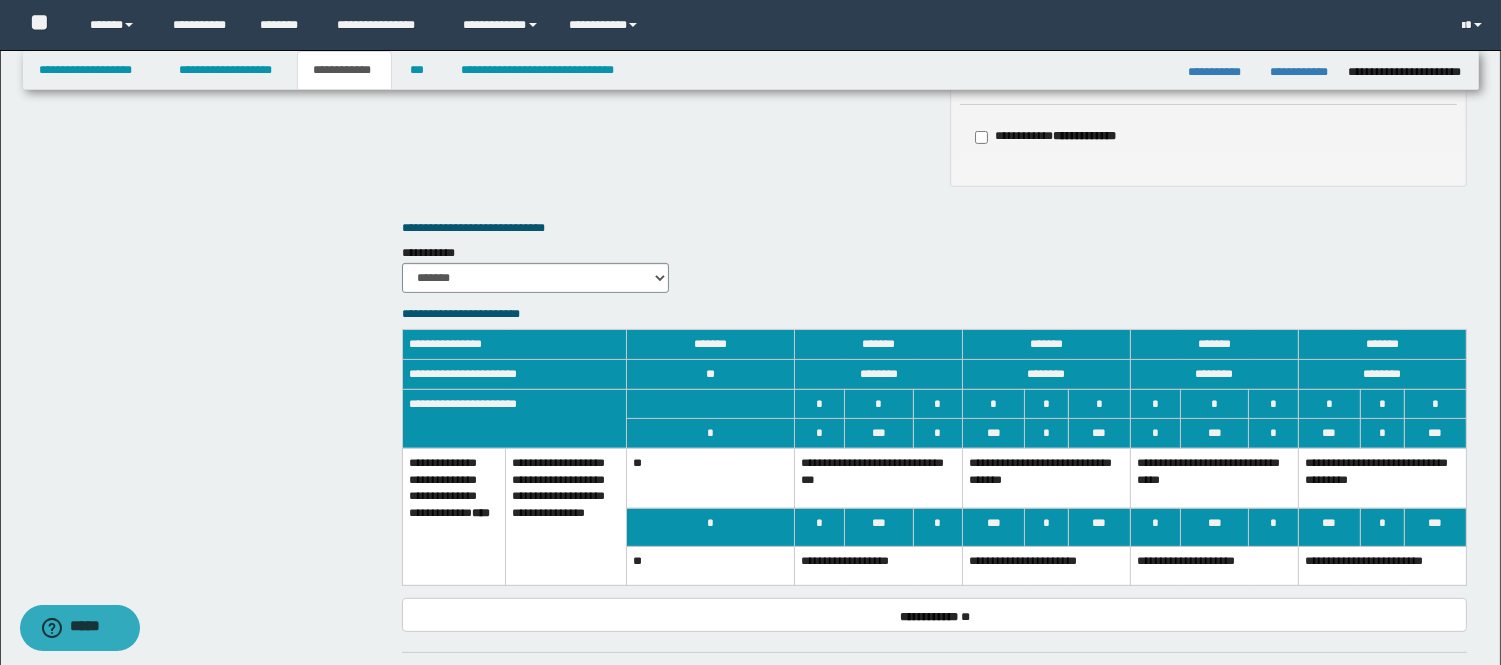 click on "**********" at bounding box center [879, 478] 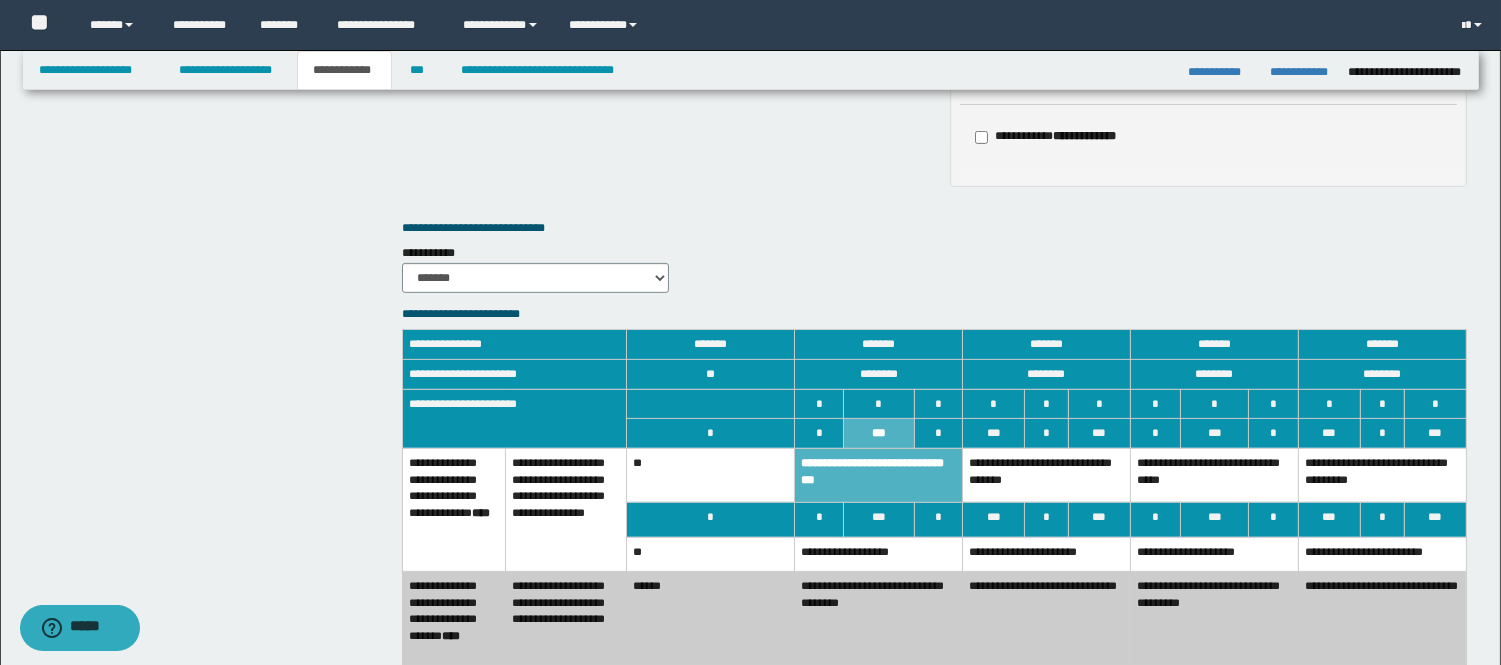 drag, startPoint x: 865, startPoint y: 535, endPoint x: 860, endPoint y: 547, distance: 13 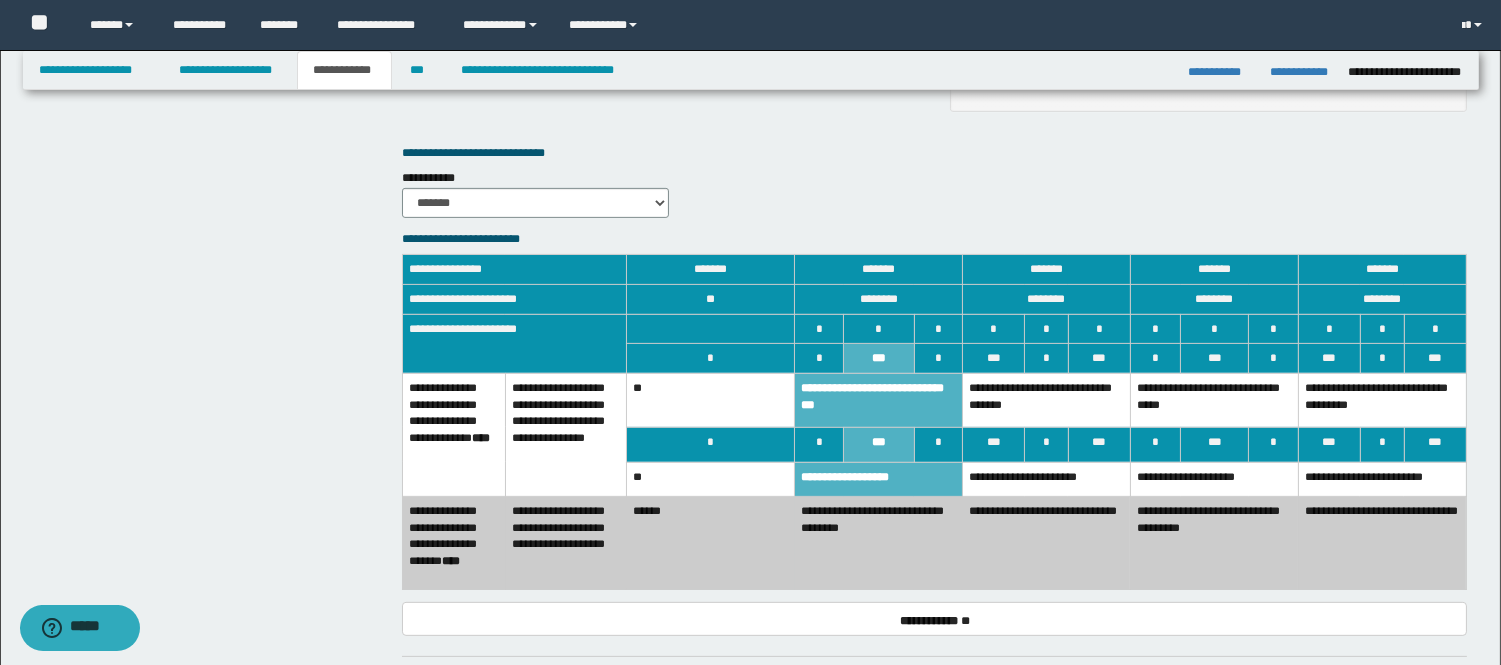 scroll, scrollTop: 1444, scrollLeft: 0, axis: vertical 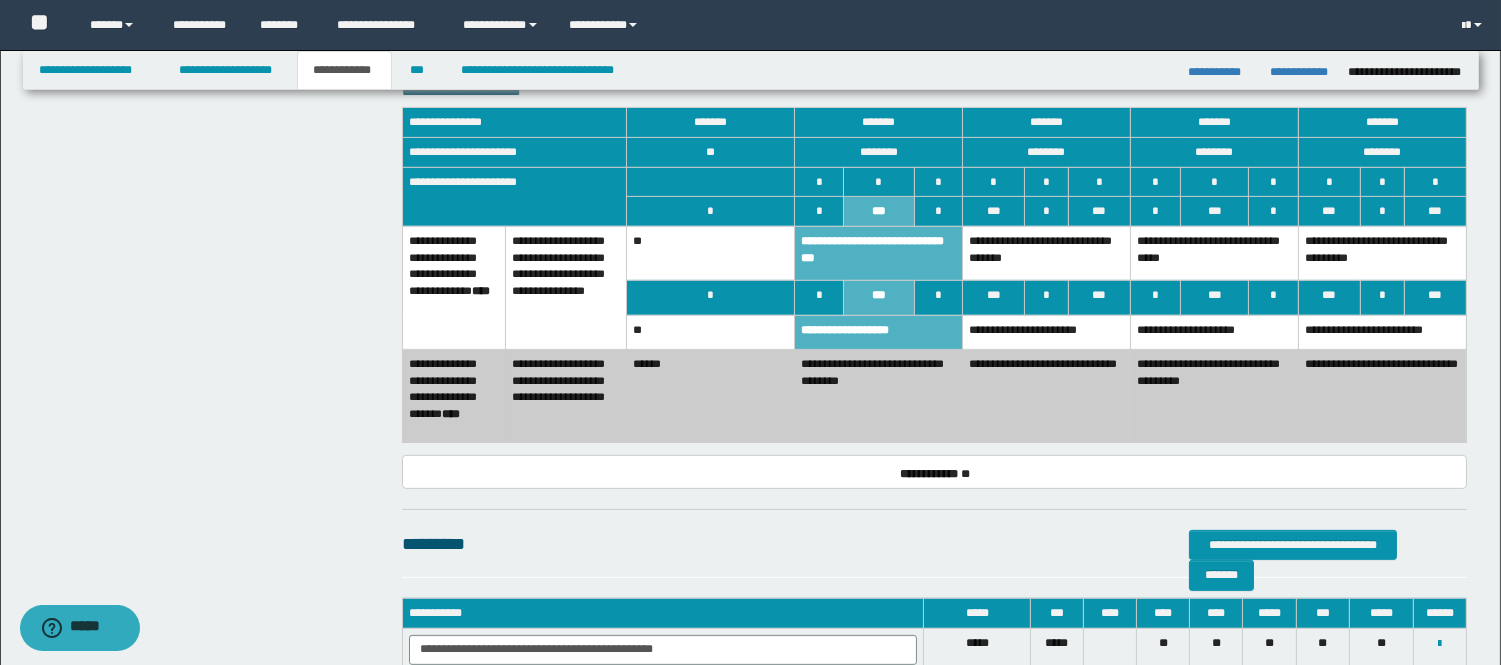 click on "**********" at bounding box center [879, 396] 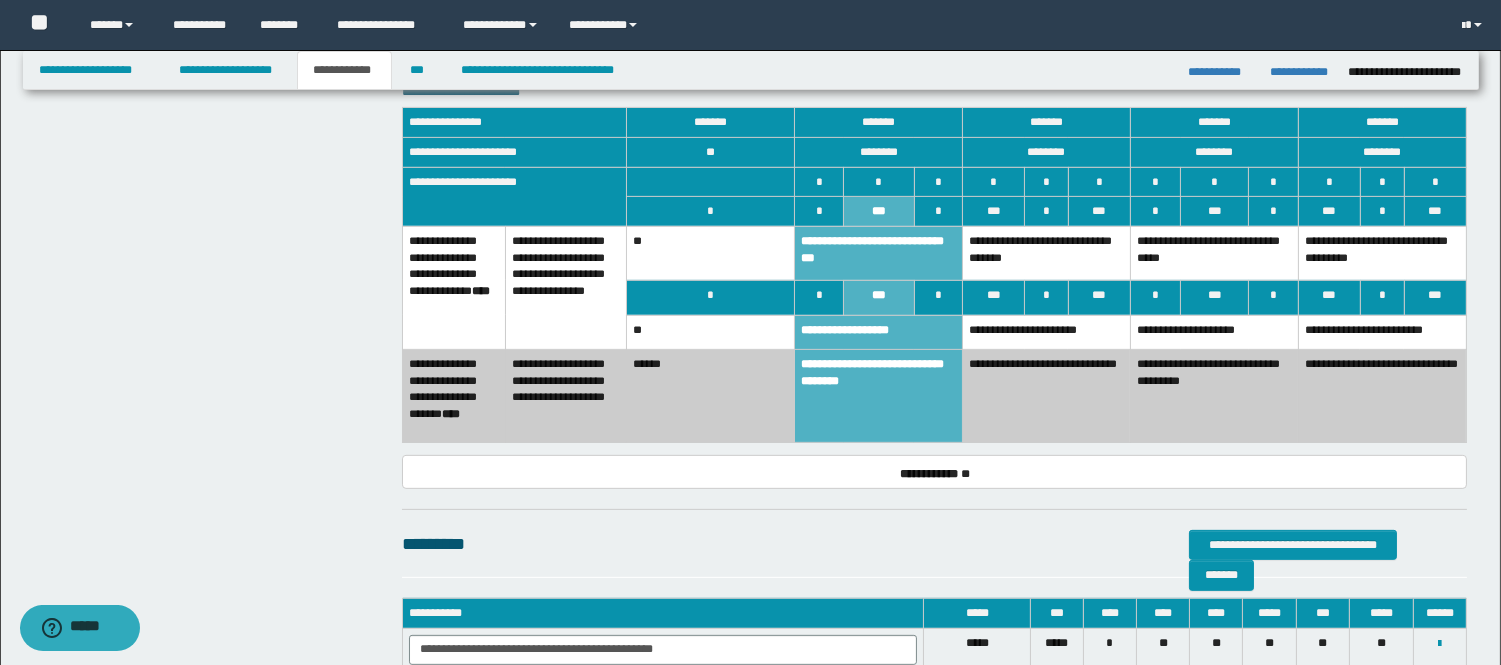 click on "**********" at bounding box center [1047, 253] 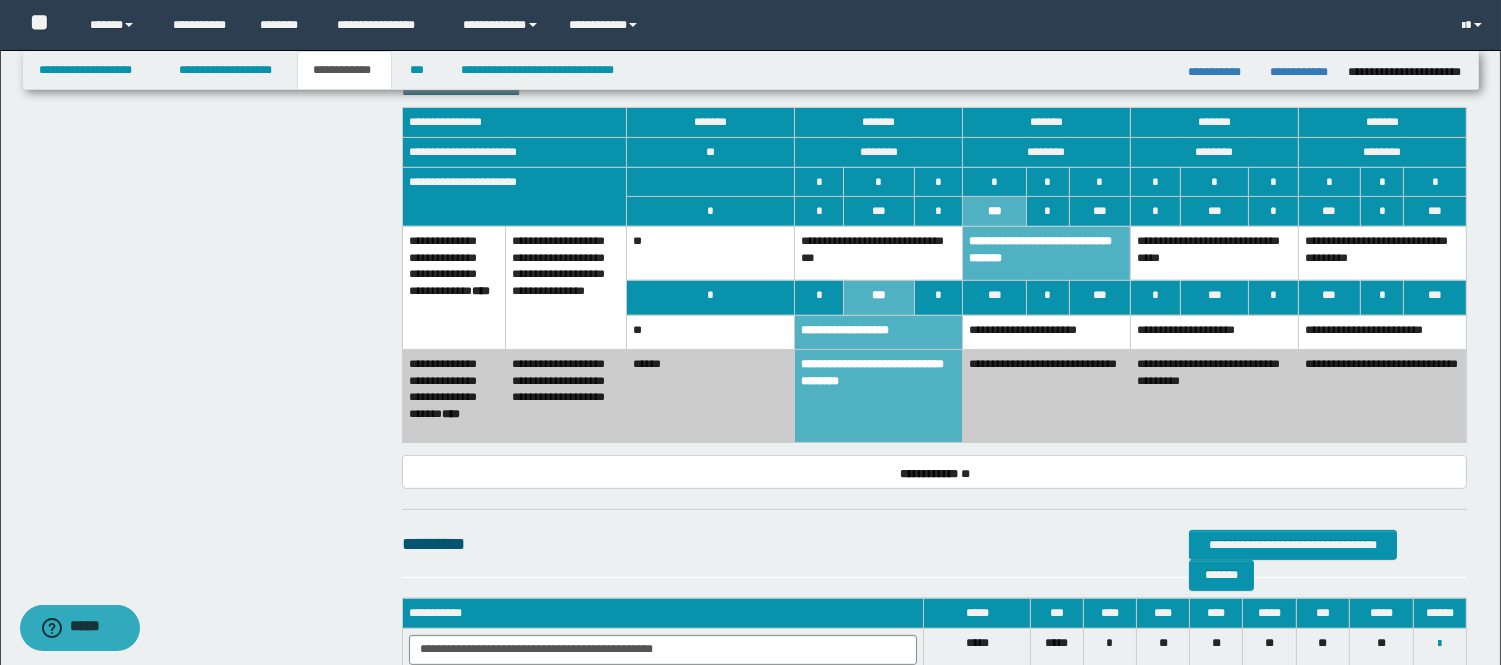 click on "**********" at bounding box center [1047, 332] 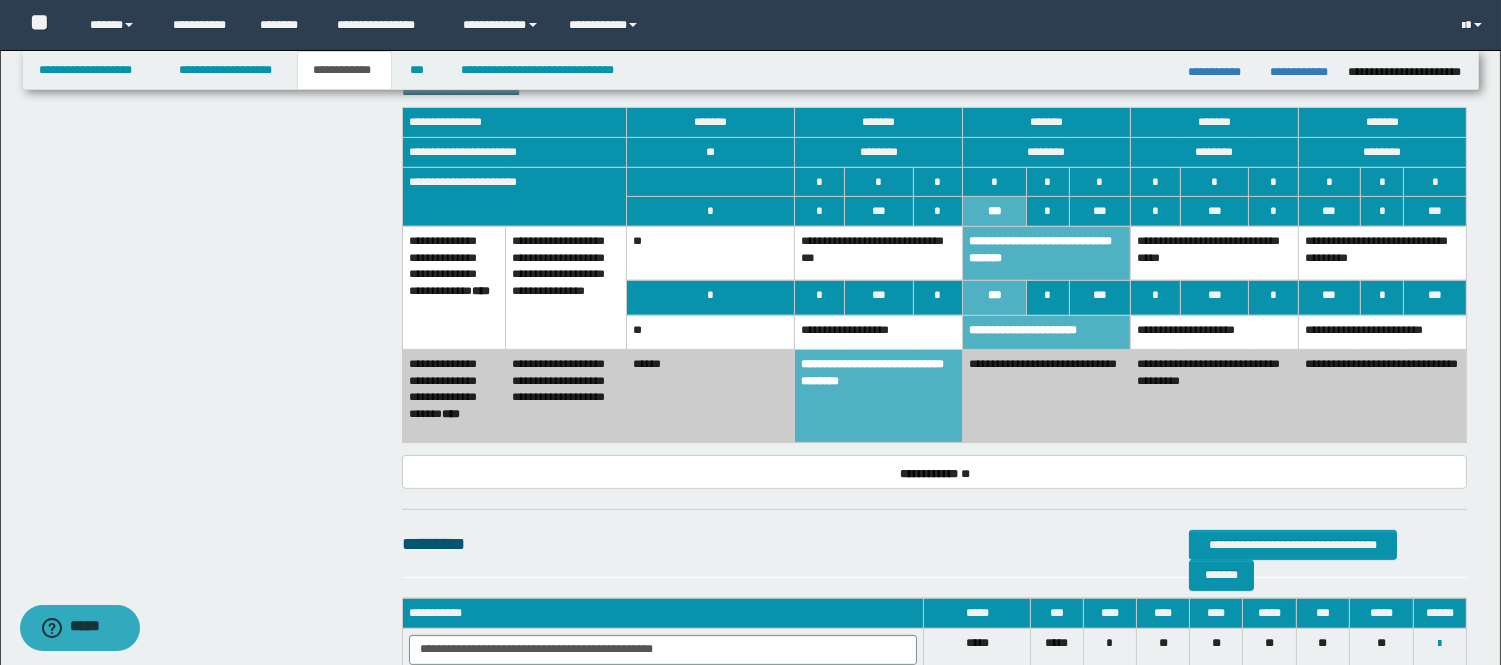 click on "**********" at bounding box center [1047, 396] 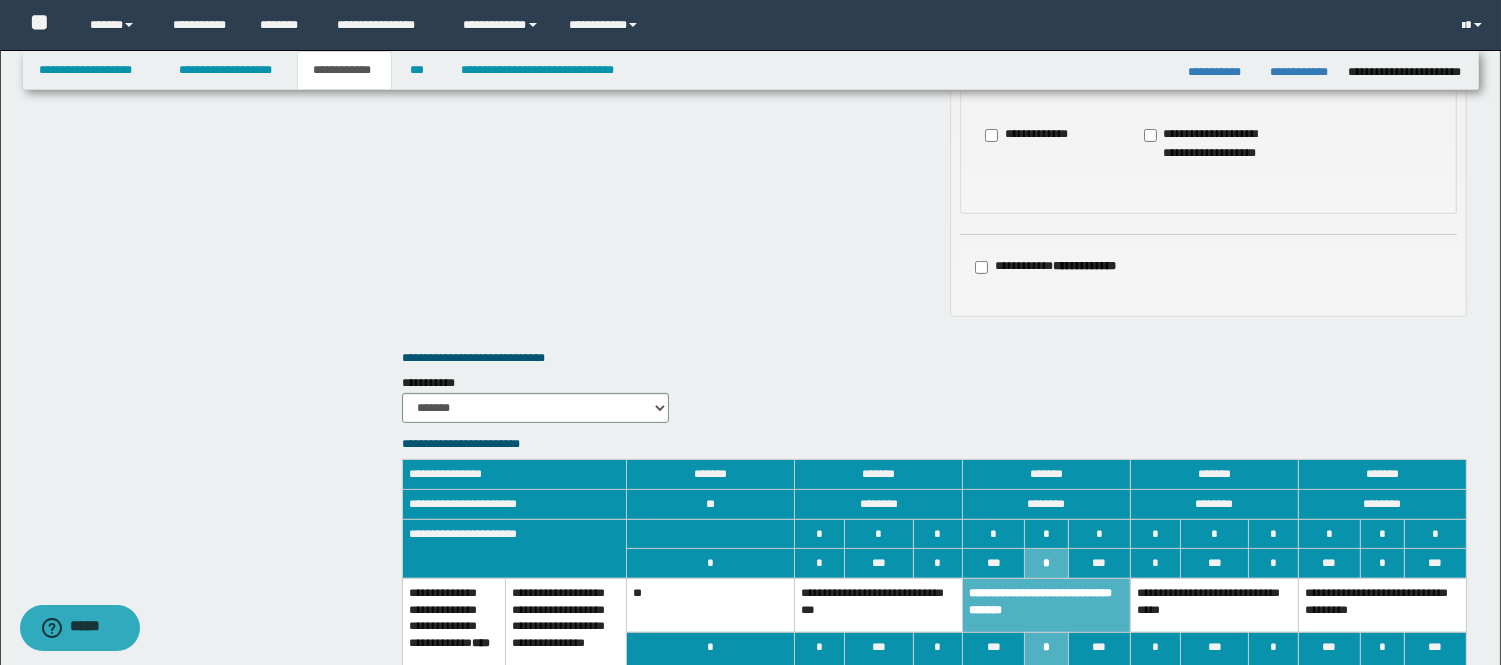 scroll, scrollTop: 1000, scrollLeft: 0, axis: vertical 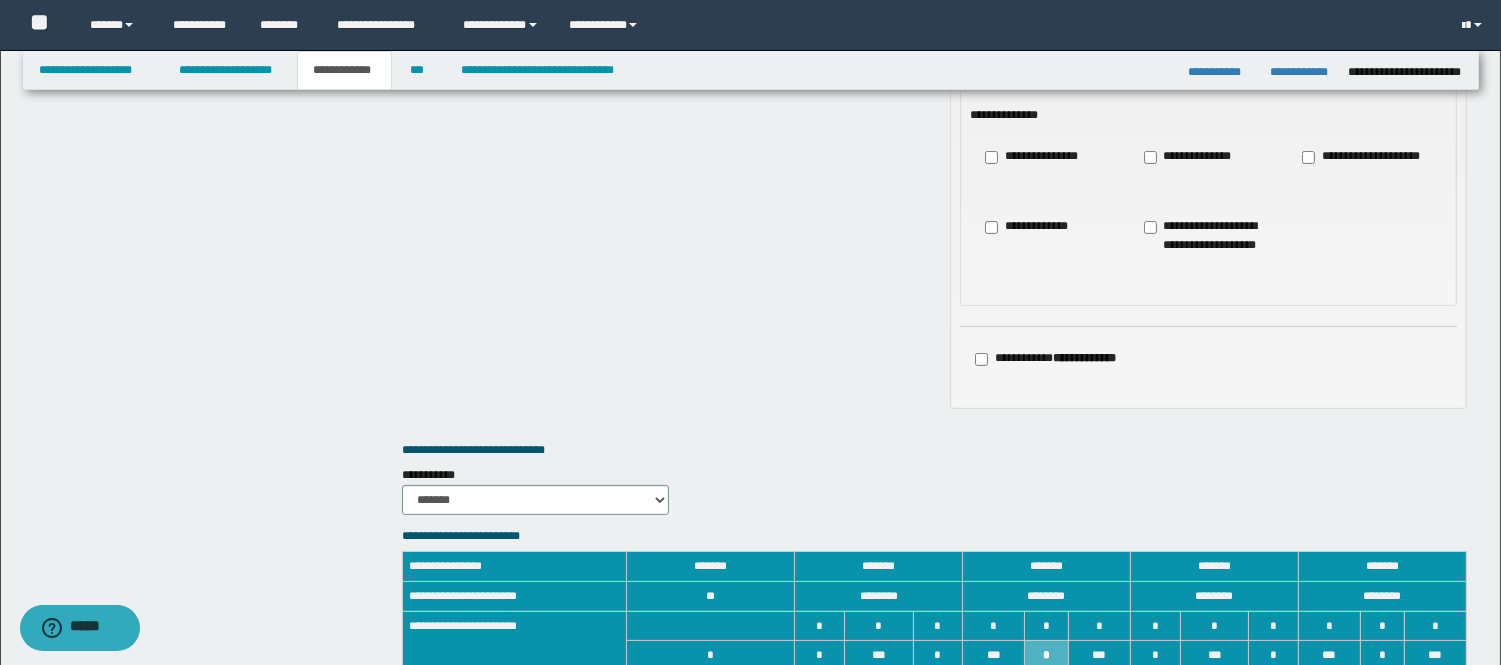 click on "**********" at bounding box center (1208, 245) 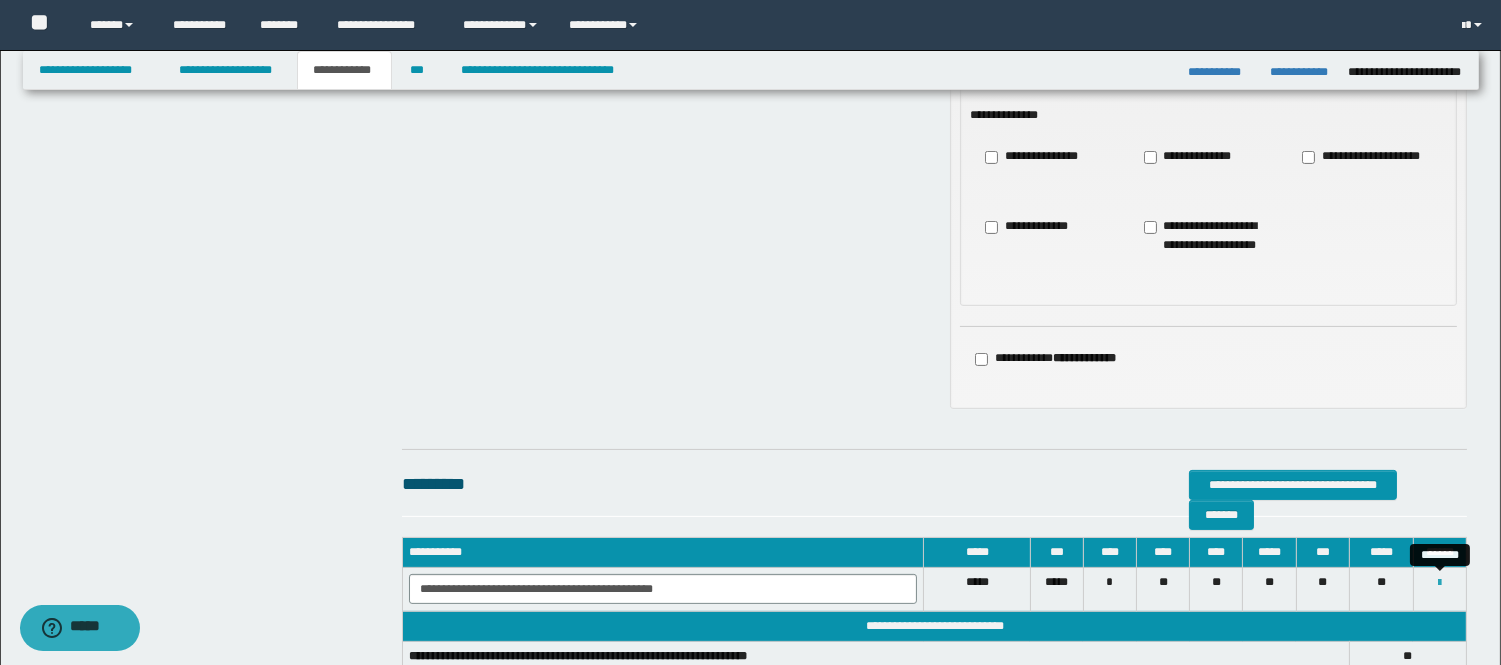 click at bounding box center (1439, 583) 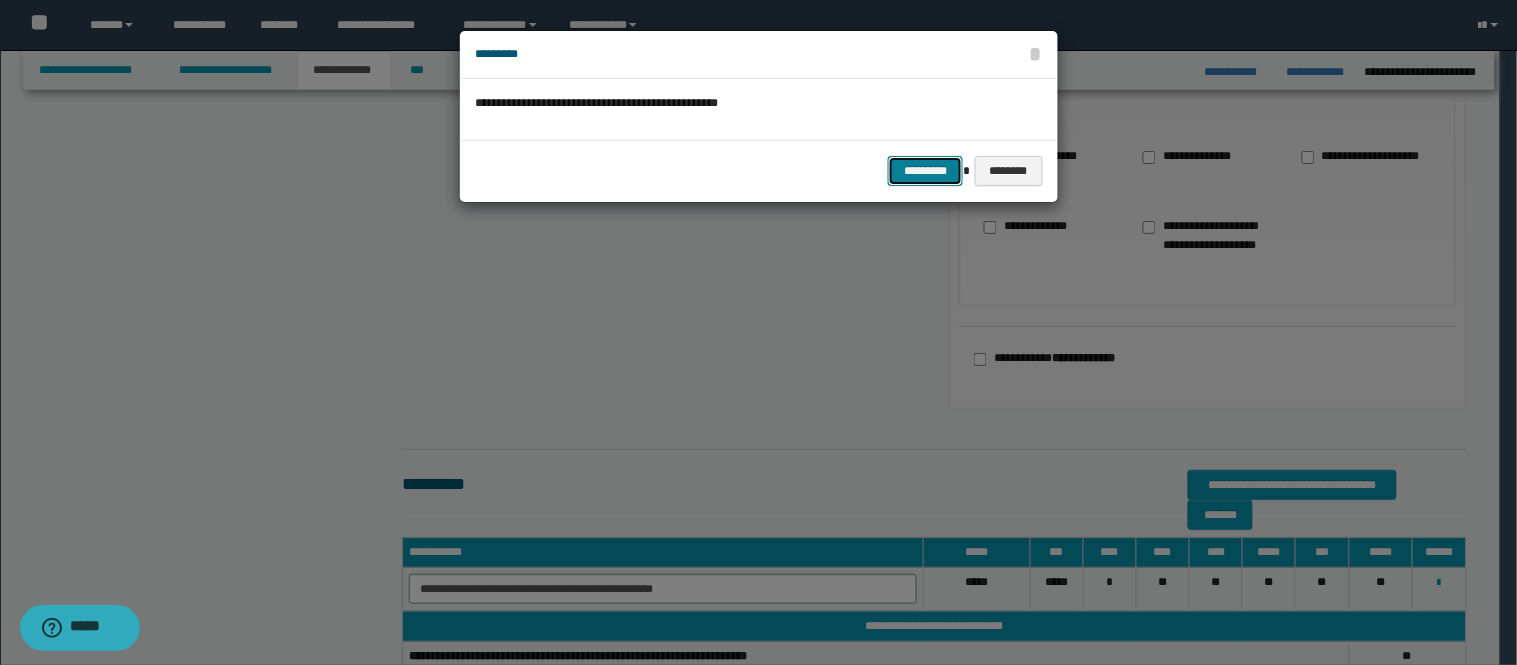 click on "*********" at bounding box center [925, 171] 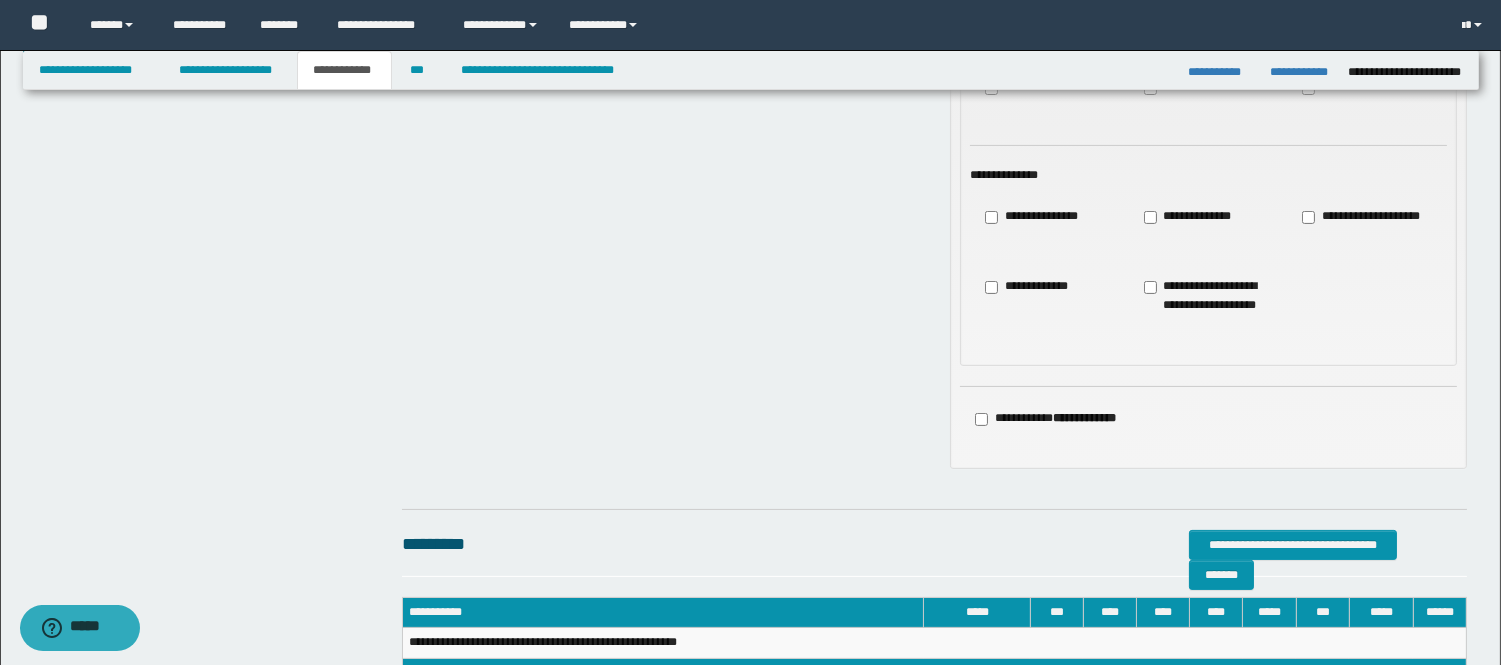 scroll, scrollTop: 888, scrollLeft: 0, axis: vertical 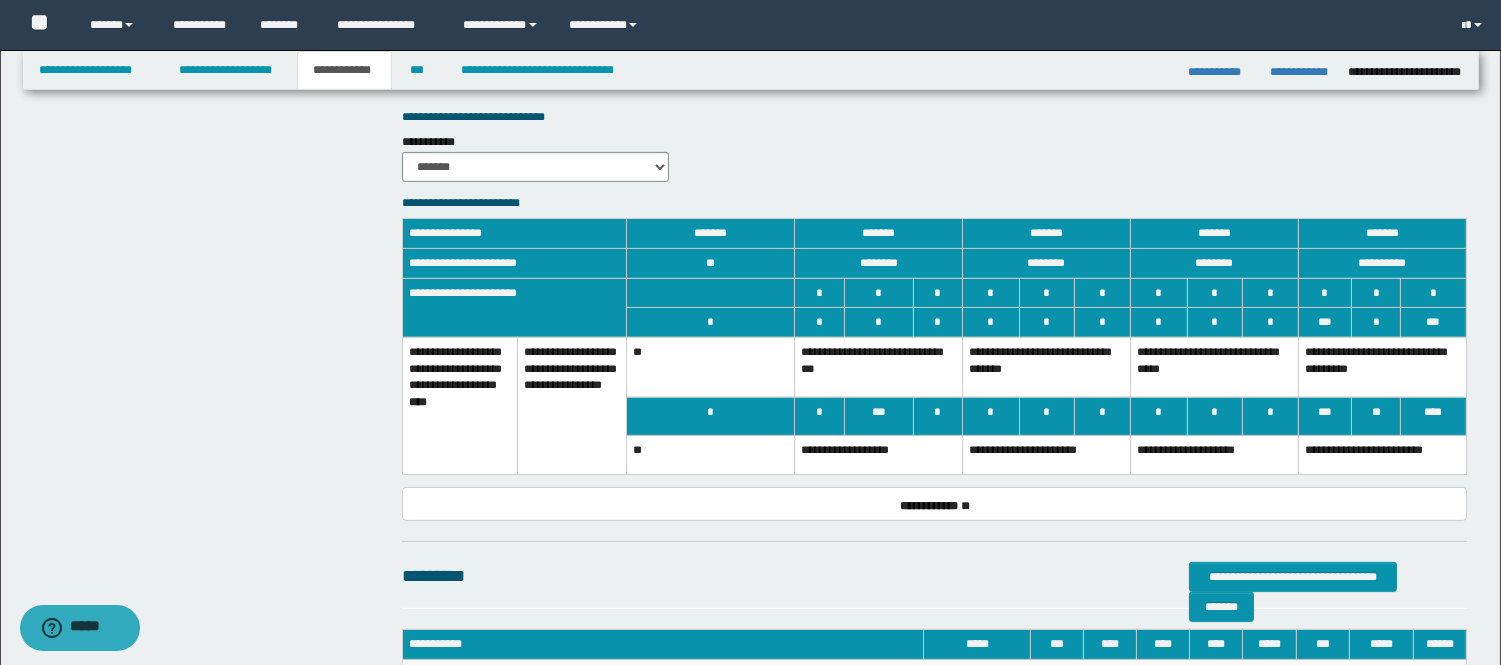 click on "**********" at bounding box center (1214, 367) 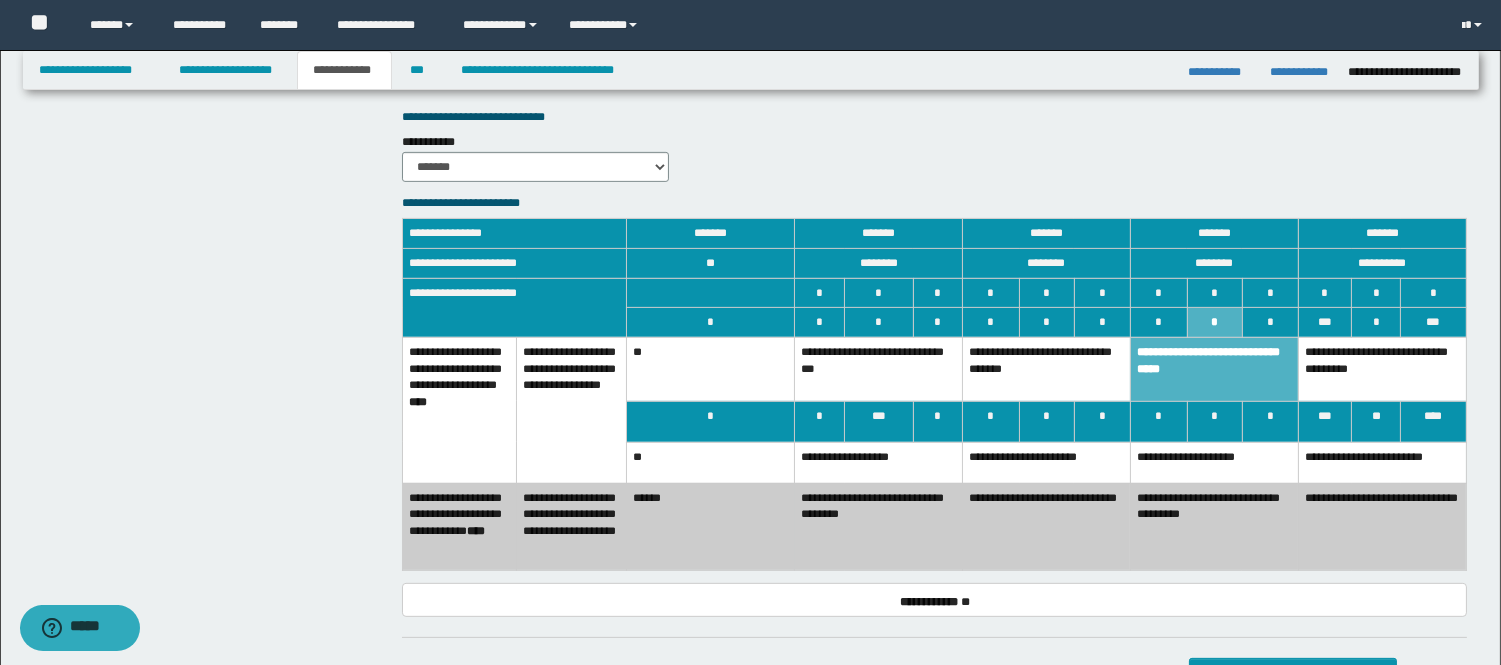 click on "**********" at bounding box center [1214, 462] 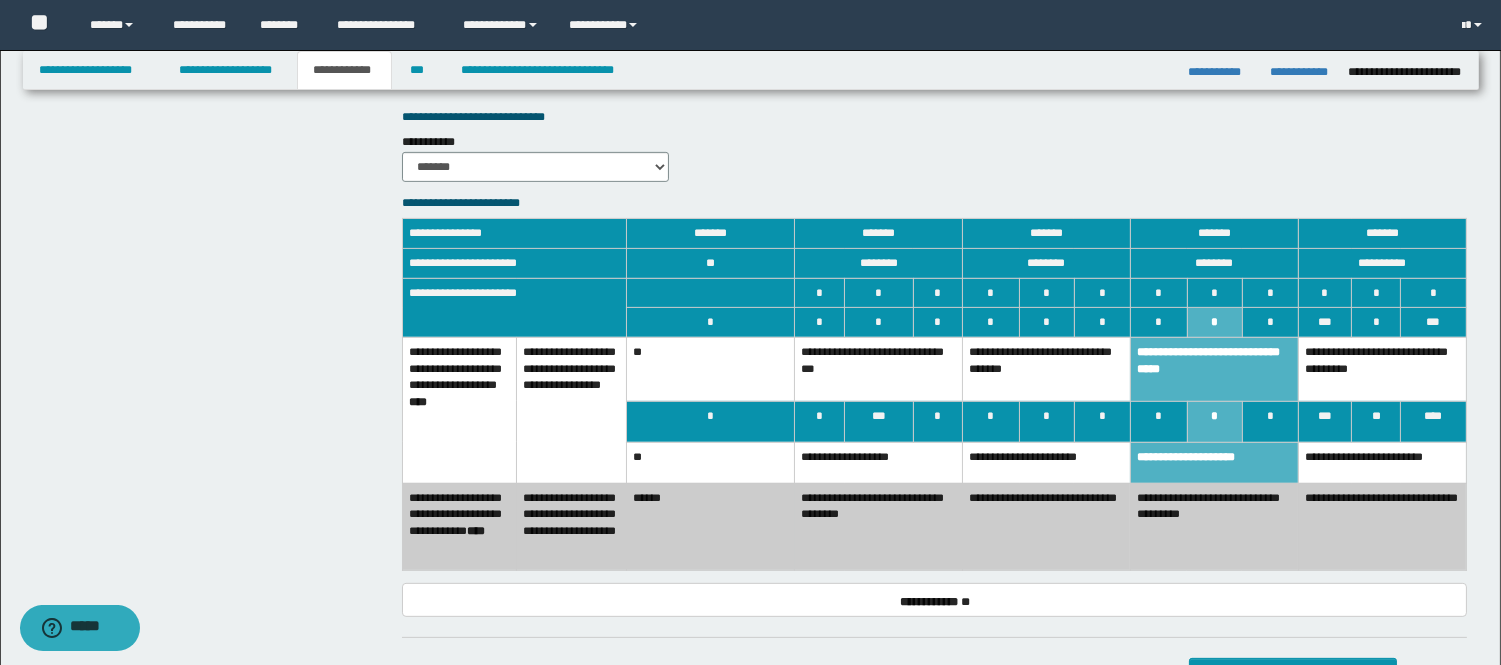 click on "**********" at bounding box center (1214, 526) 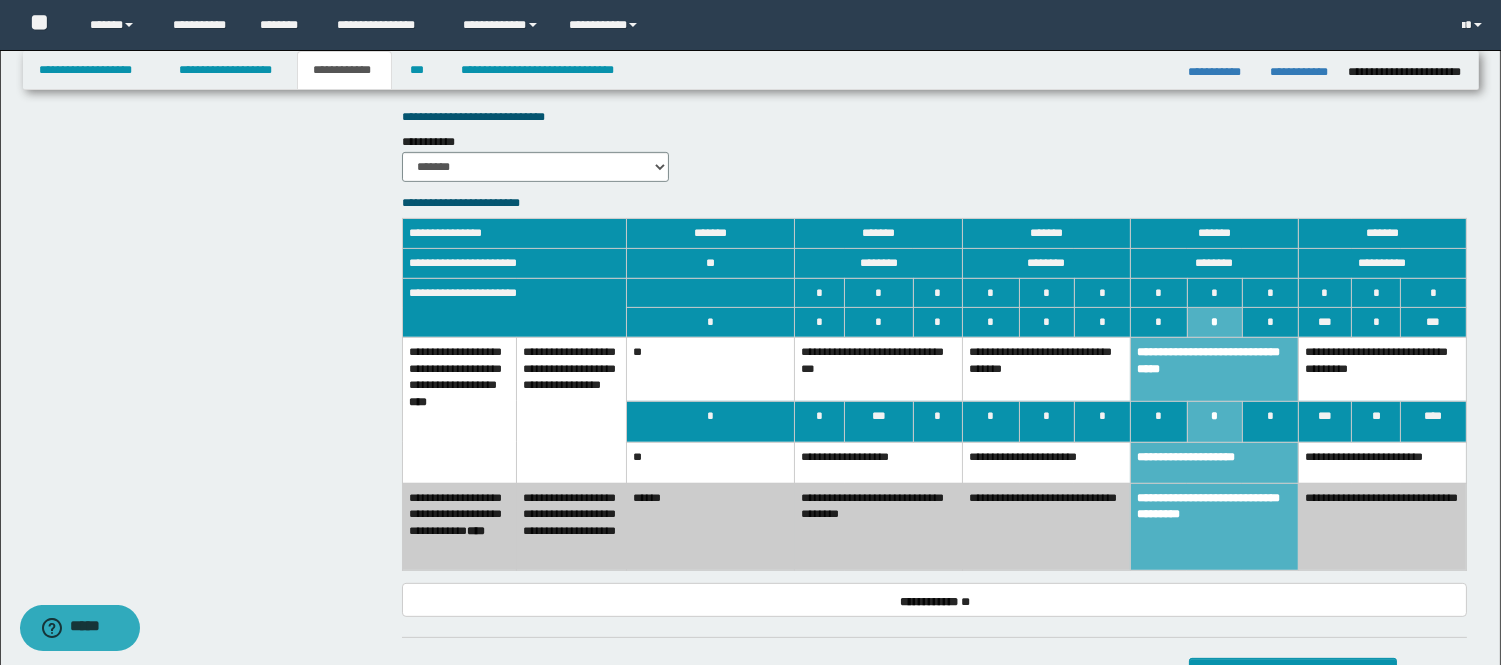 click on "**********" at bounding box center (1382, 369) 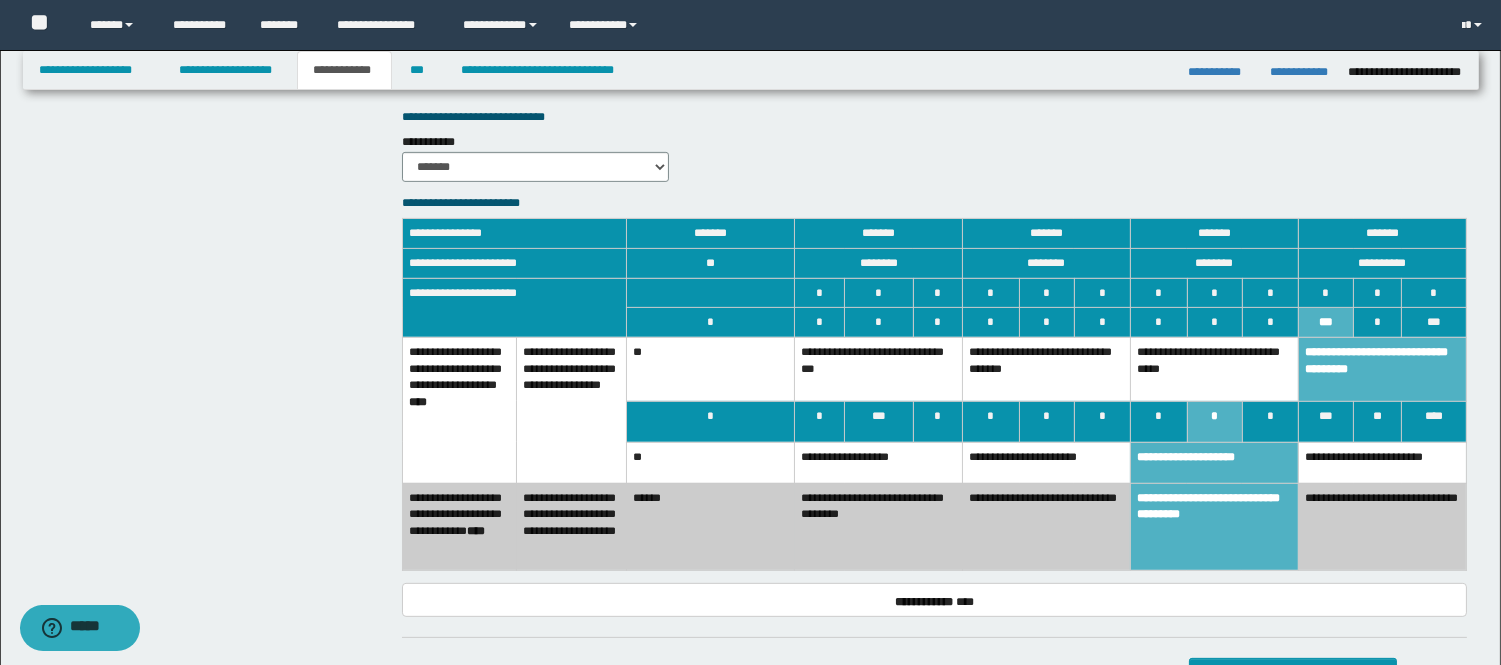 drag, startPoint x: 1360, startPoint y: 430, endPoint x: 1348, endPoint y: 462, distance: 34.176014 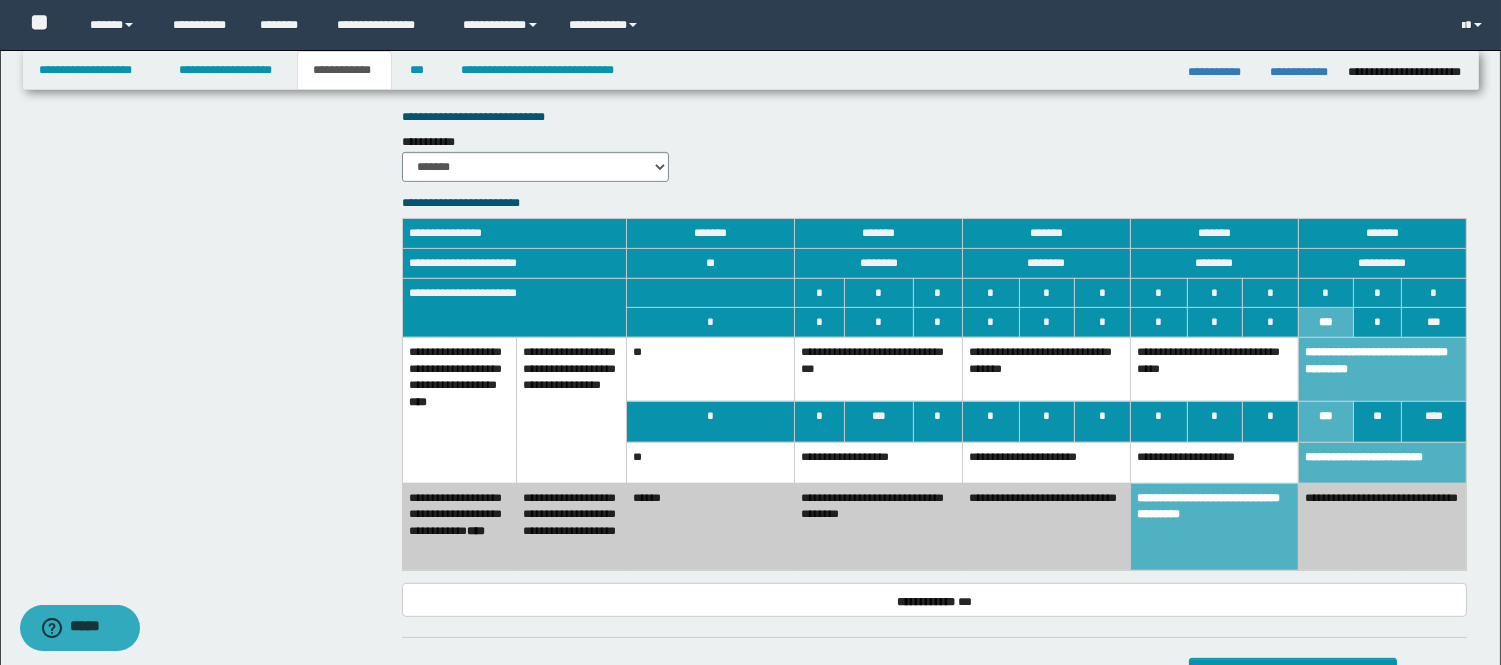 click on "**********" at bounding box center [1382, 526] 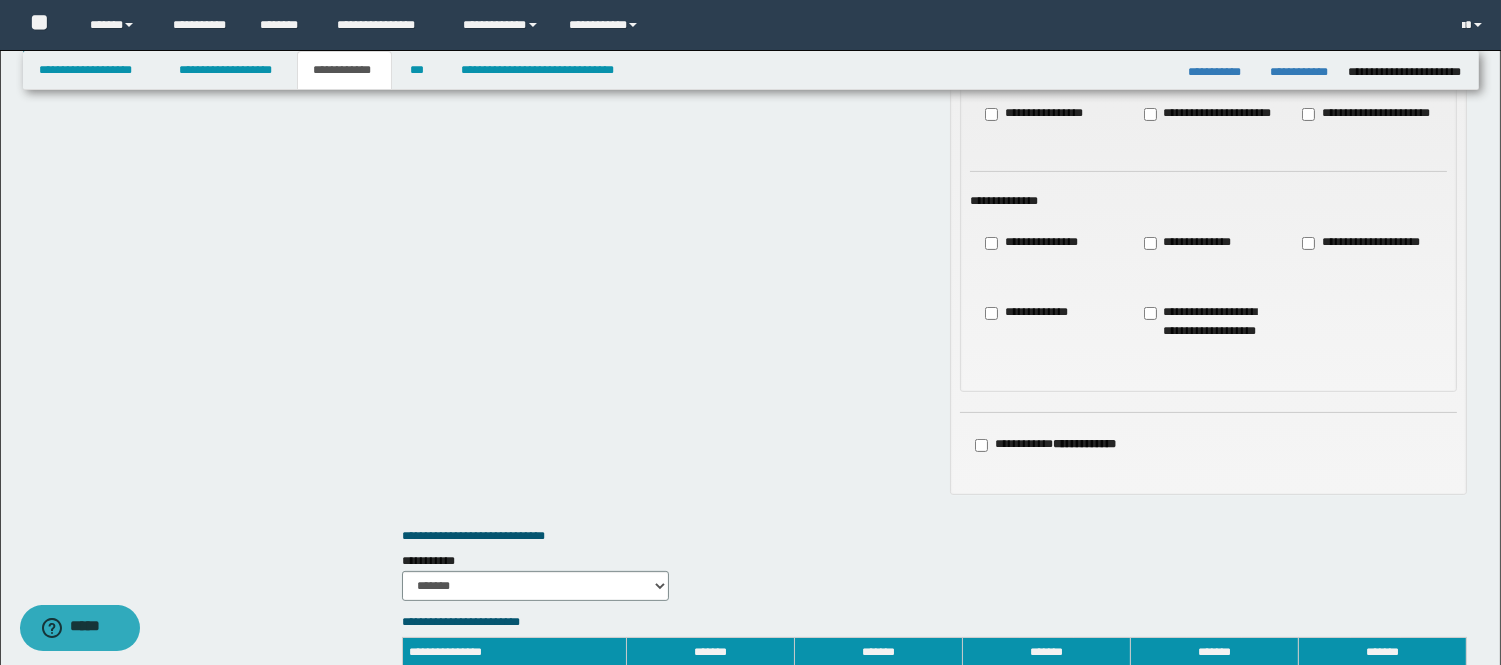 scroll, scrollTop: 888, scrollLeft: 0, axis: vertical 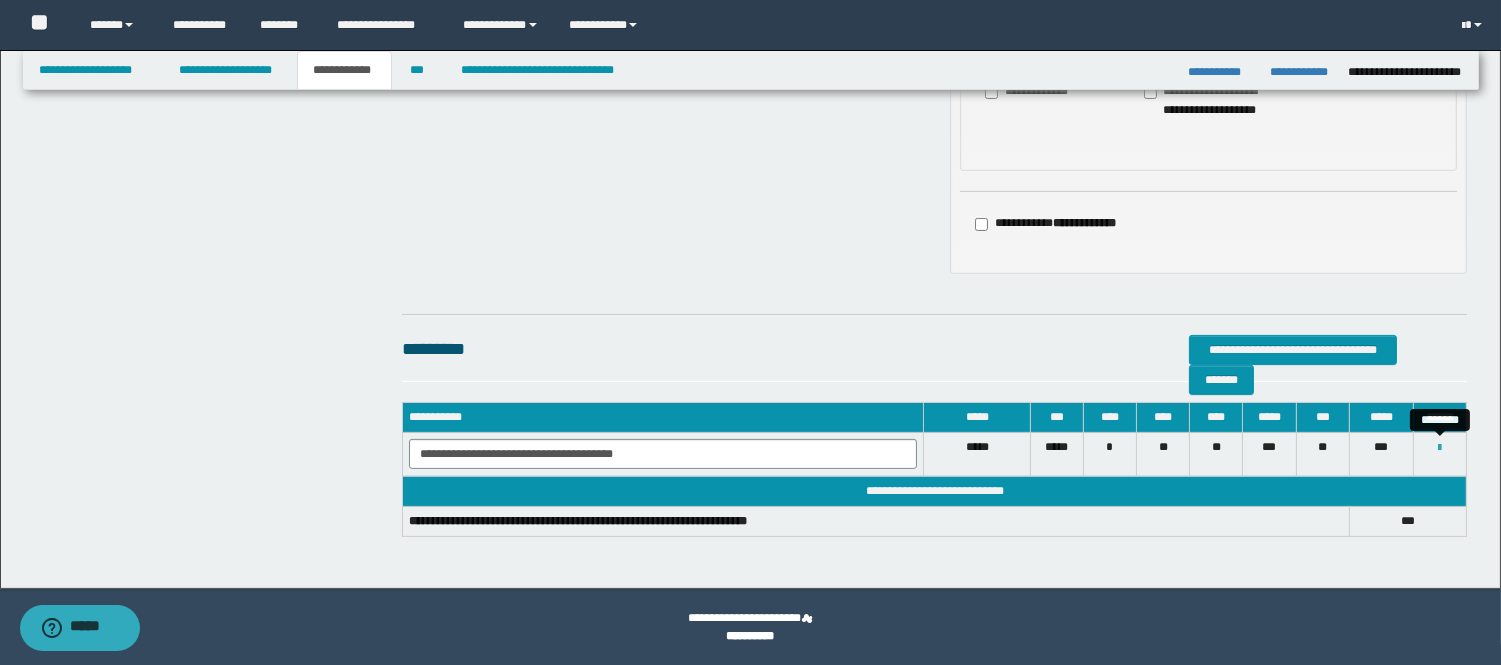 click at bounding box center [1439, 448] 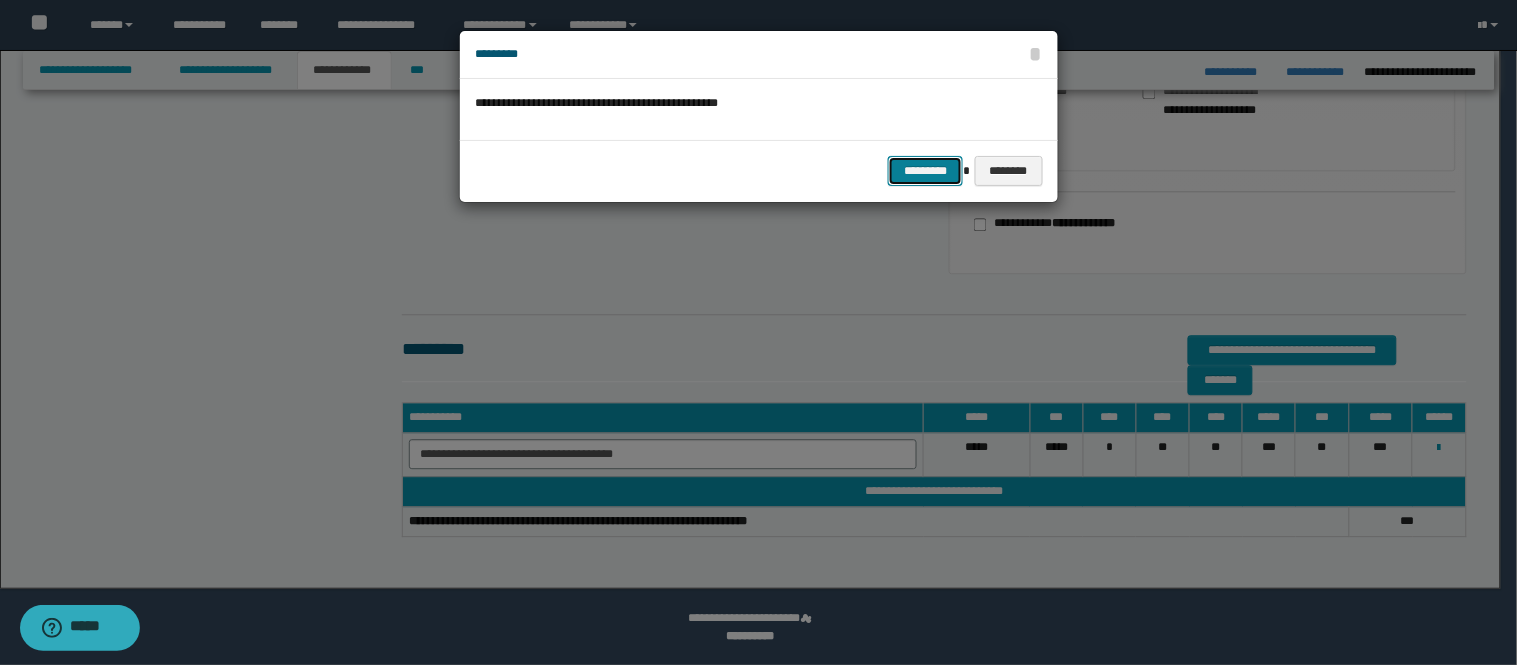 click on "*********" at bounding box center (925, 171) 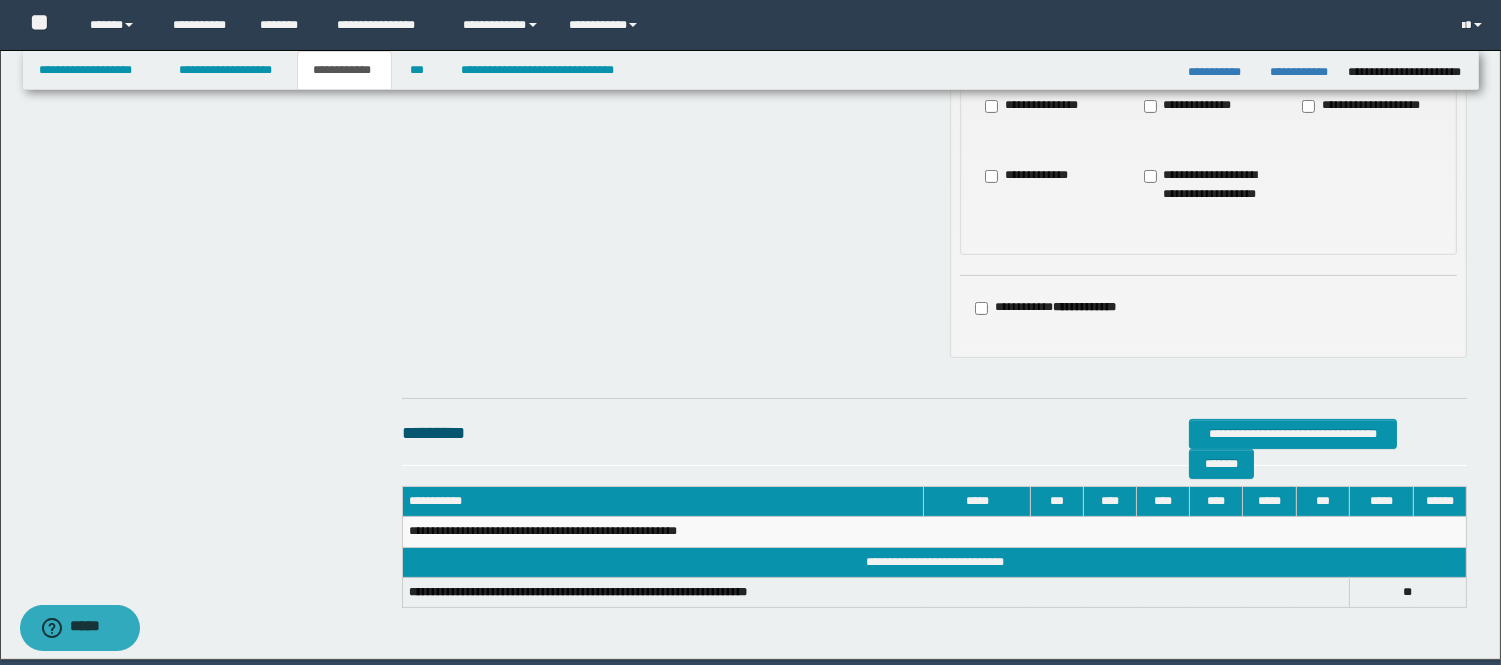 scroll, scrollTop: 1012, scrollLeft: 0, axis: vertical 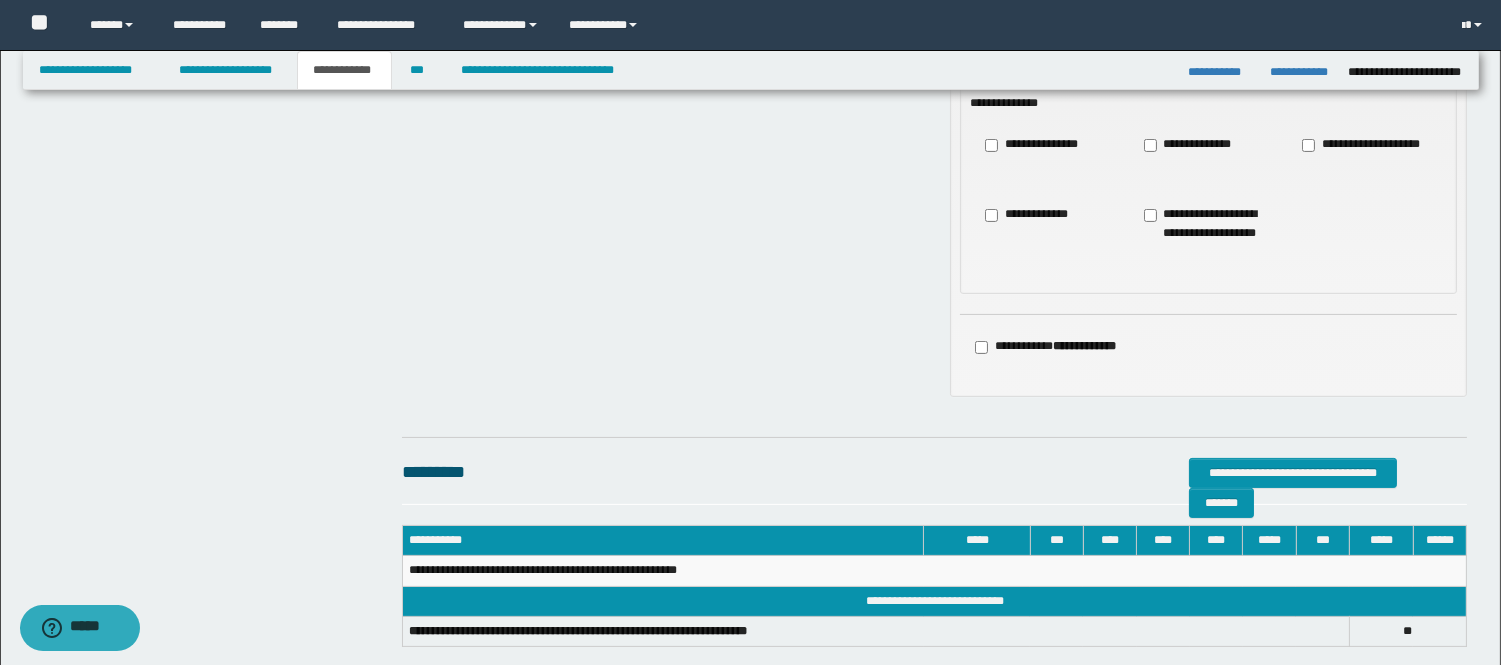 click on "**********" at bounding box center [1027, 215] 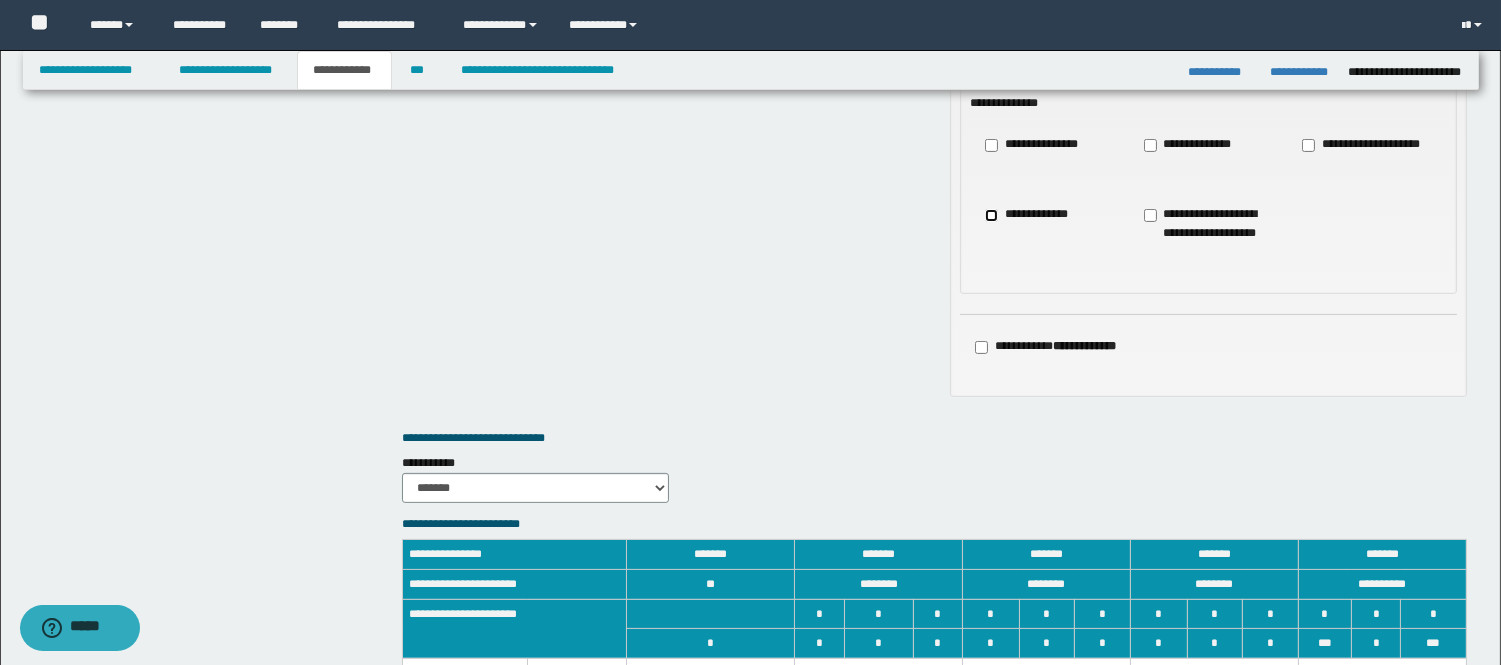 scroll, scrollTop: 1234, scrollLeft: 0, axis: vertical 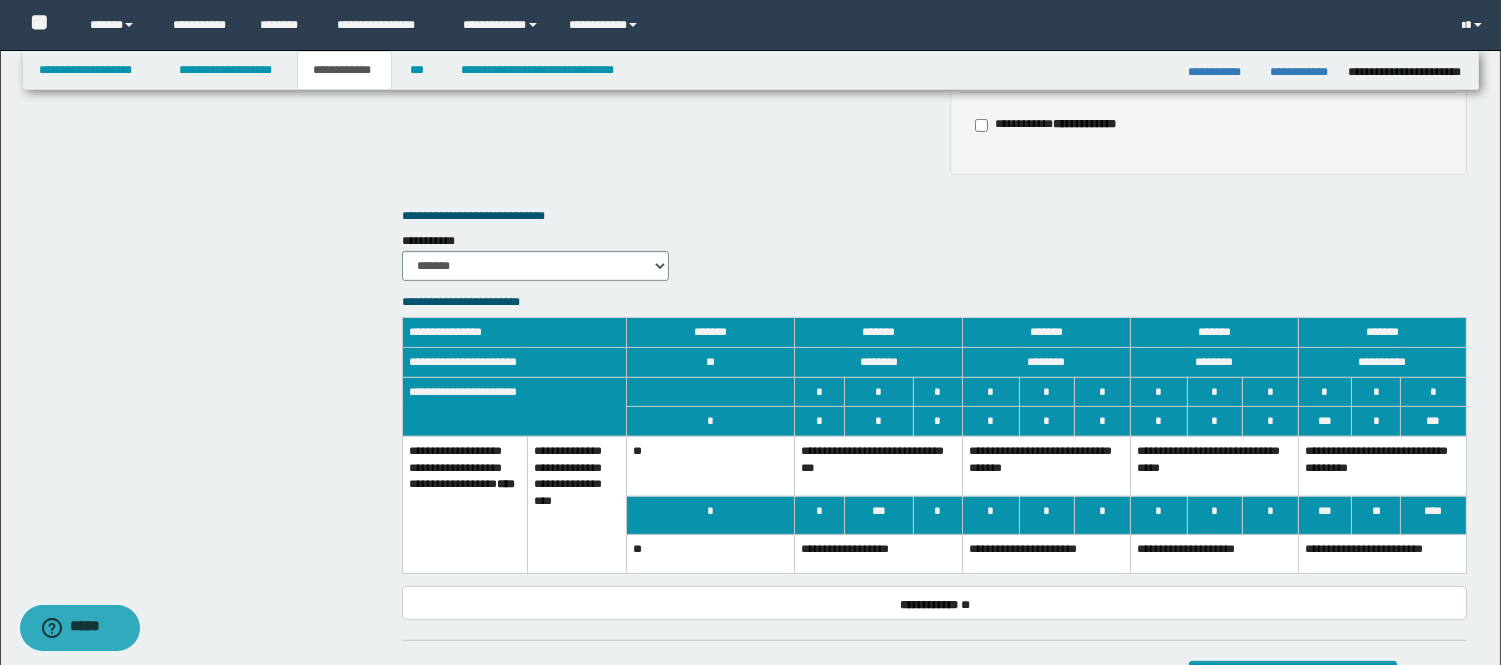 click on "**********" at bounding box center [1047, 466] 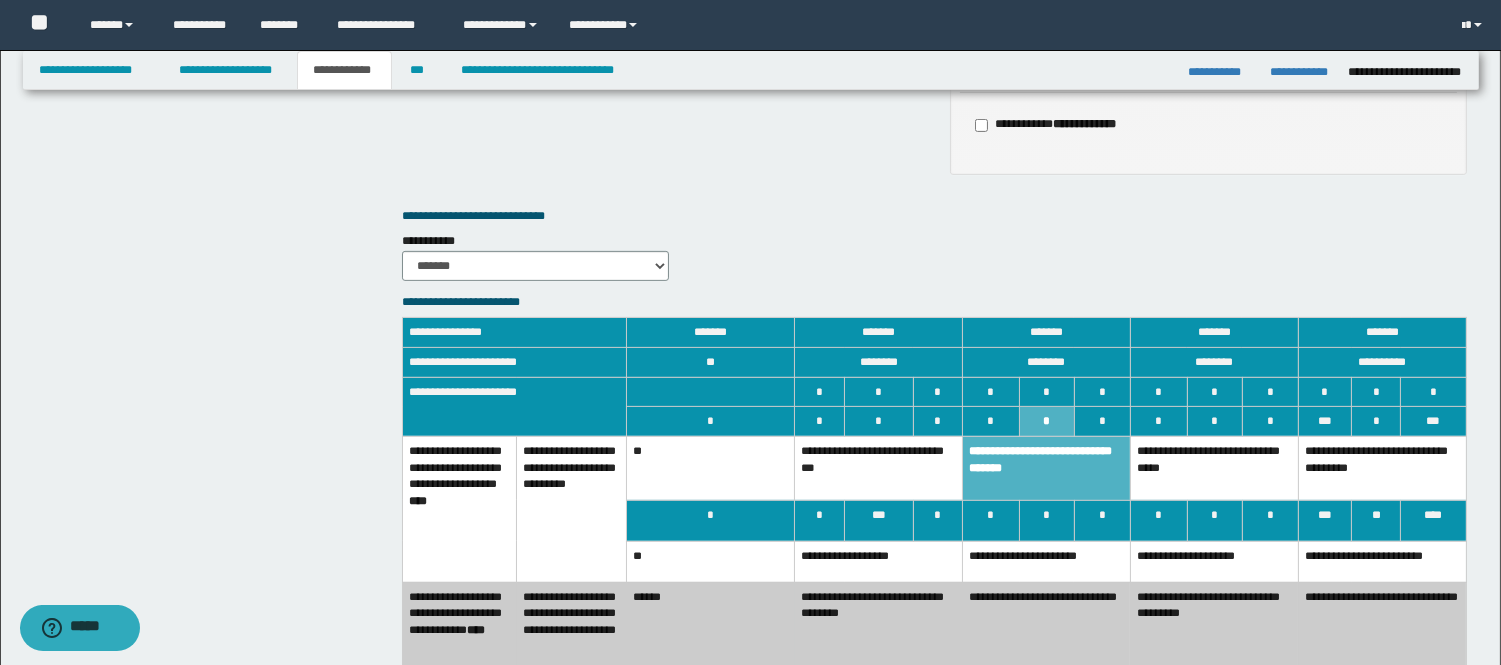 click on "**********" at bounding box center [1047, 561] 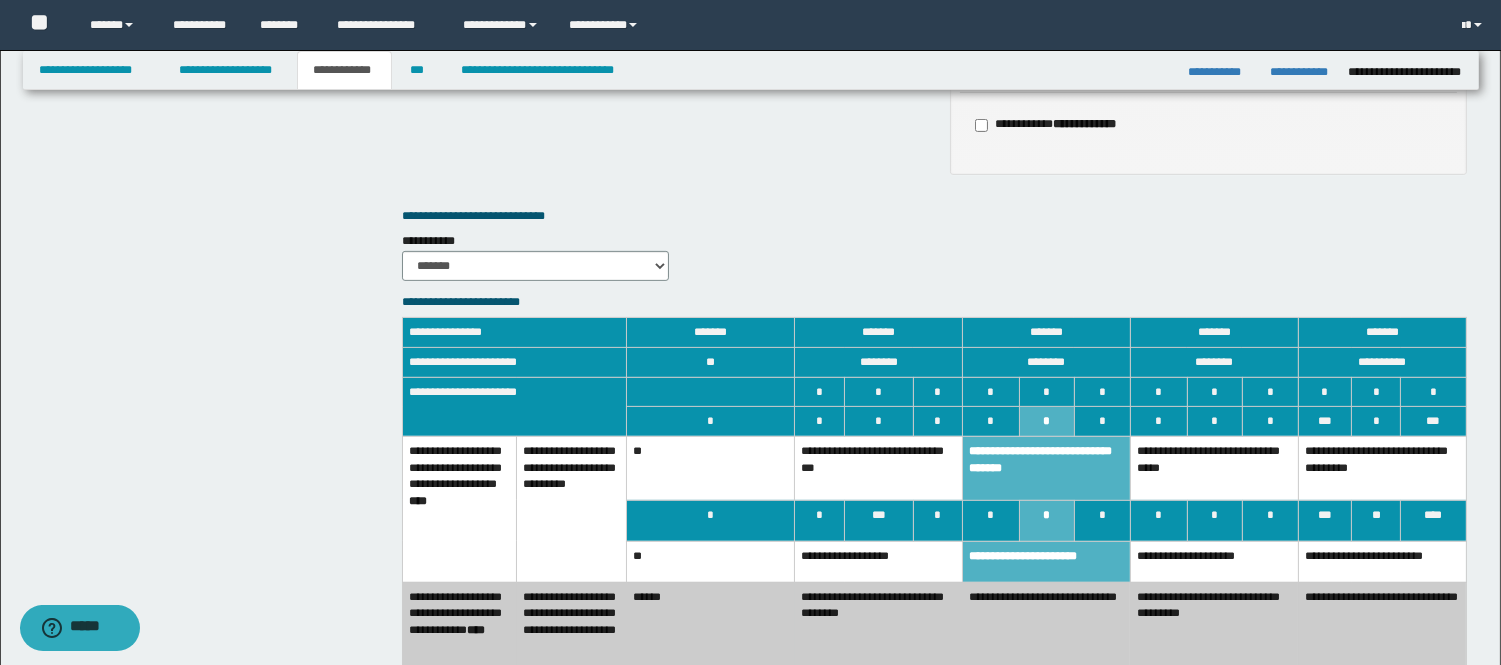click on "**********" at bounding box center [1047, 625] 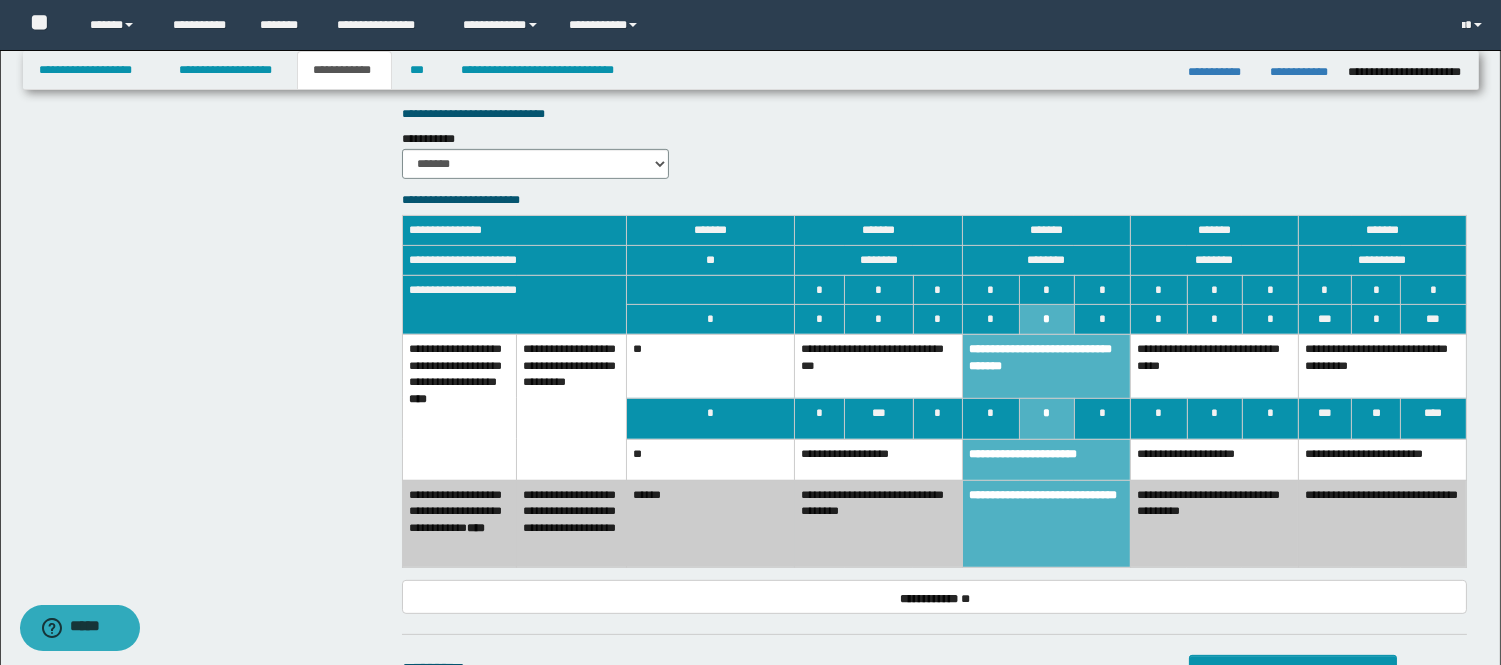 scroll, scrollTop: 1323, scrollLeft: 0, axis: vertical 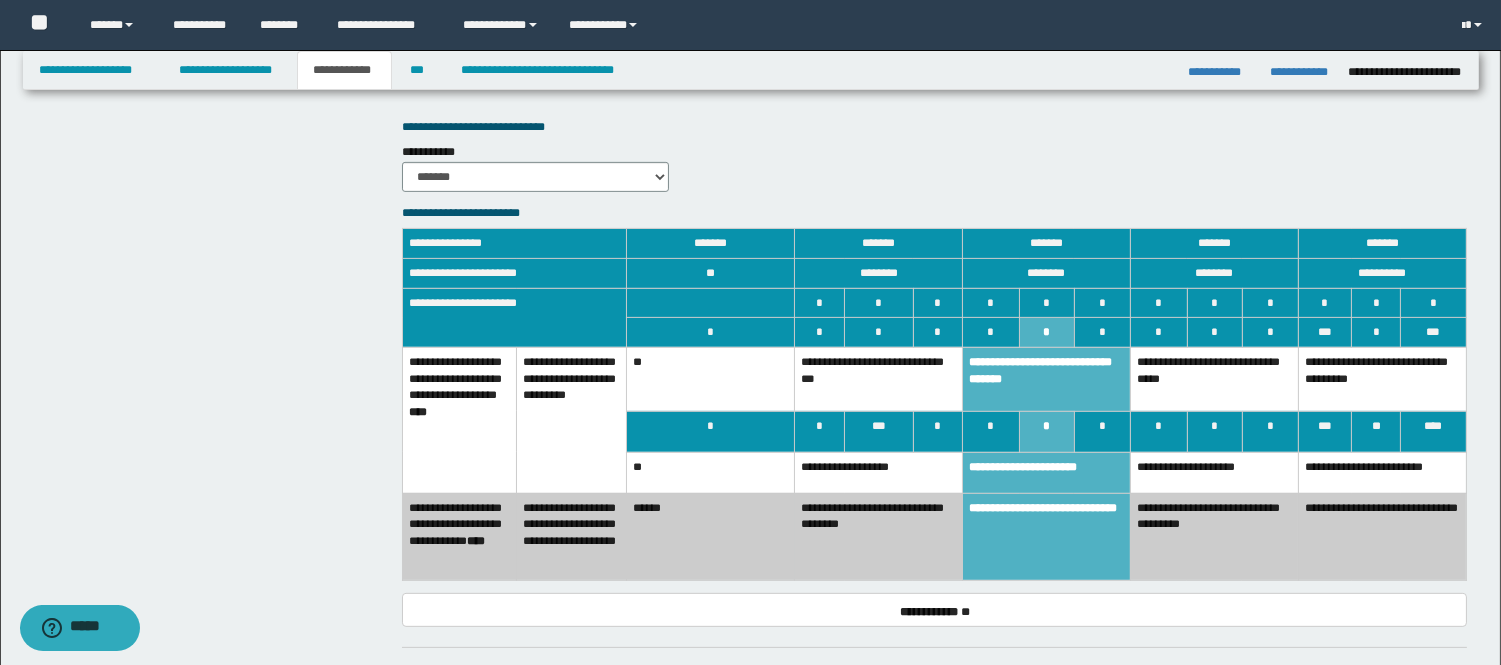 click on "**********" at bounding box center (1214, 379) 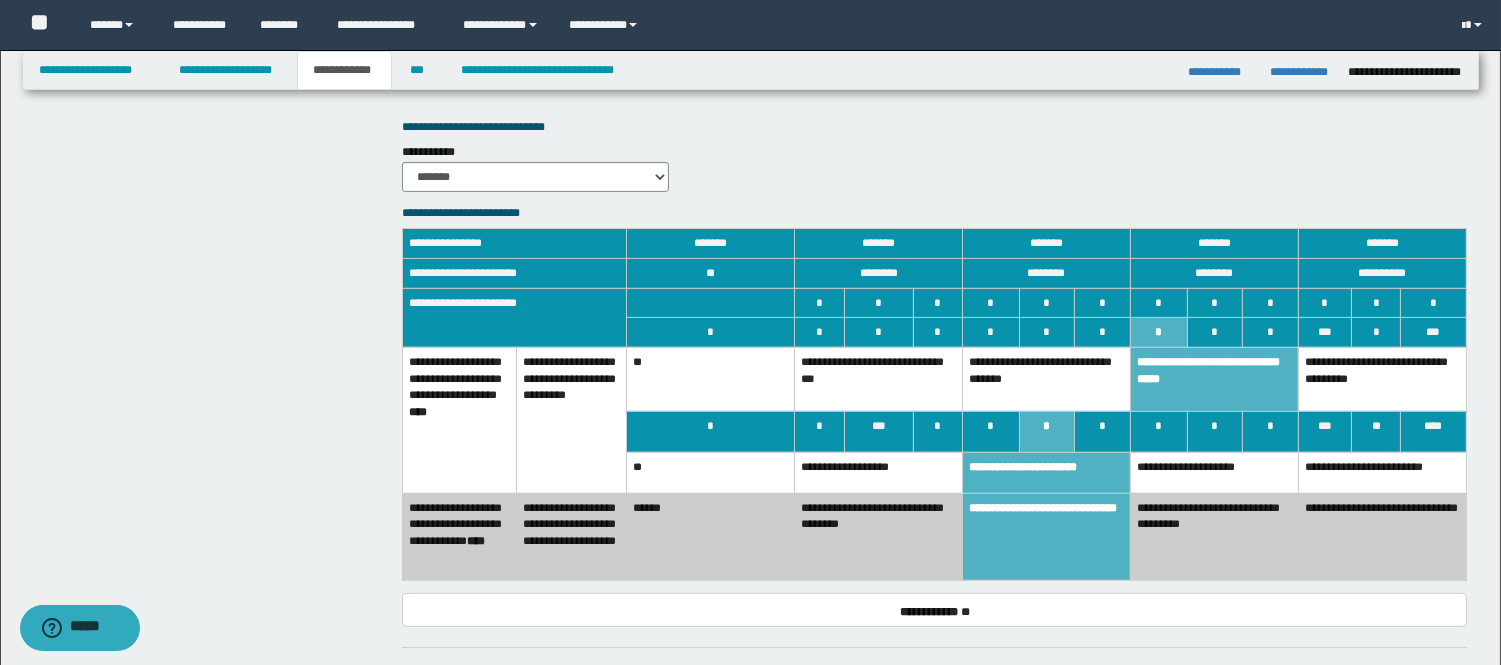 click on "**********" at bounding box center (1214, 472) 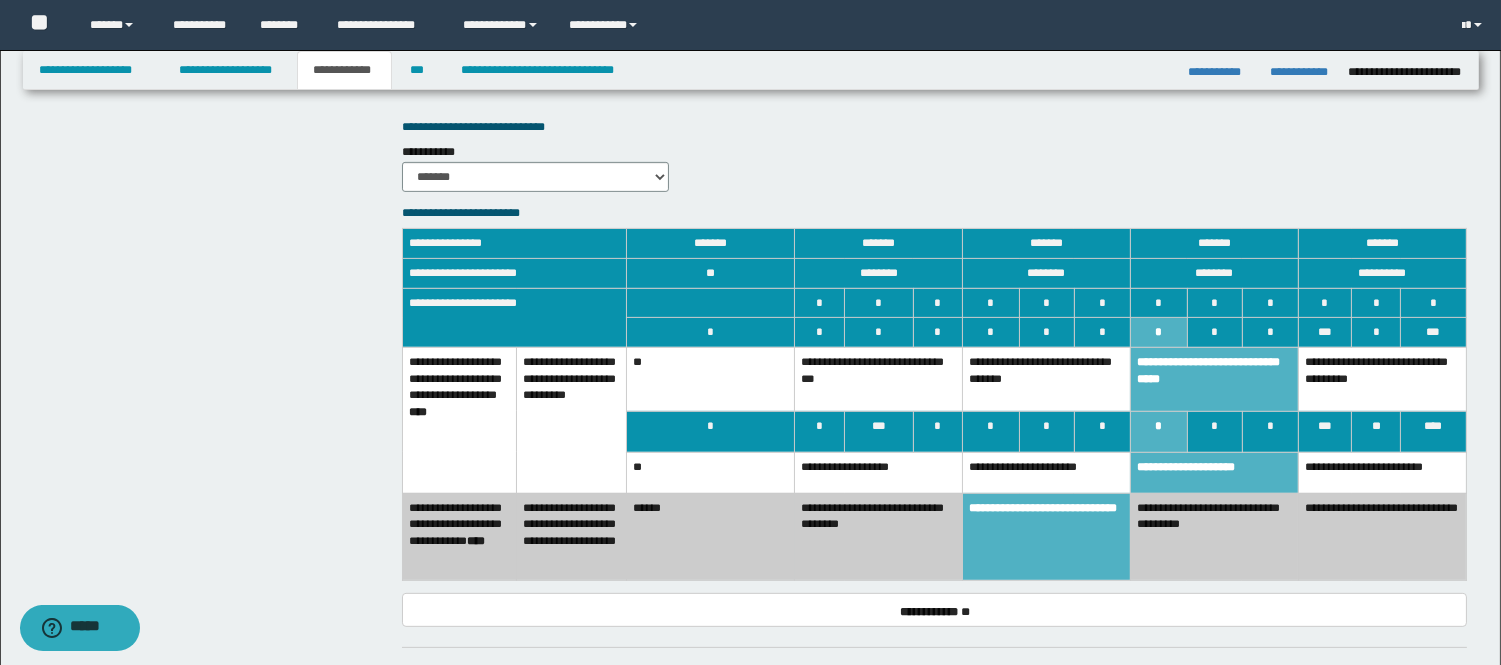 click on "**********" at bounding box center [1214, 536] 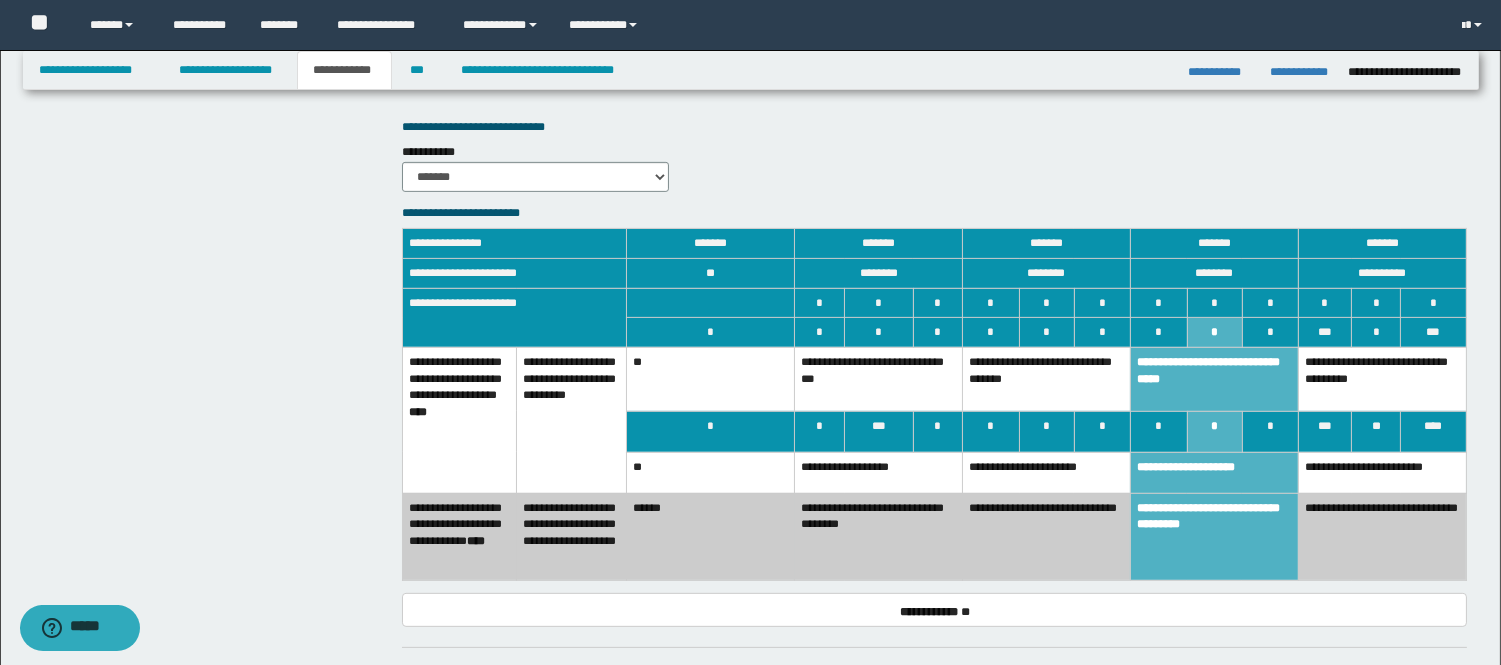 click on "**********" at bounding box center (1382, 379) 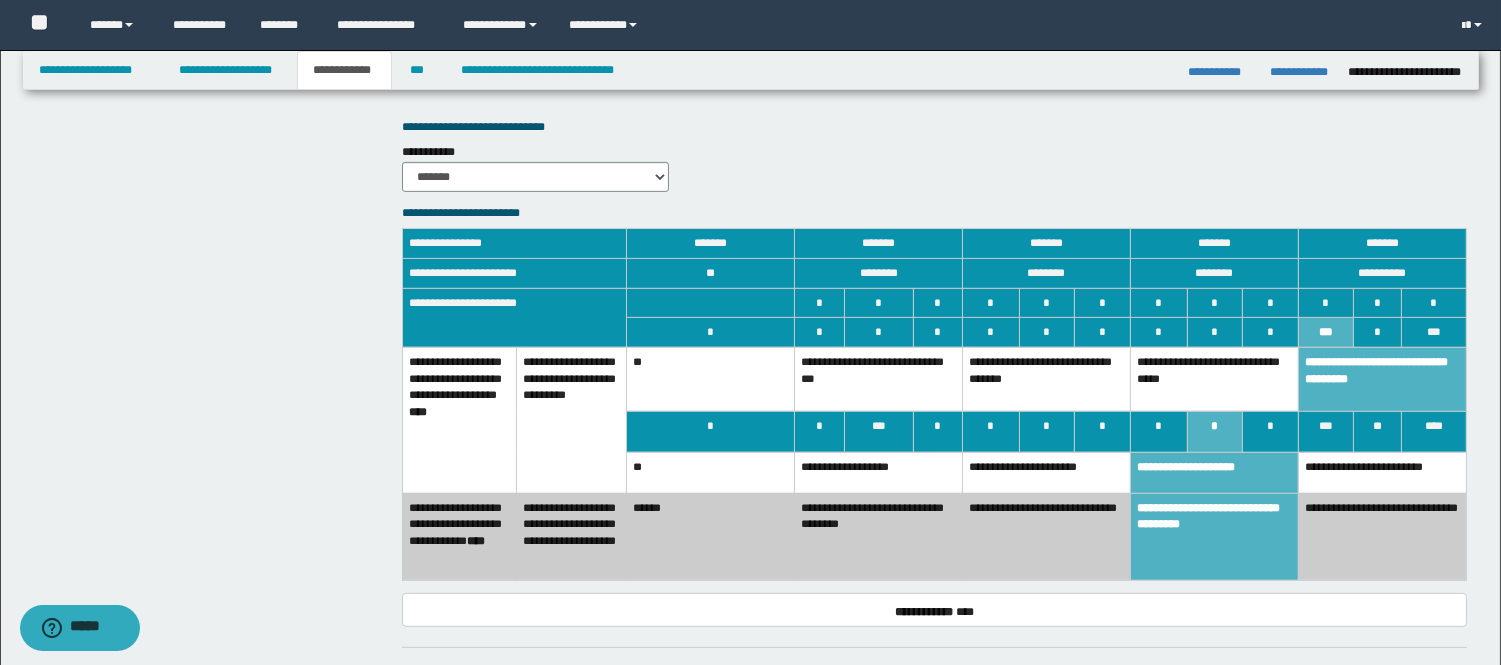 click on "**********" at bounding box center [1382, 536] 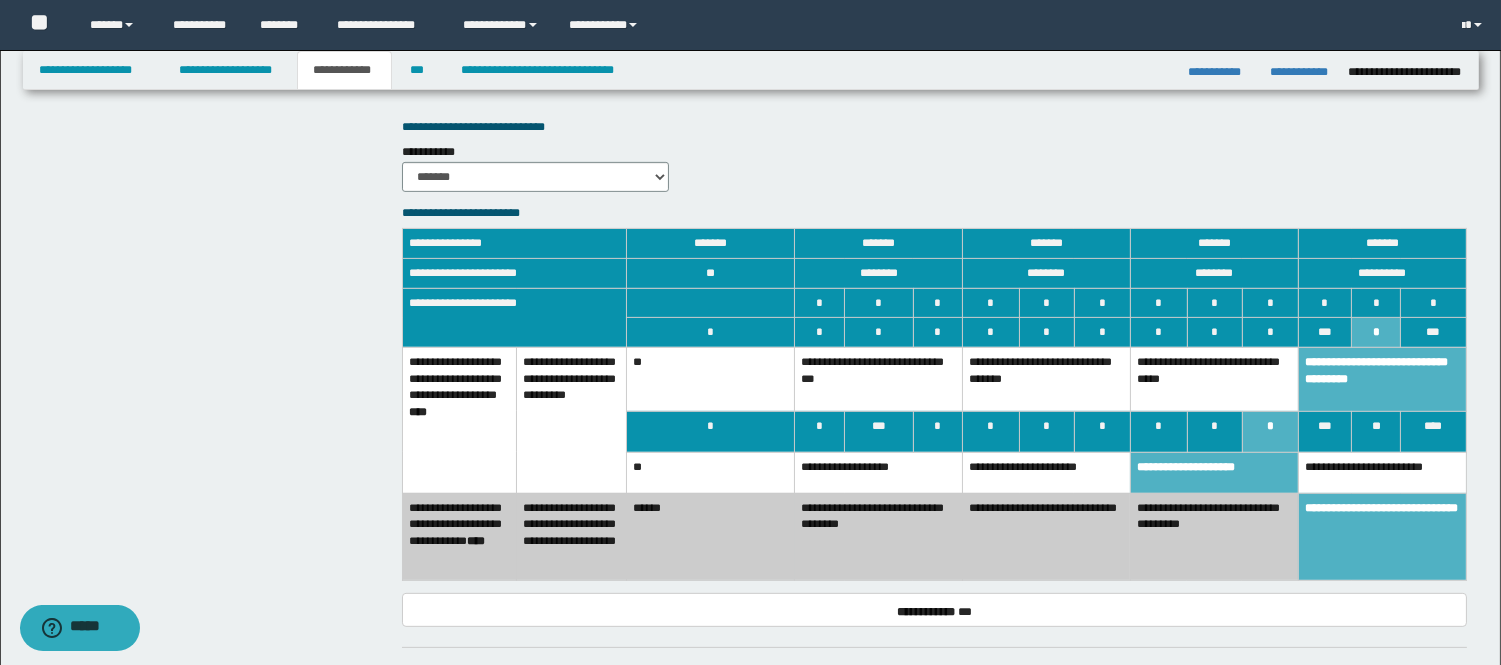 click on "**********" at bounding box center (1382, 536) 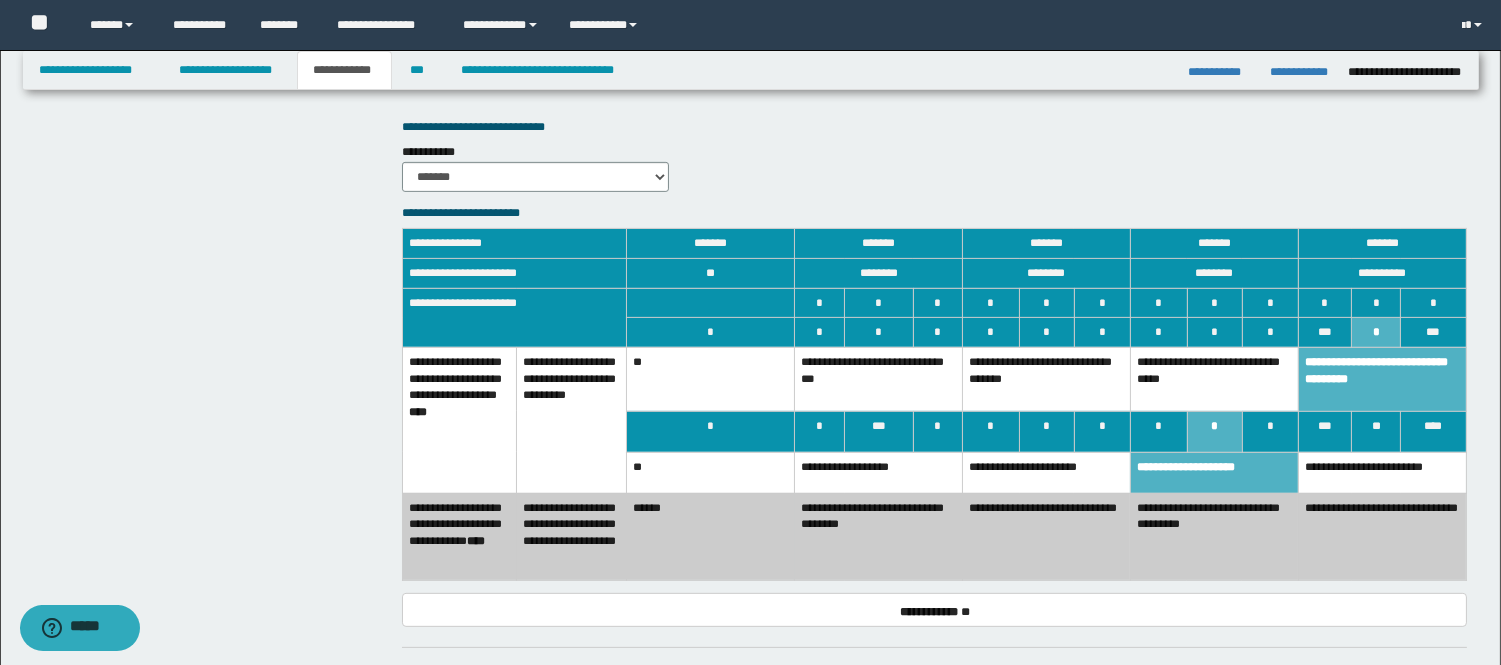 click on "**********" at bounding box center [1382, 472] 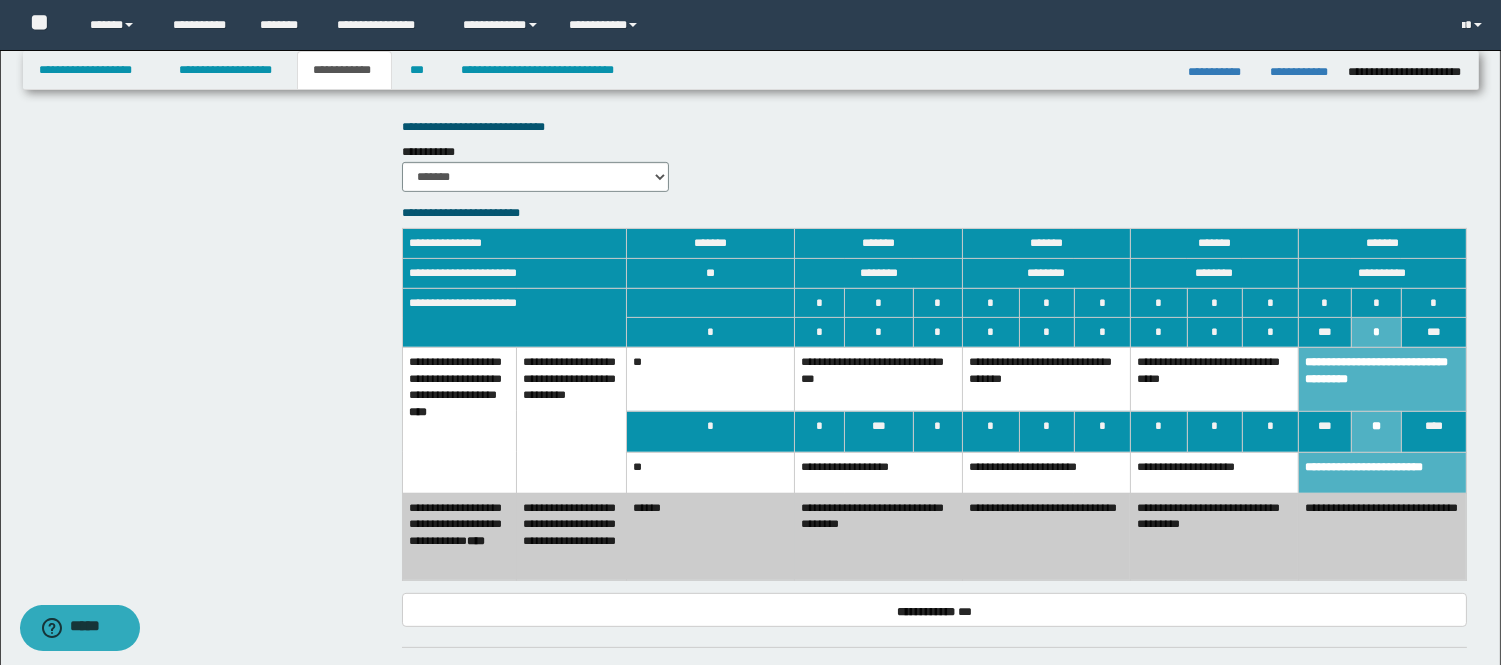 click on "**********" at bounding box center (1382, 536) 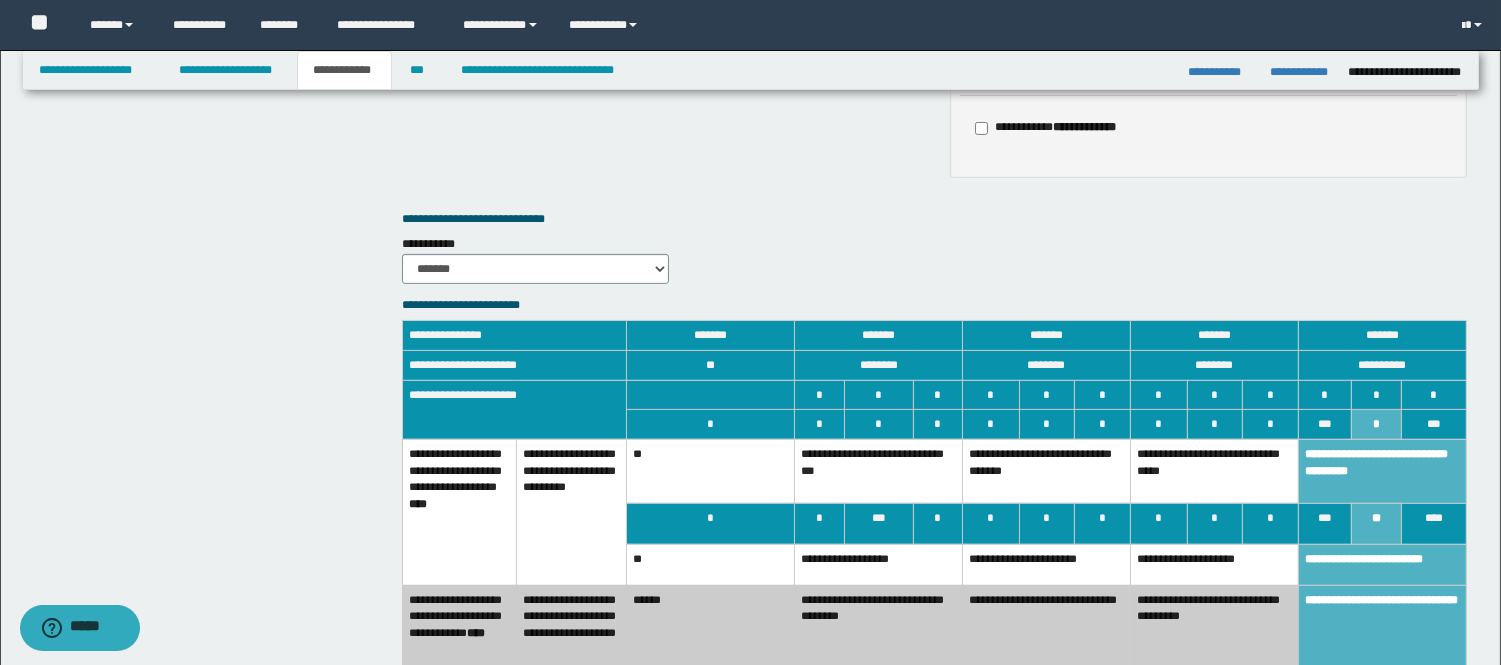 scroll, scrollTop: 1323, scrollLeft: 0, axis: vertical 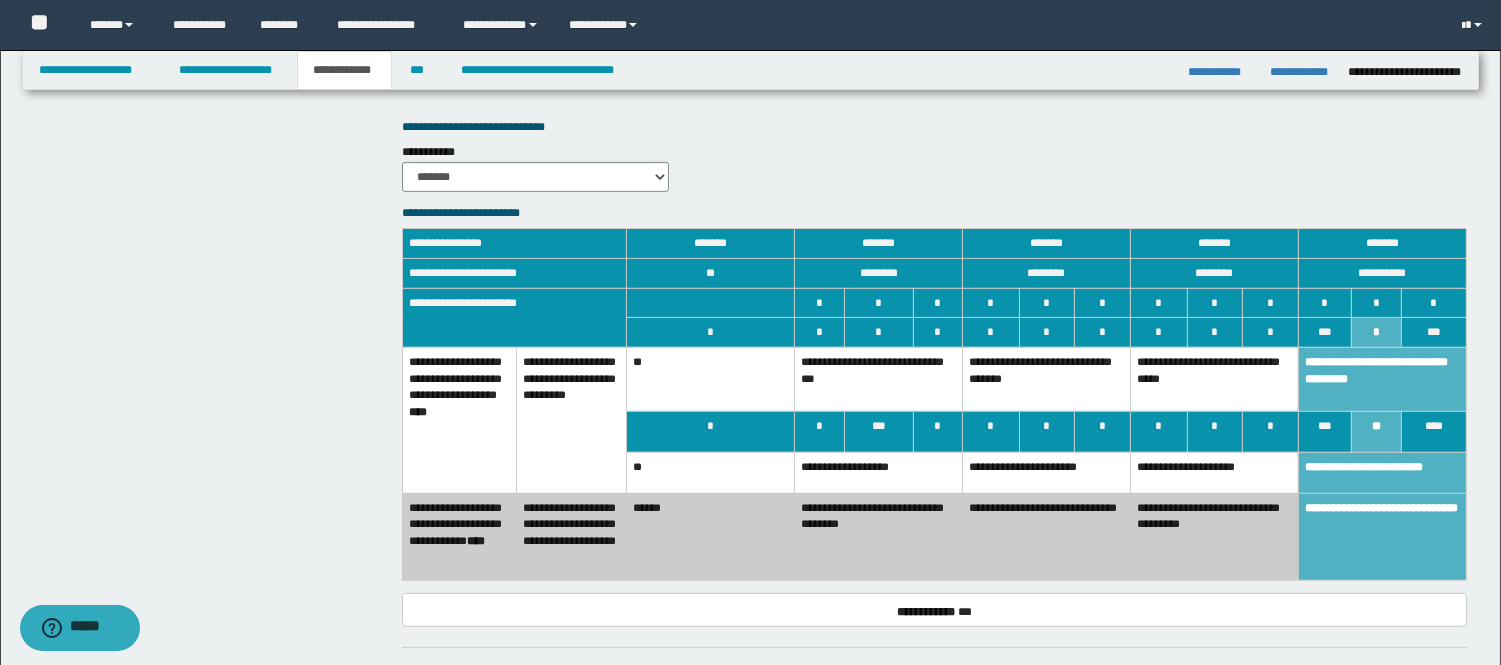 drag, startPoint x: 1360, startPoint y: 362, endPoint x: 1371, endPoint y: 404, distance: 43.416588 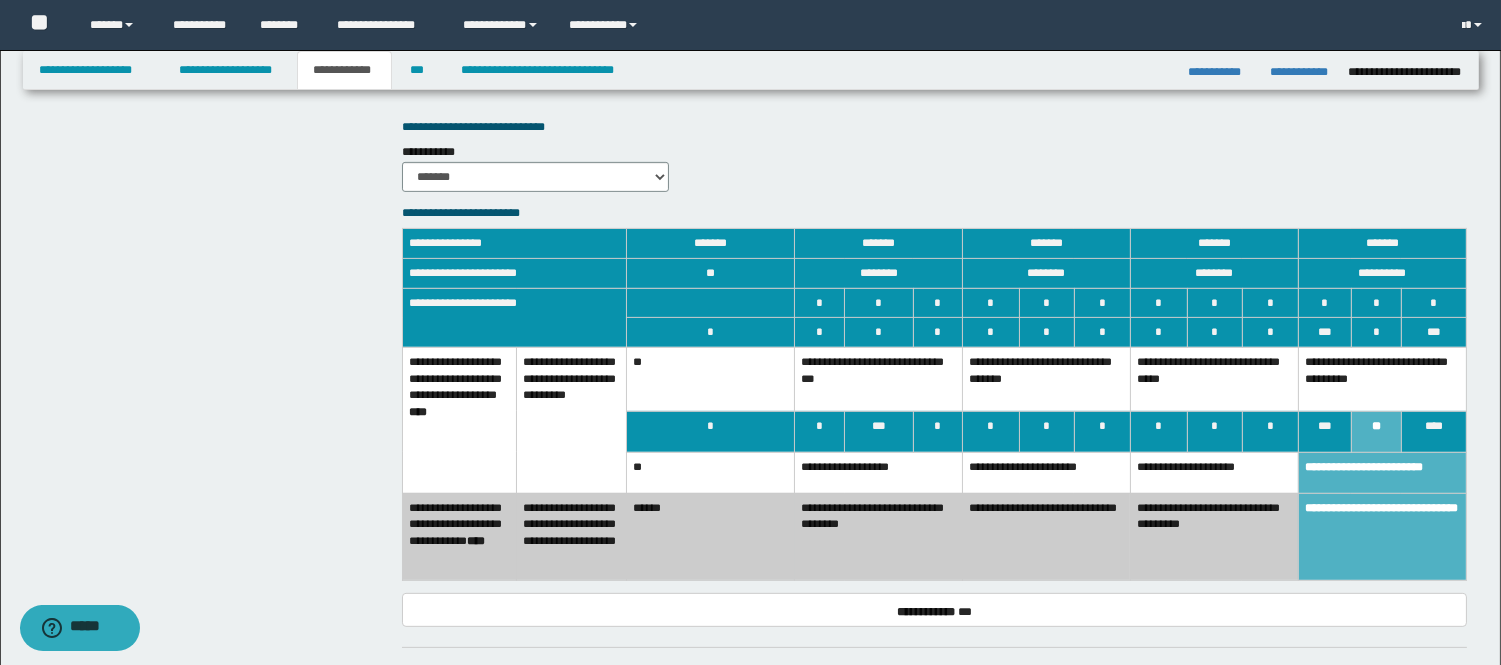click on "**********" at bounding box center (1382, 472) 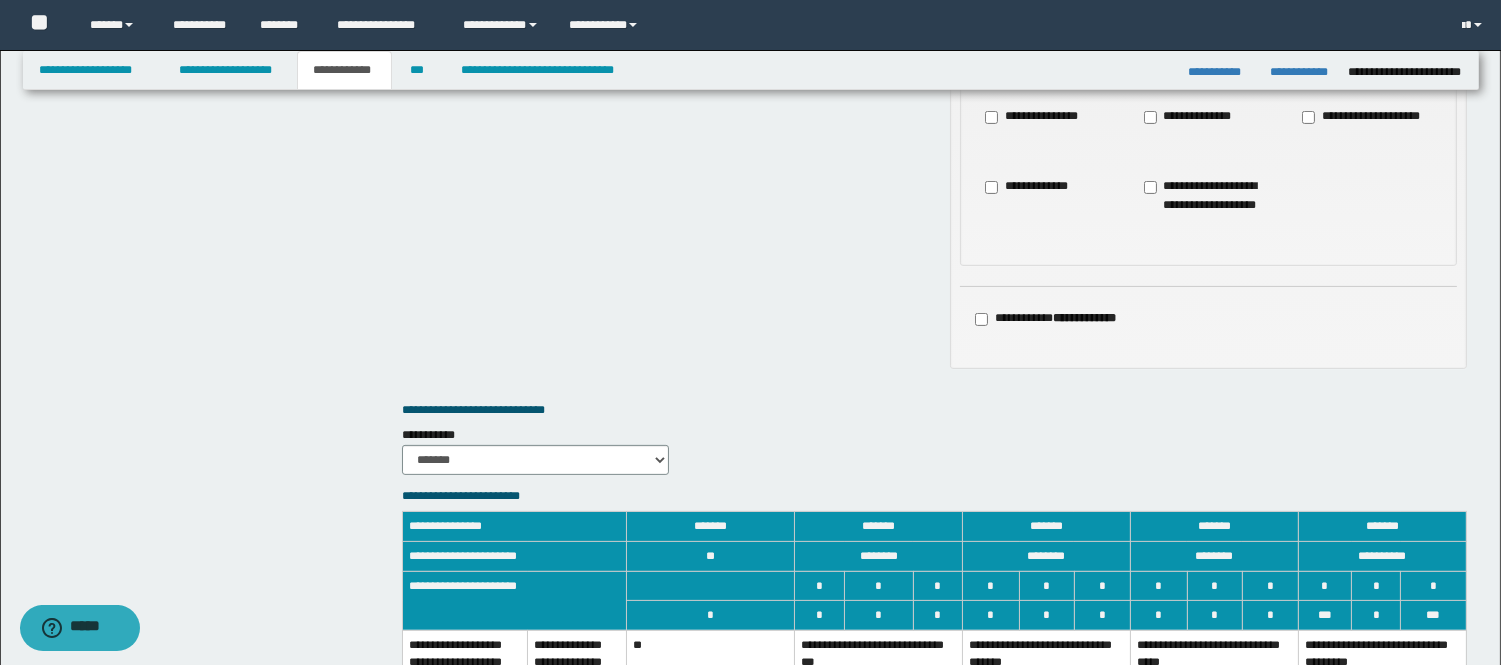 scroll, scrollTop: 990, scrollLeft: 0, axis: vertical 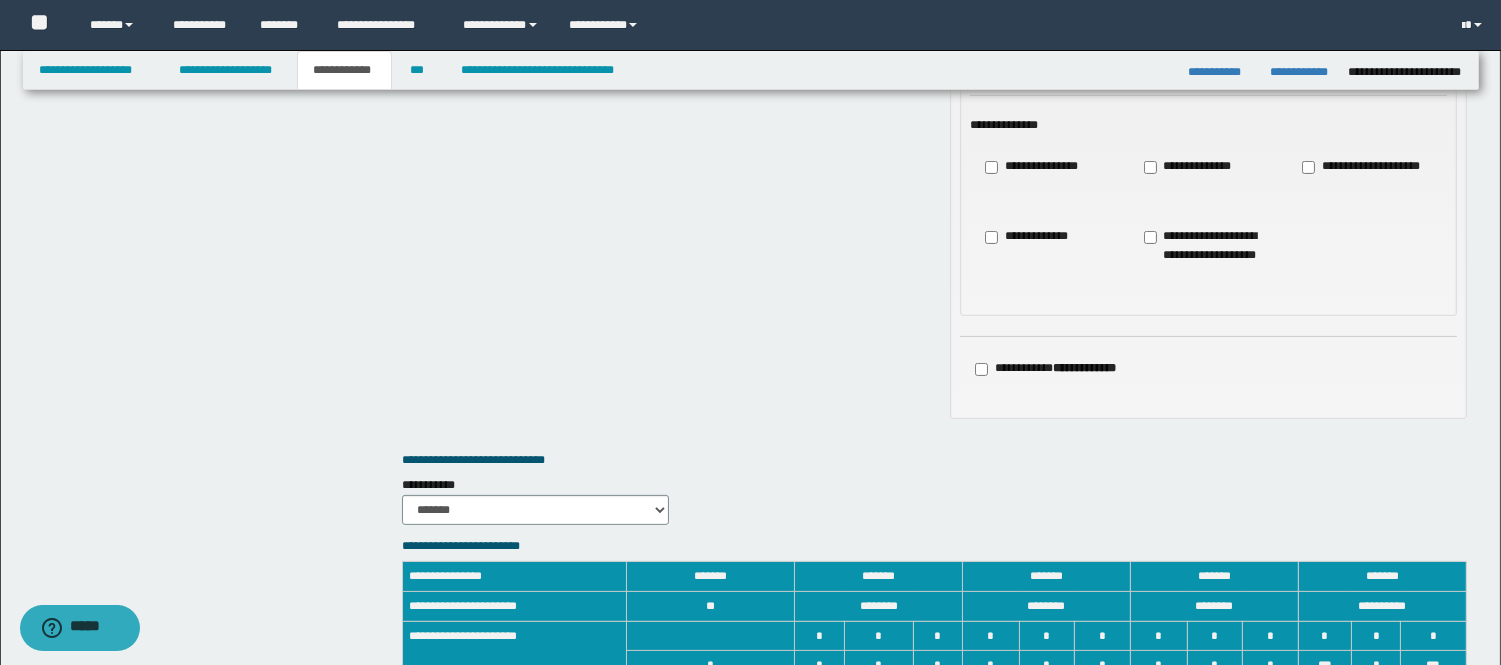 click on "**********" at bounding box center [1027, 237] 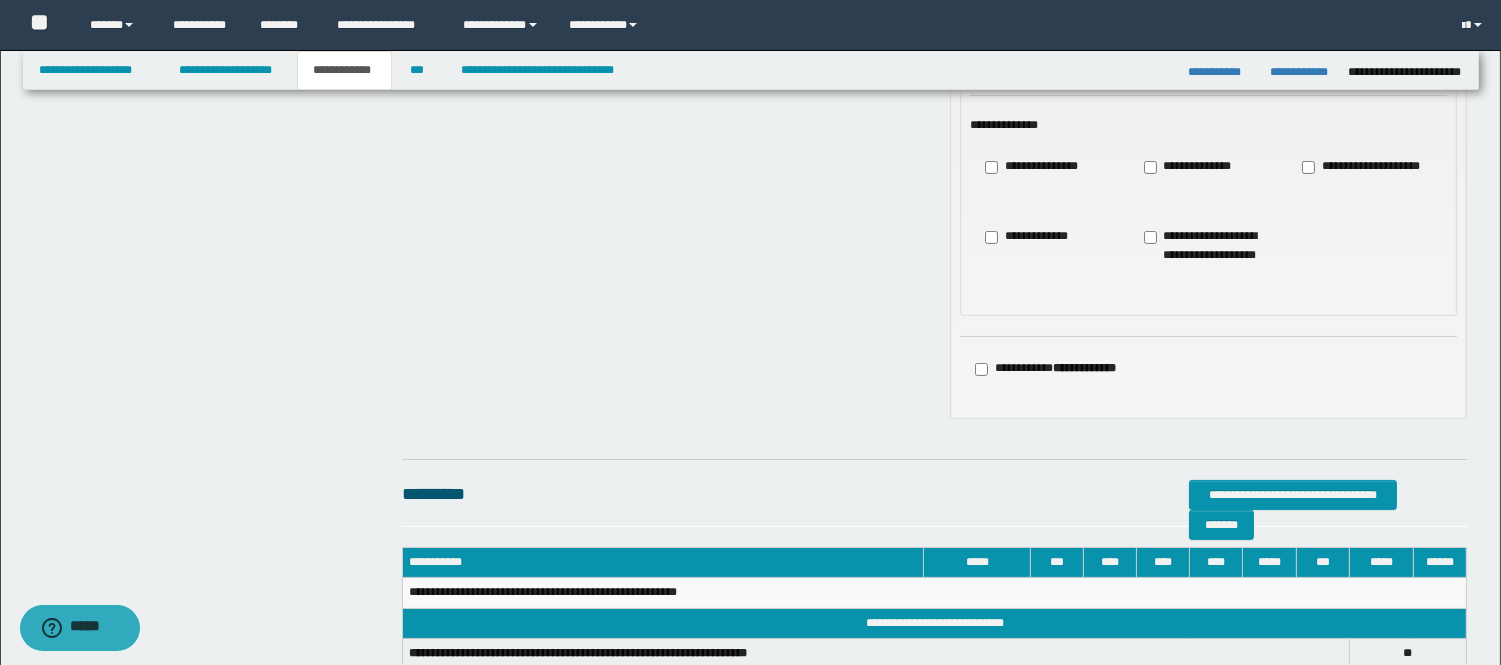 click on "**********" at bounding box center (1190, 167) 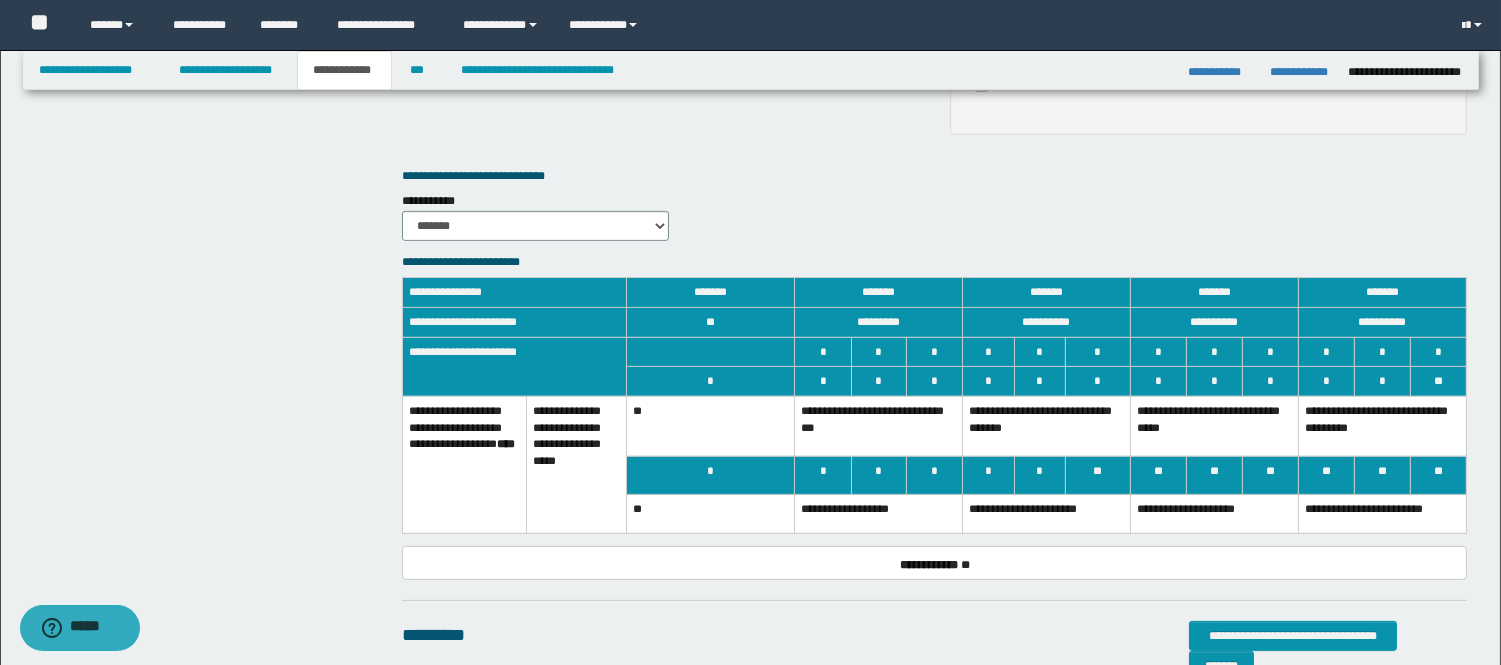 scroll, scrollTop: 1323, scrollLeft: 0, axis: vertical 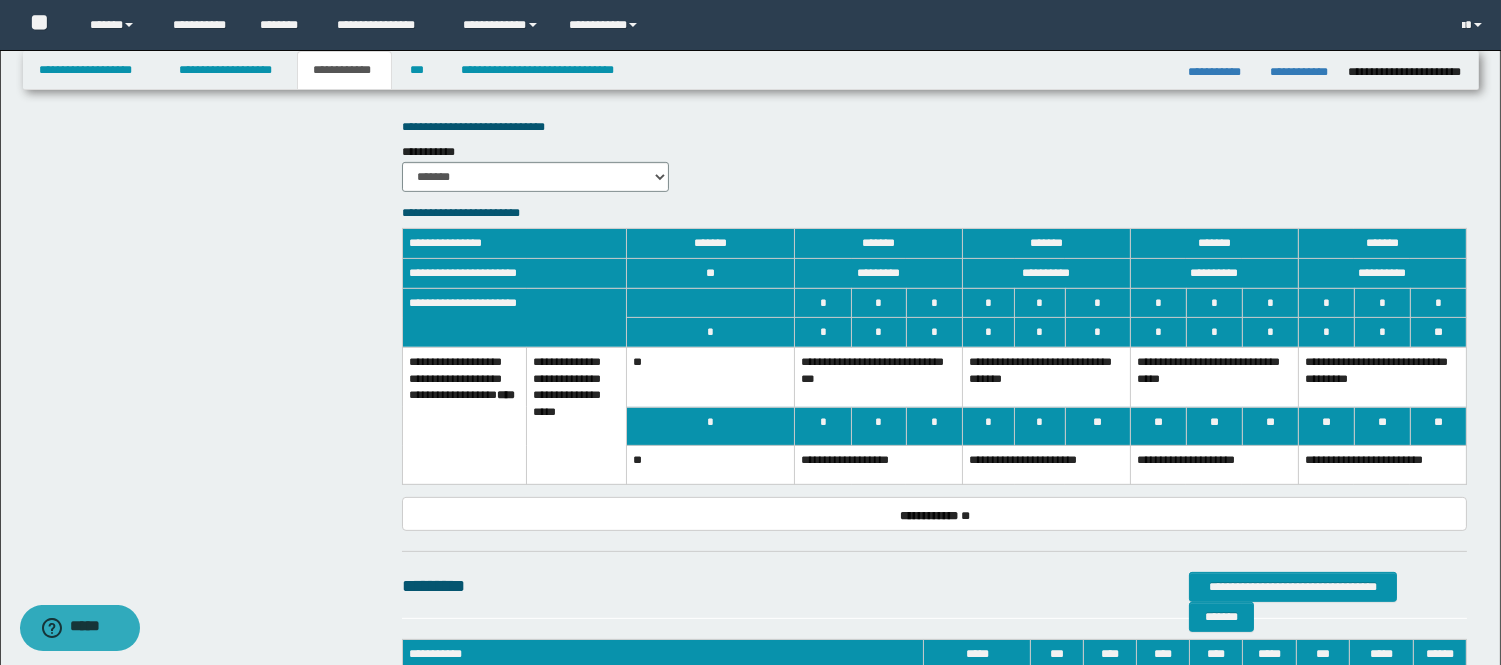 click on "**********" at bounding box center (1214, 377) 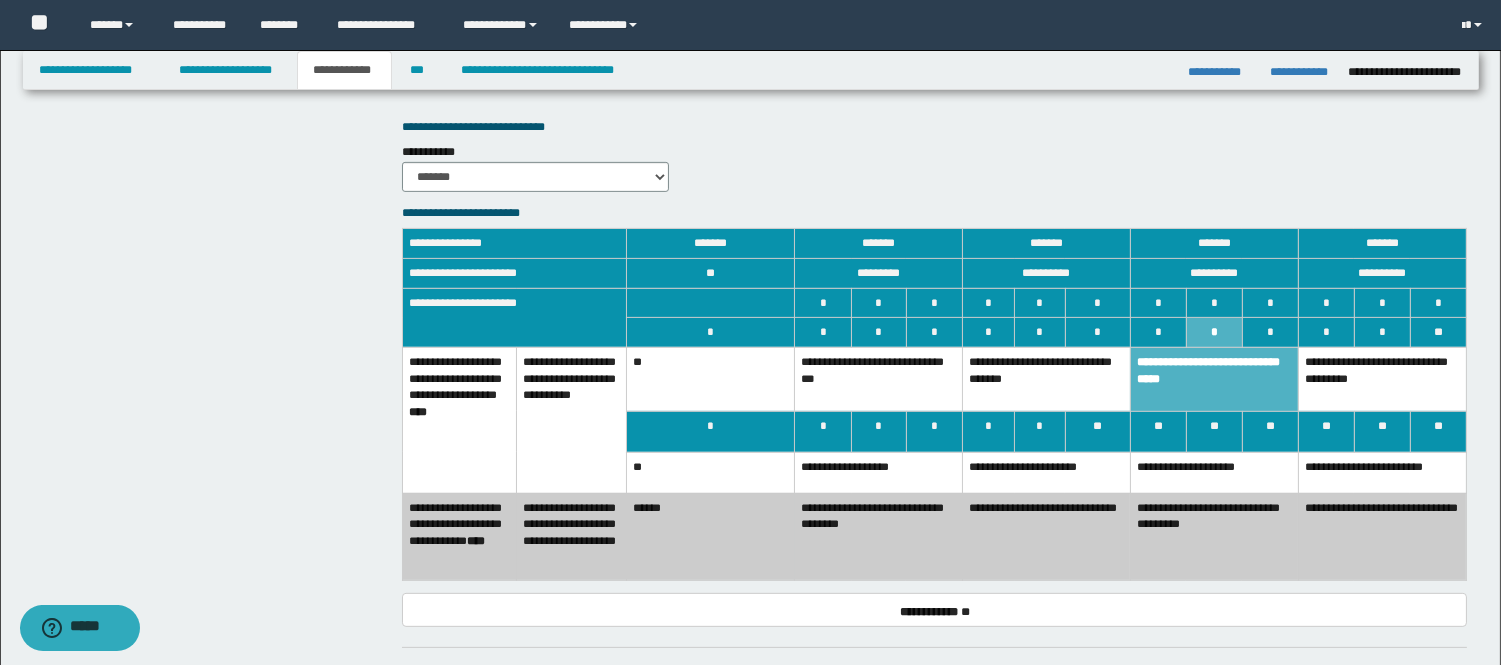 click on "**" at bounding box center (1214, 431) 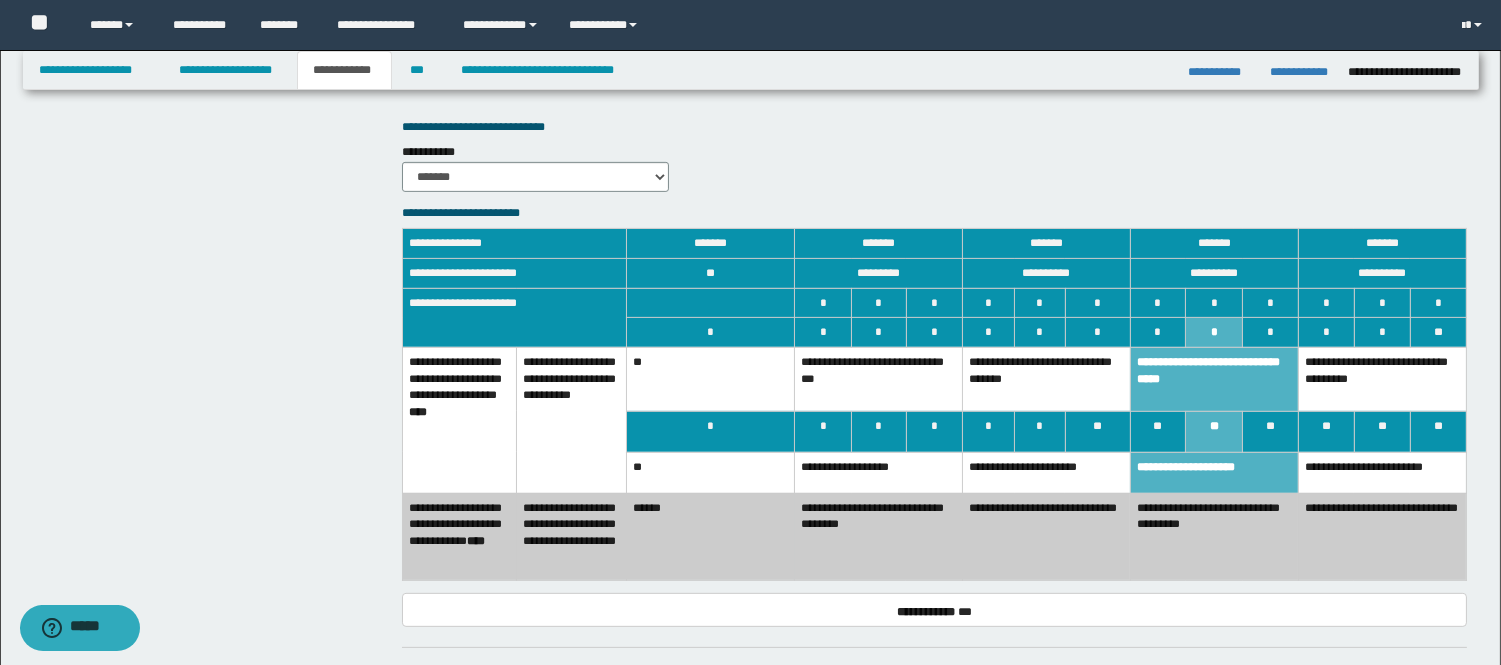 click on "**********" at bounding box center (1214, 536) 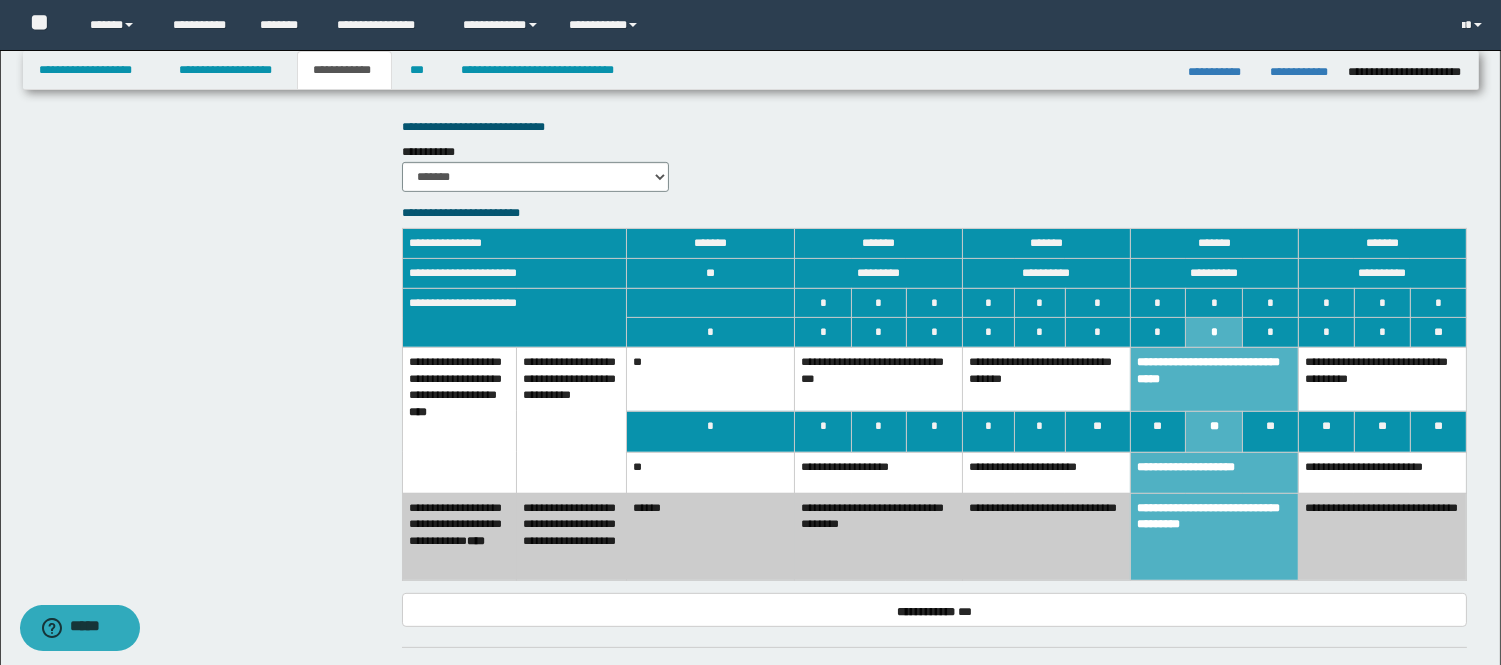 click on "**********" at bounding box center (1047, 472) 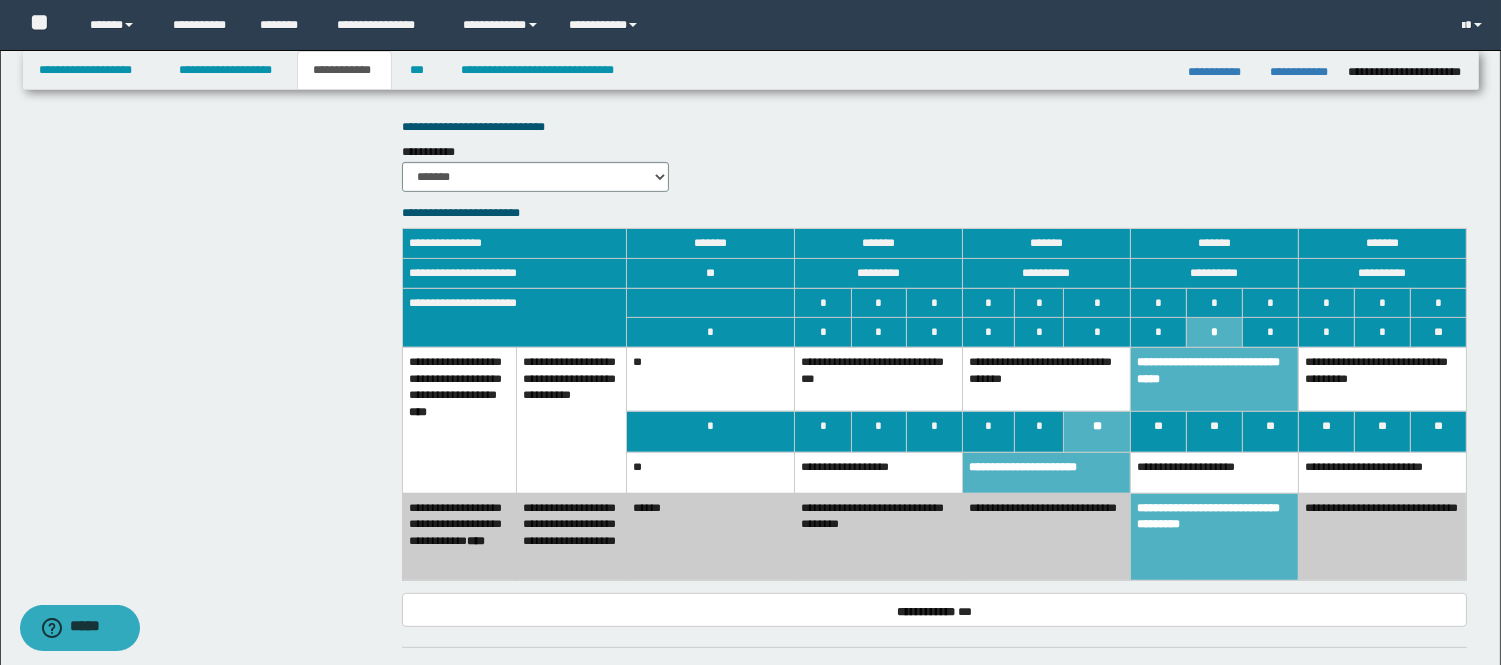 click on "**********" at bounding box center (1047, 536) 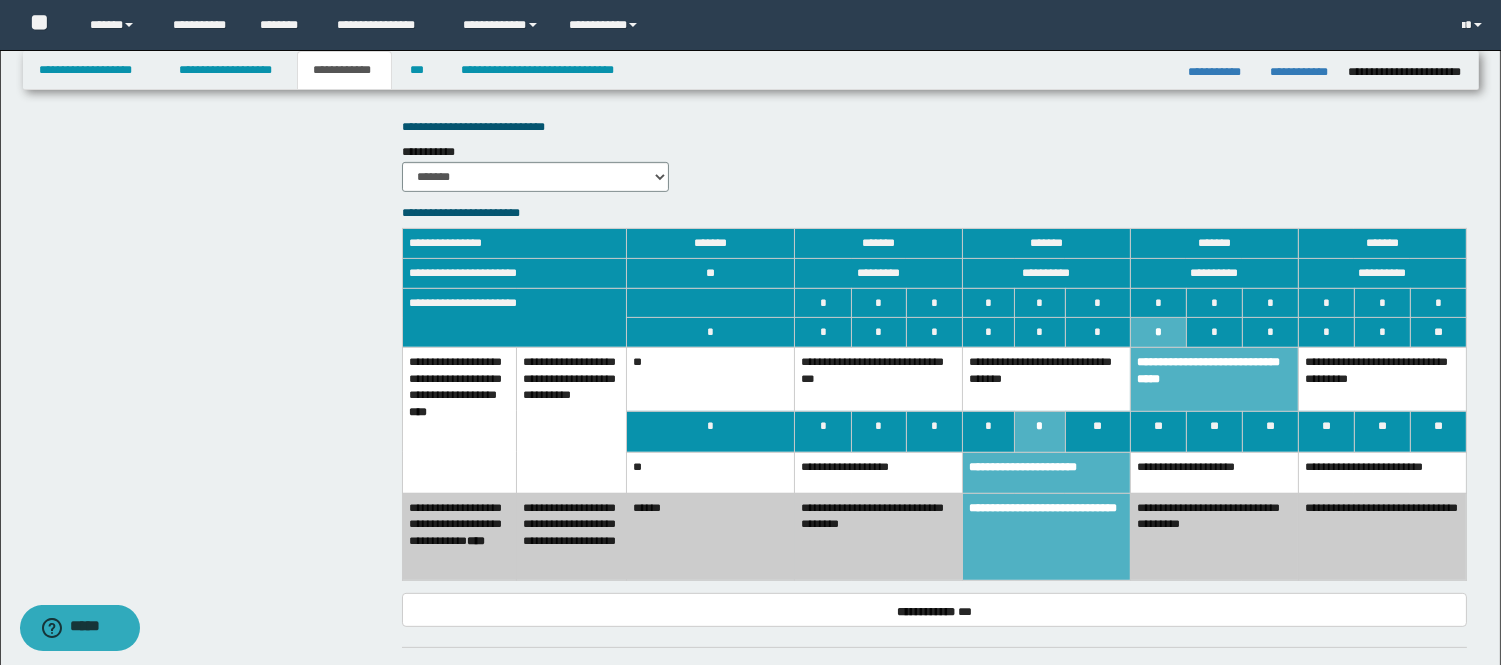 click on "**********" at bounding box center (1047, 379) 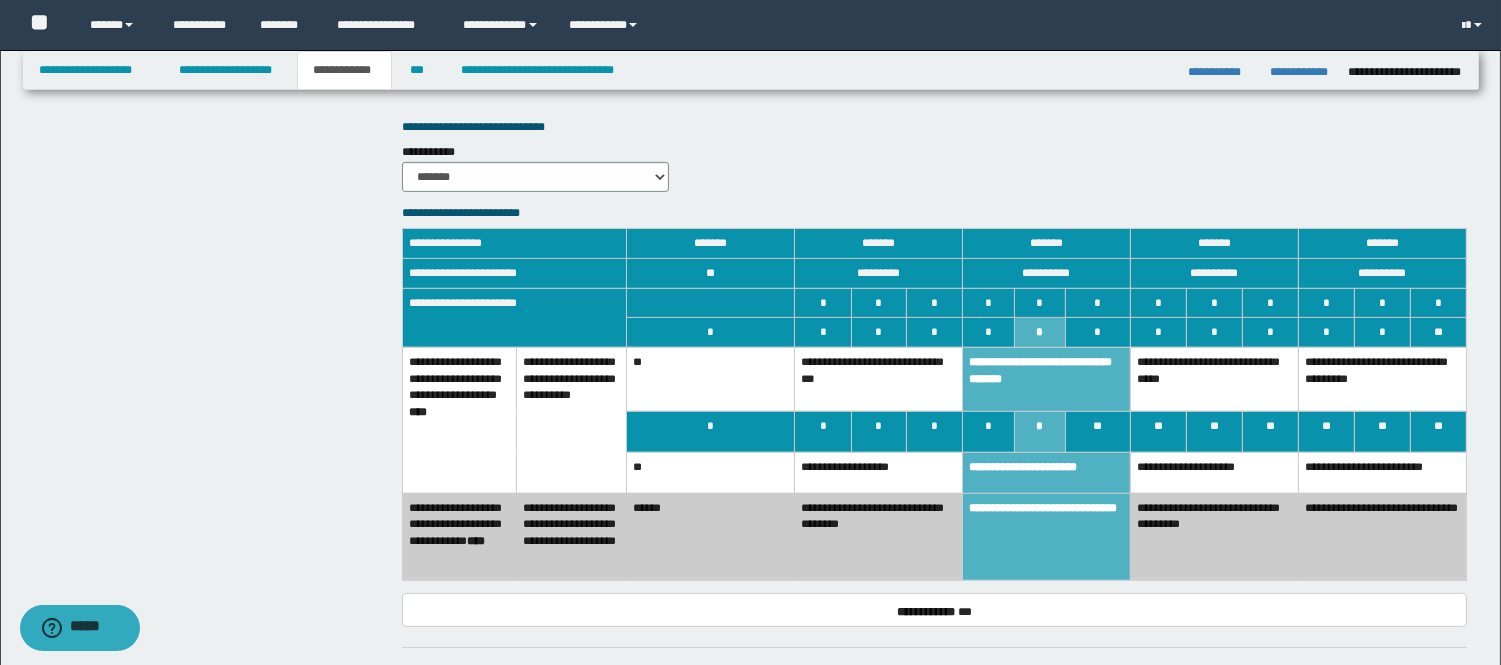 click on "**********" at bounding box center [1214, 379] 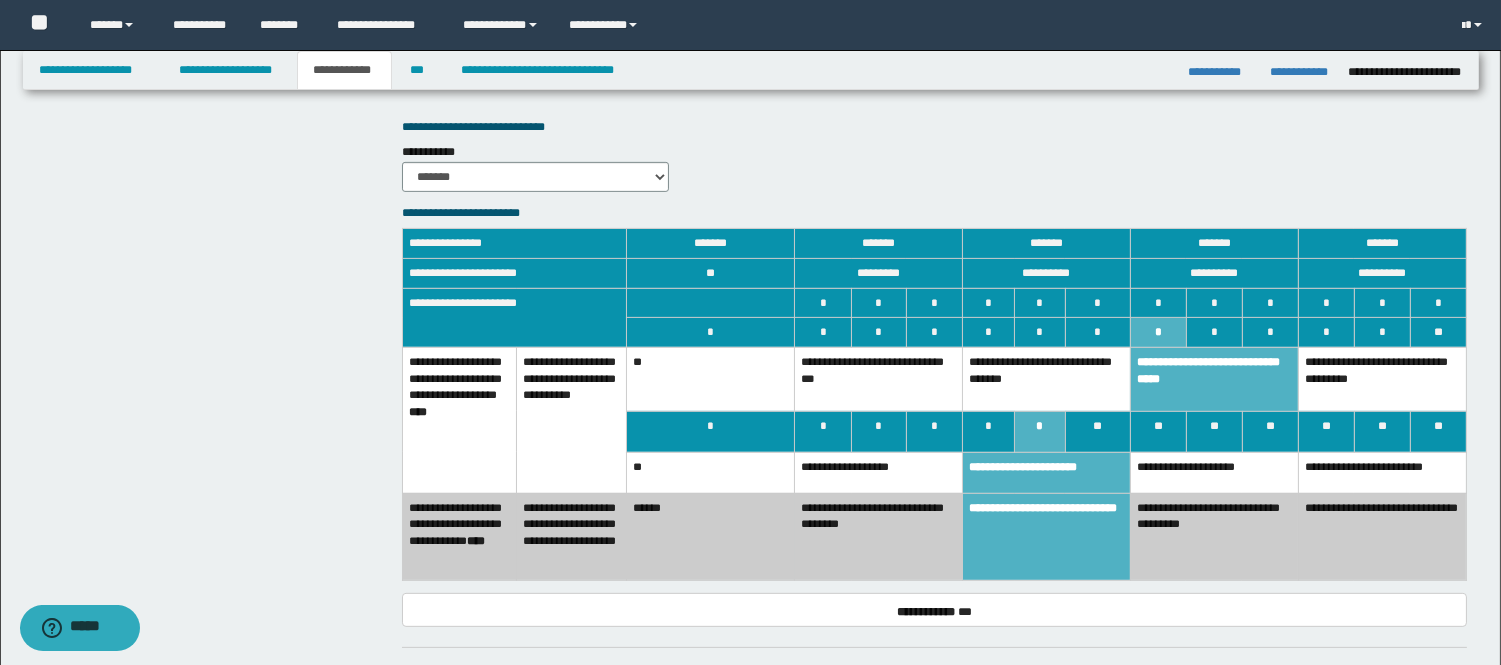 click on "**********" at bounding box center [1214, 472] 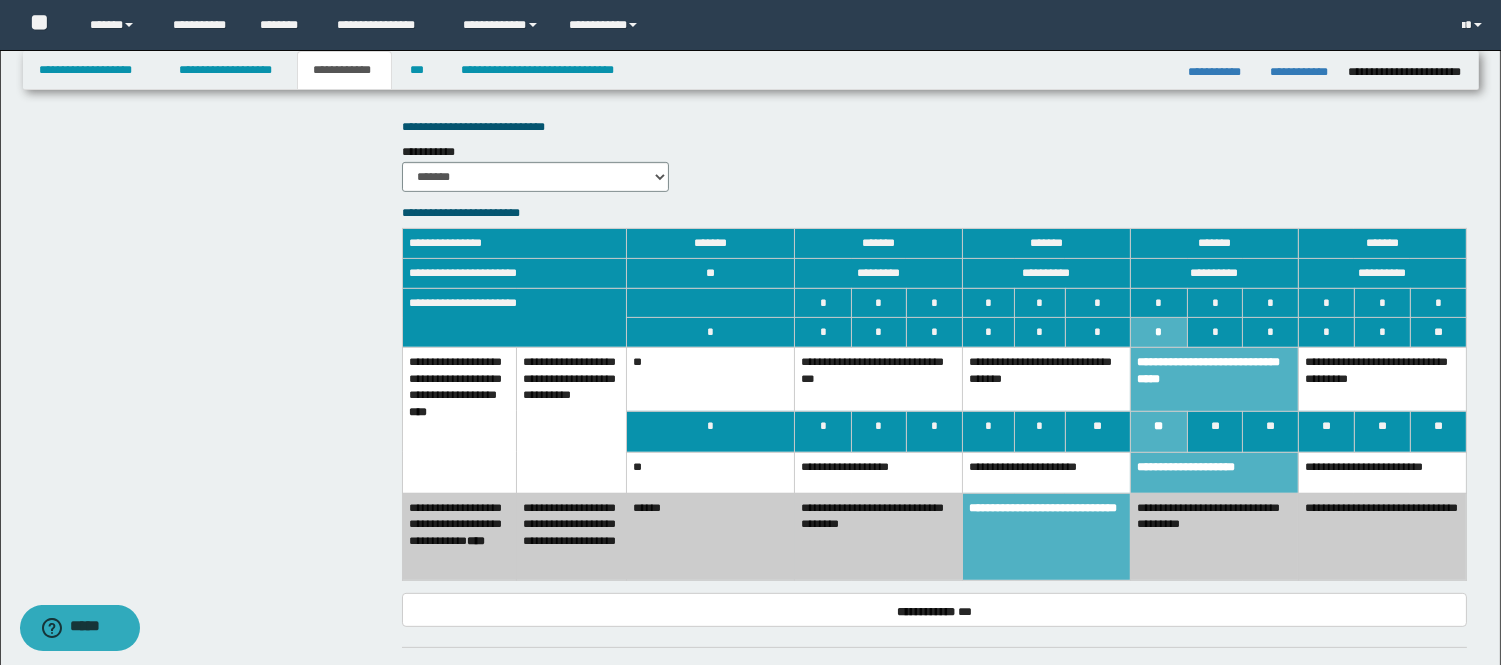 click on "**********" at bounding box center (1214, 536) 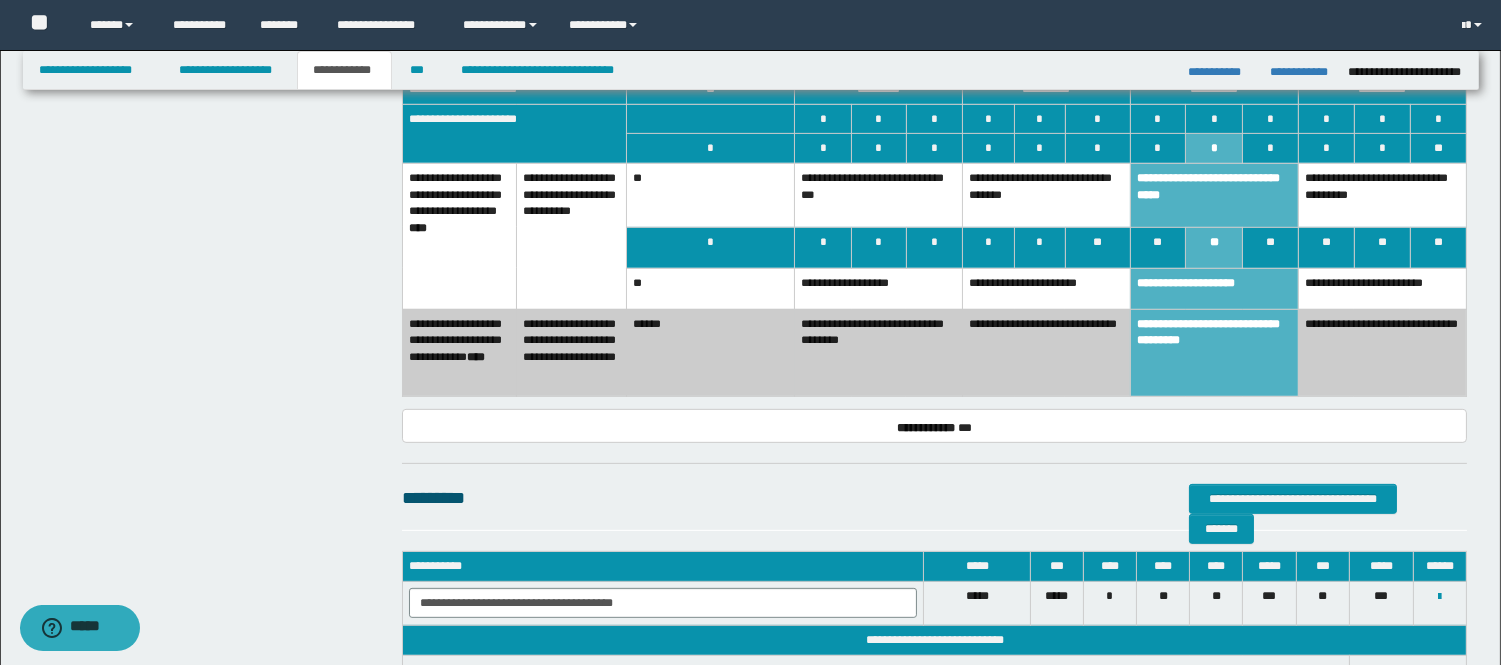scroll, scrollTop: 1434, scrollLeft: 0, axis: vertical 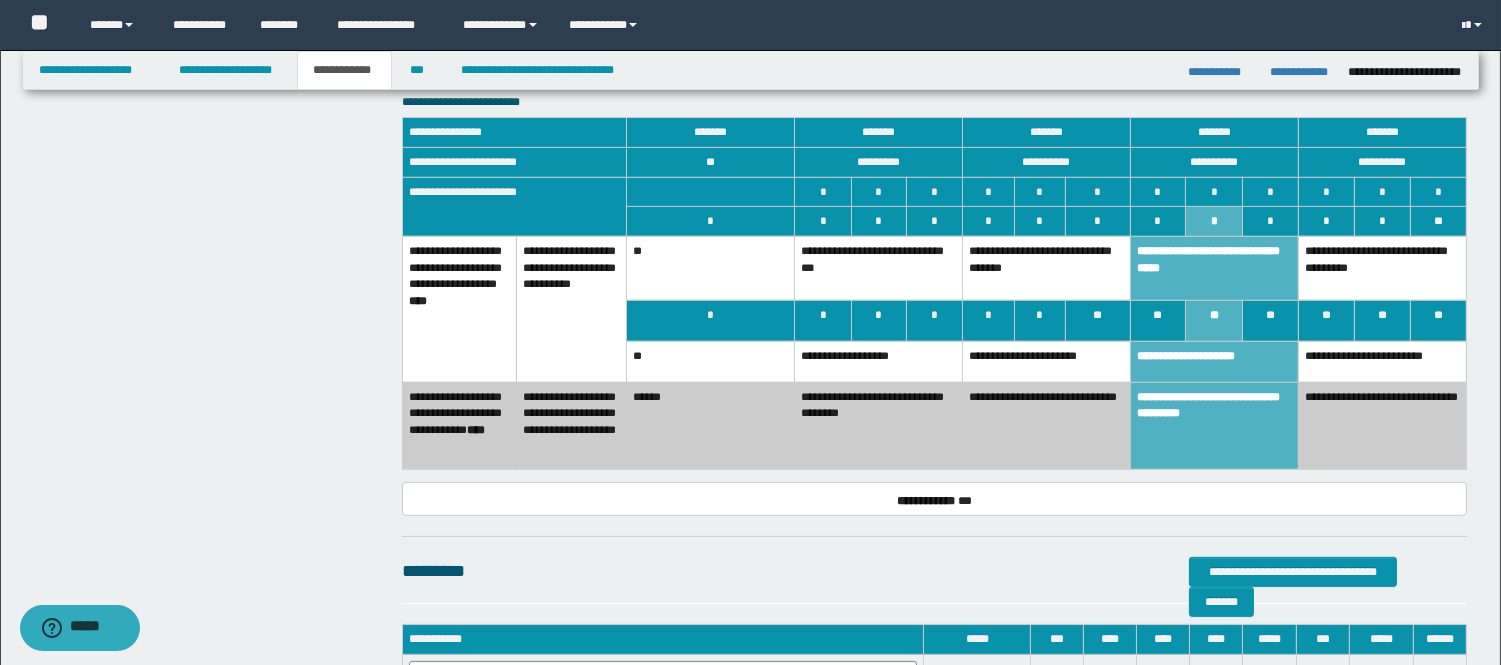 click on "**********" at bounding box center (1047, 425) 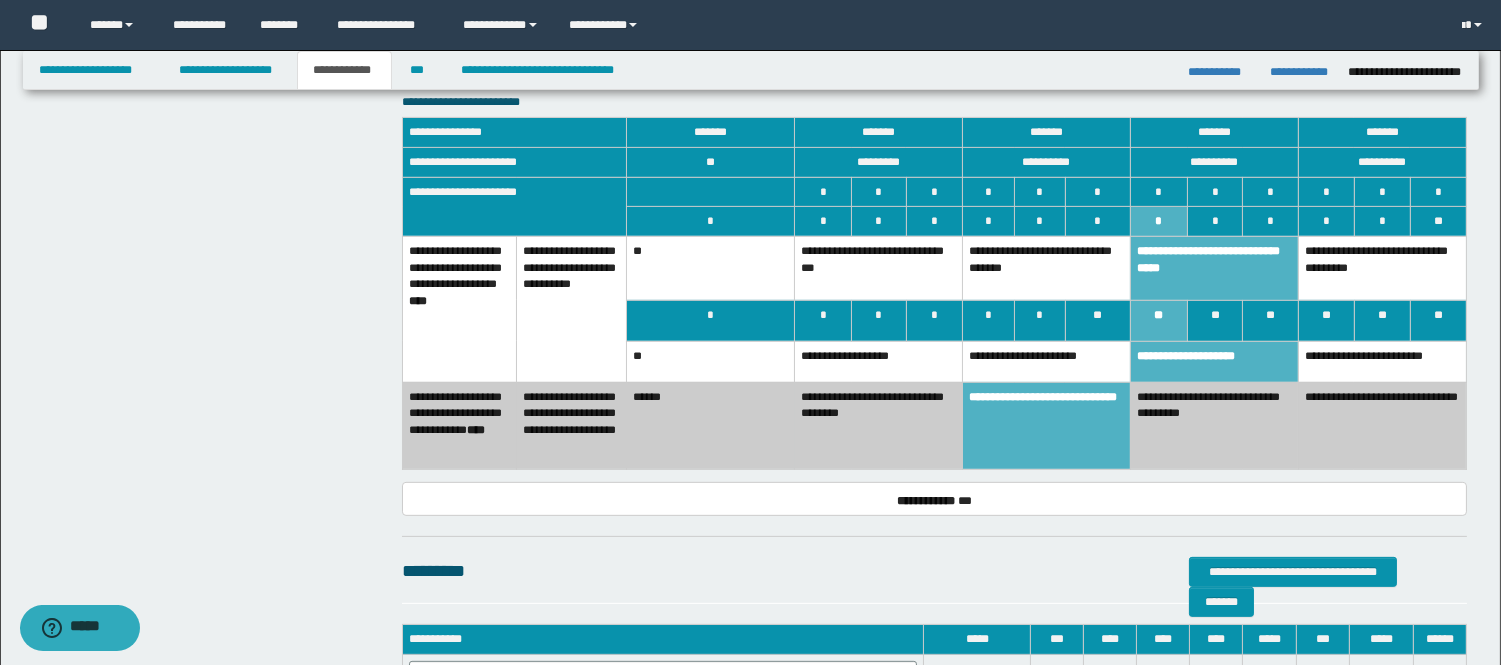 click on "**********" at bounding box center [1214, 425] 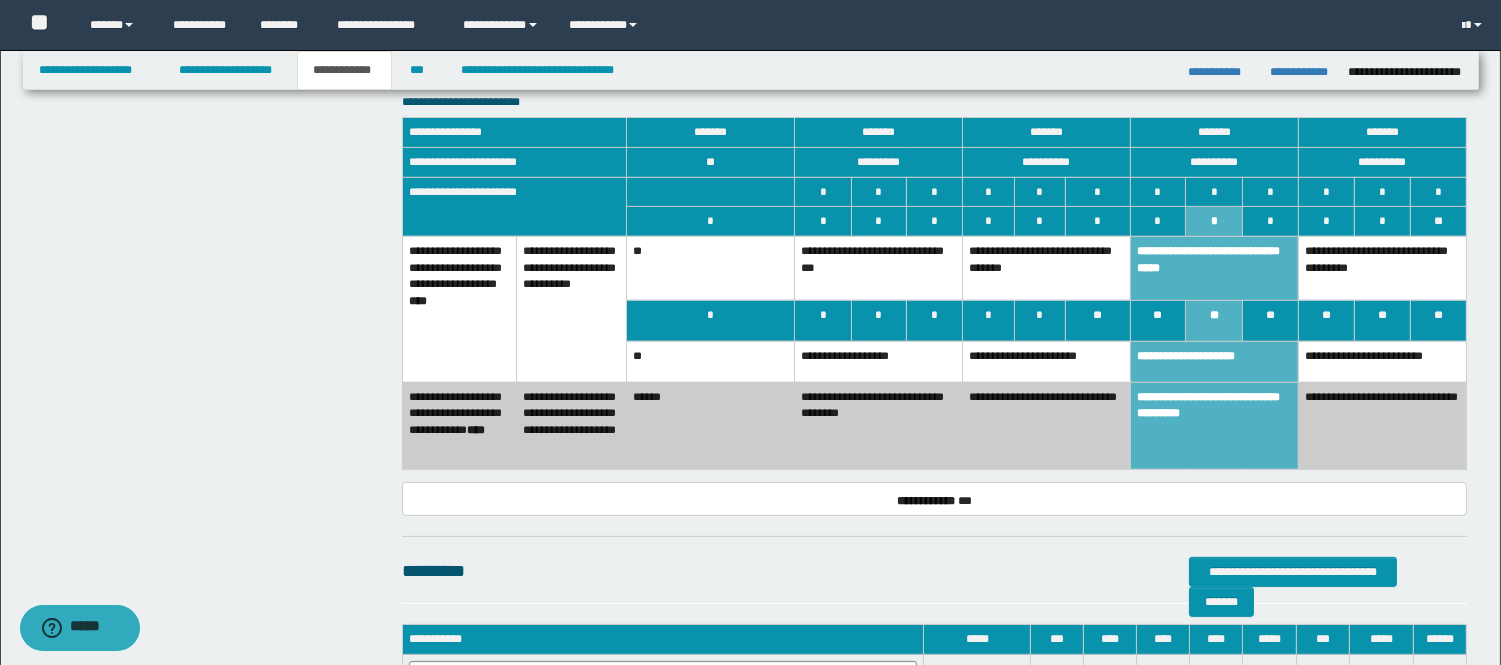 click on "**********" at bounding box center [1382, 268] 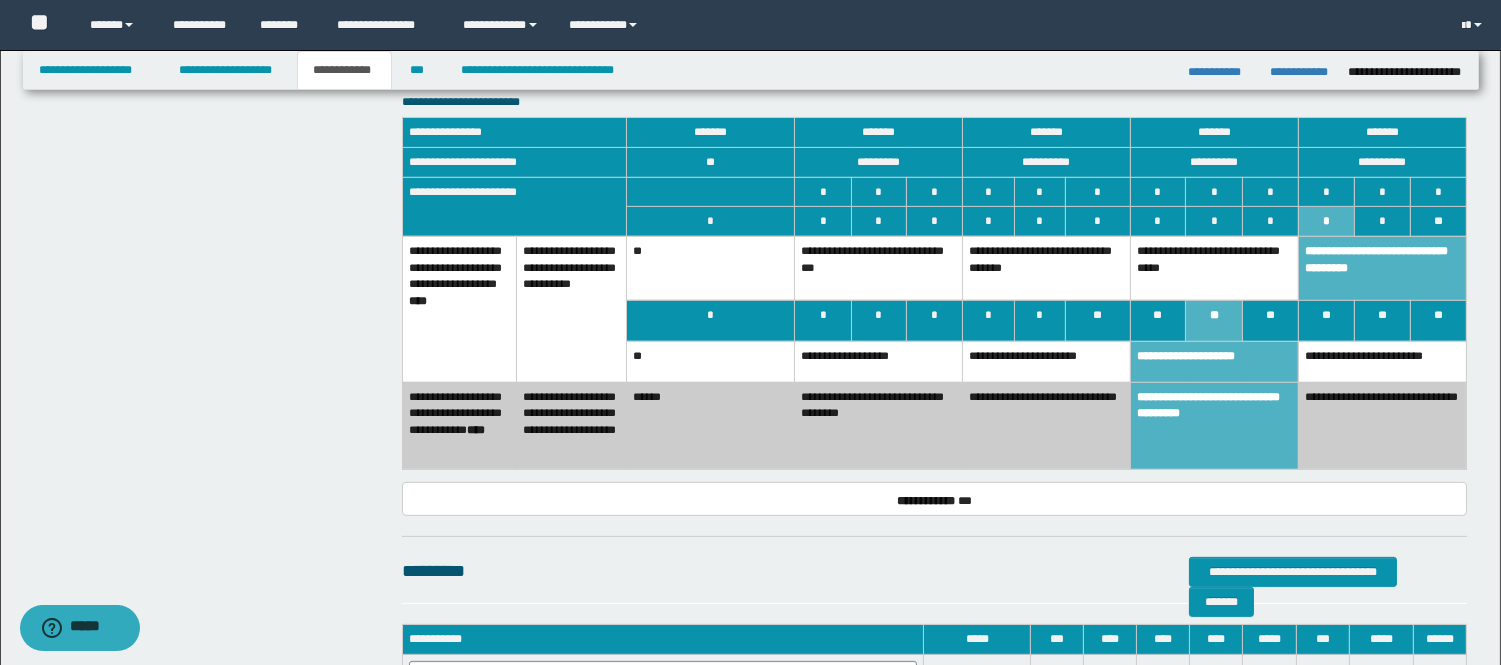 click on "**********" at bounding box center [1382, 361] 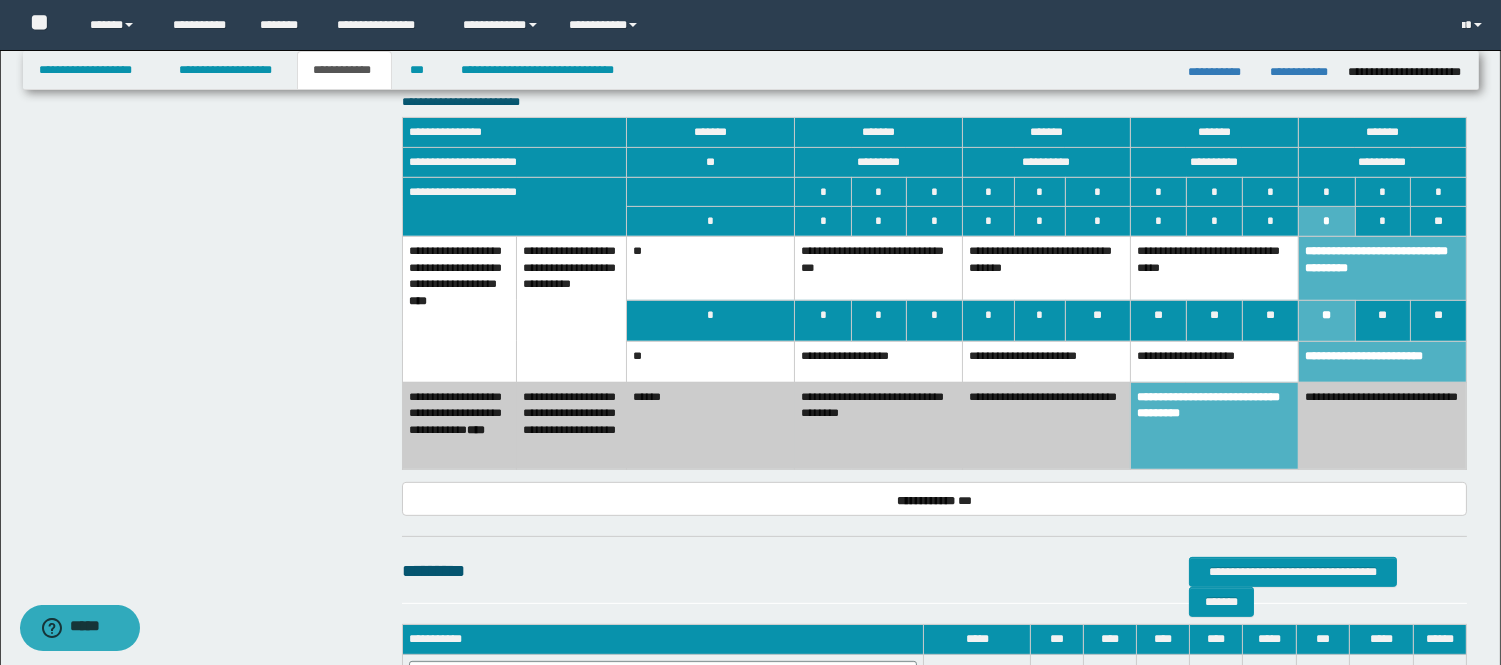 click on "**********" at bounding box center (1382, 425) 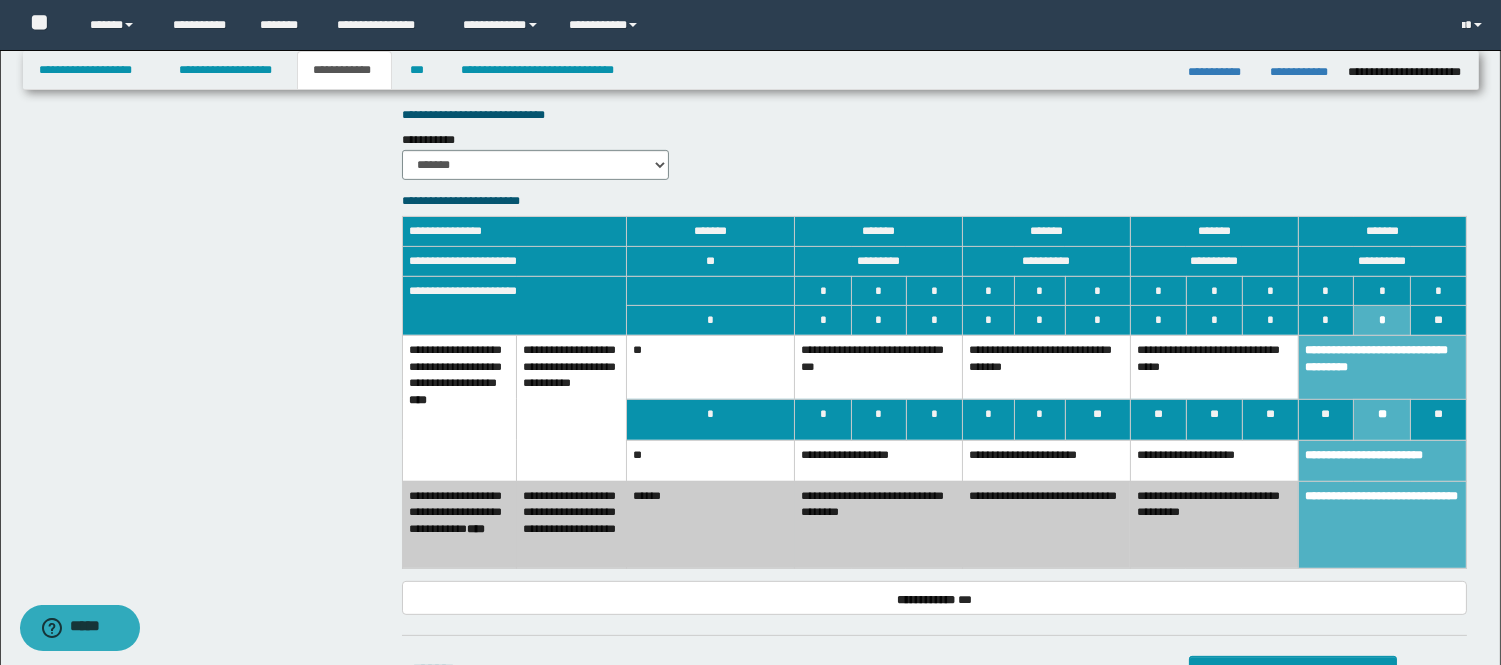 scroll, scrollTop: 990, scrollLeft: 0, axis: vertical 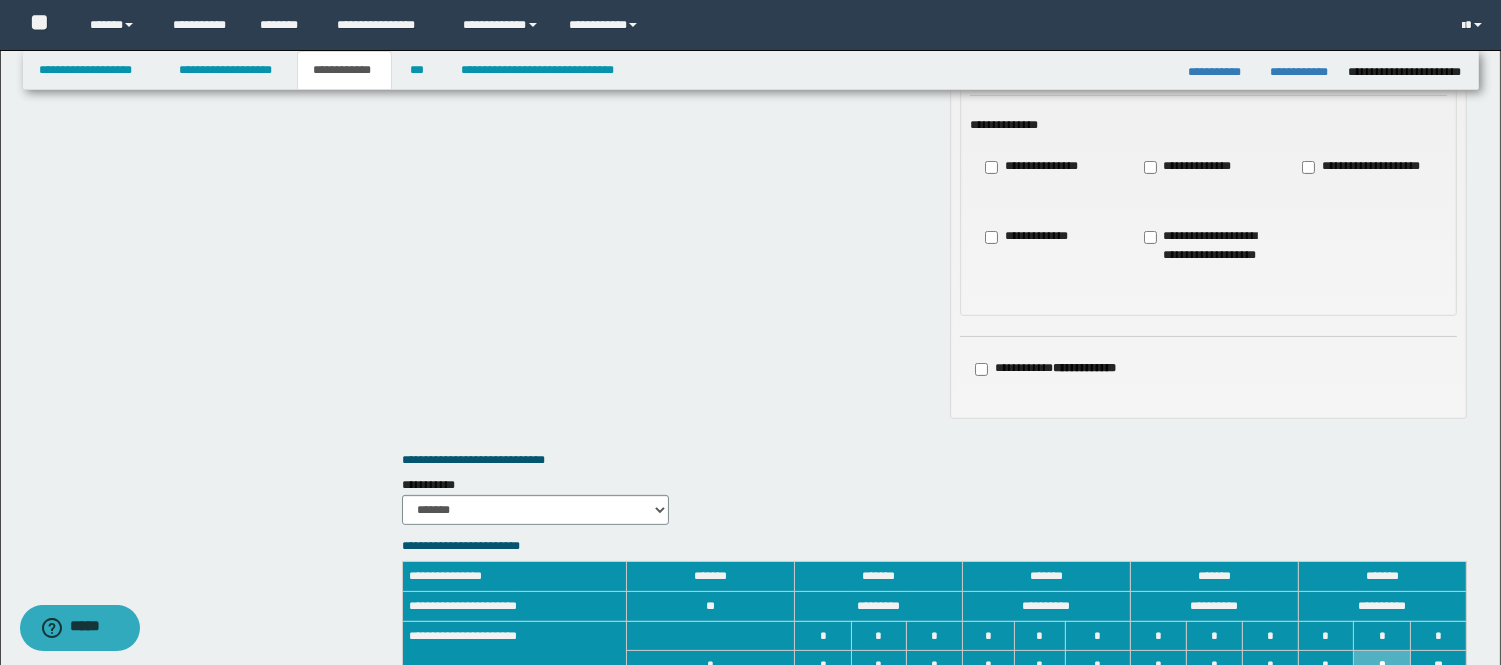 click on "**********" at bounding box center (1190, 167) 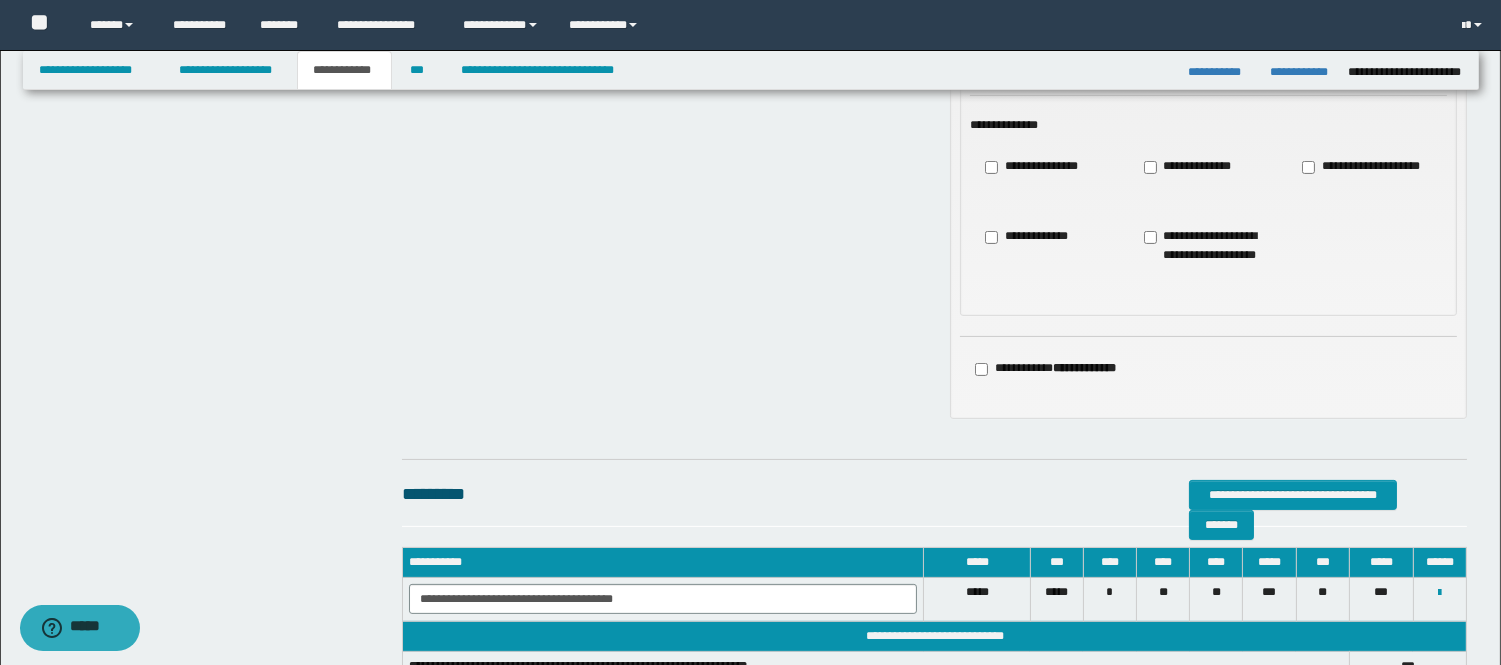 click on "********" at bounding box center (1439, 599) 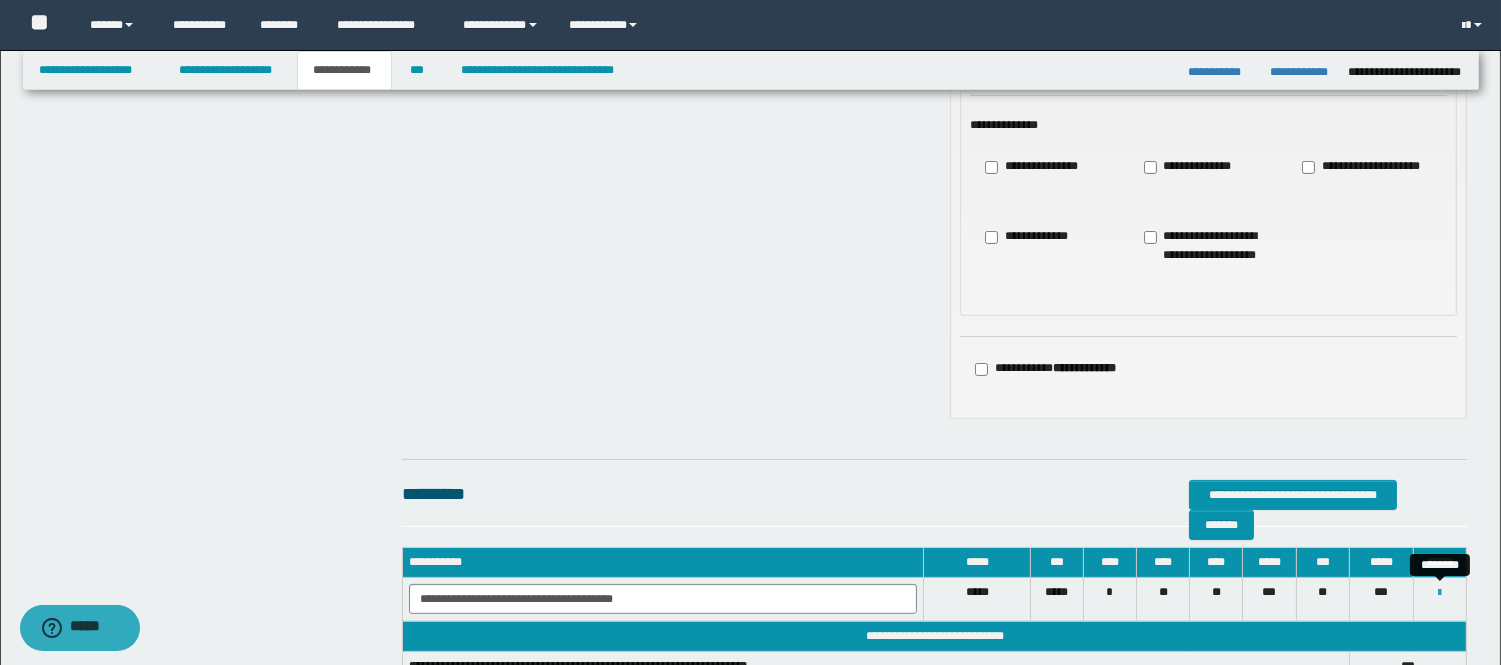 click at bounding box center (1439, 593) 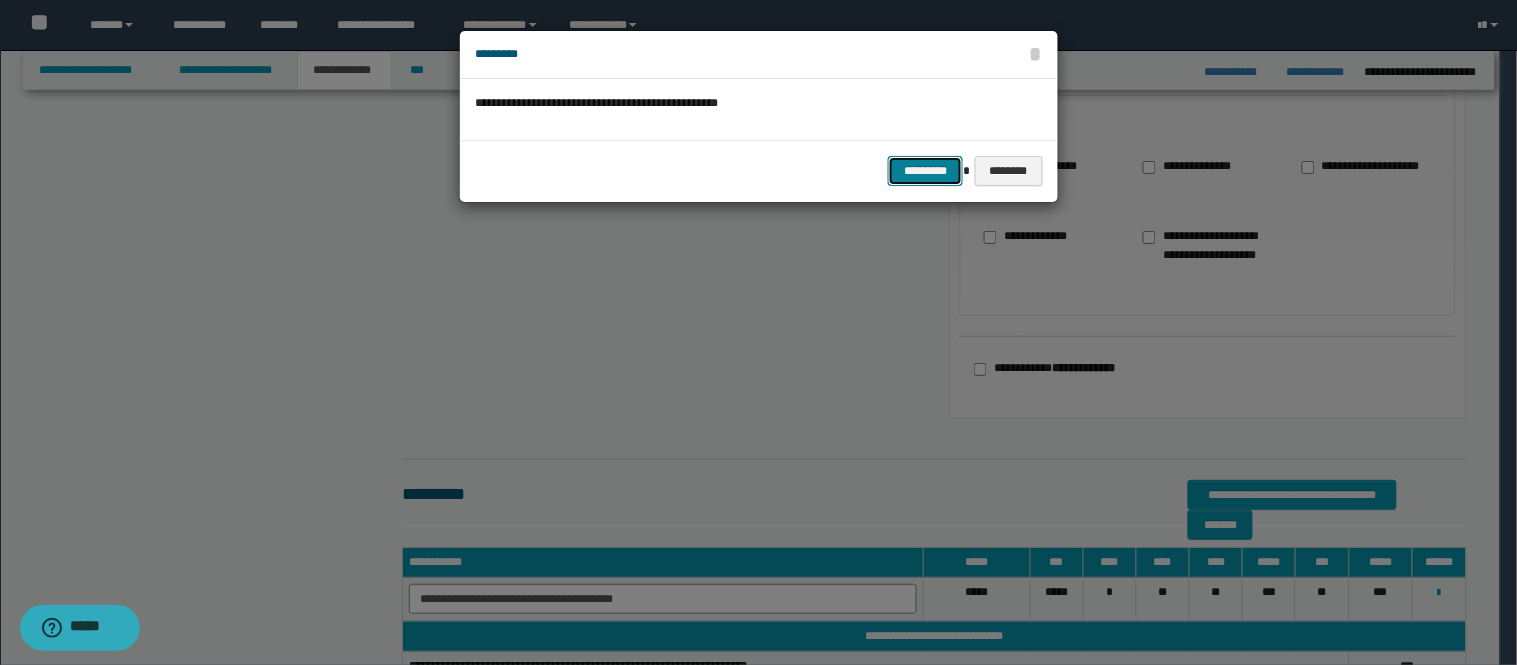 click on "*********" at bounding box center [925, 171] 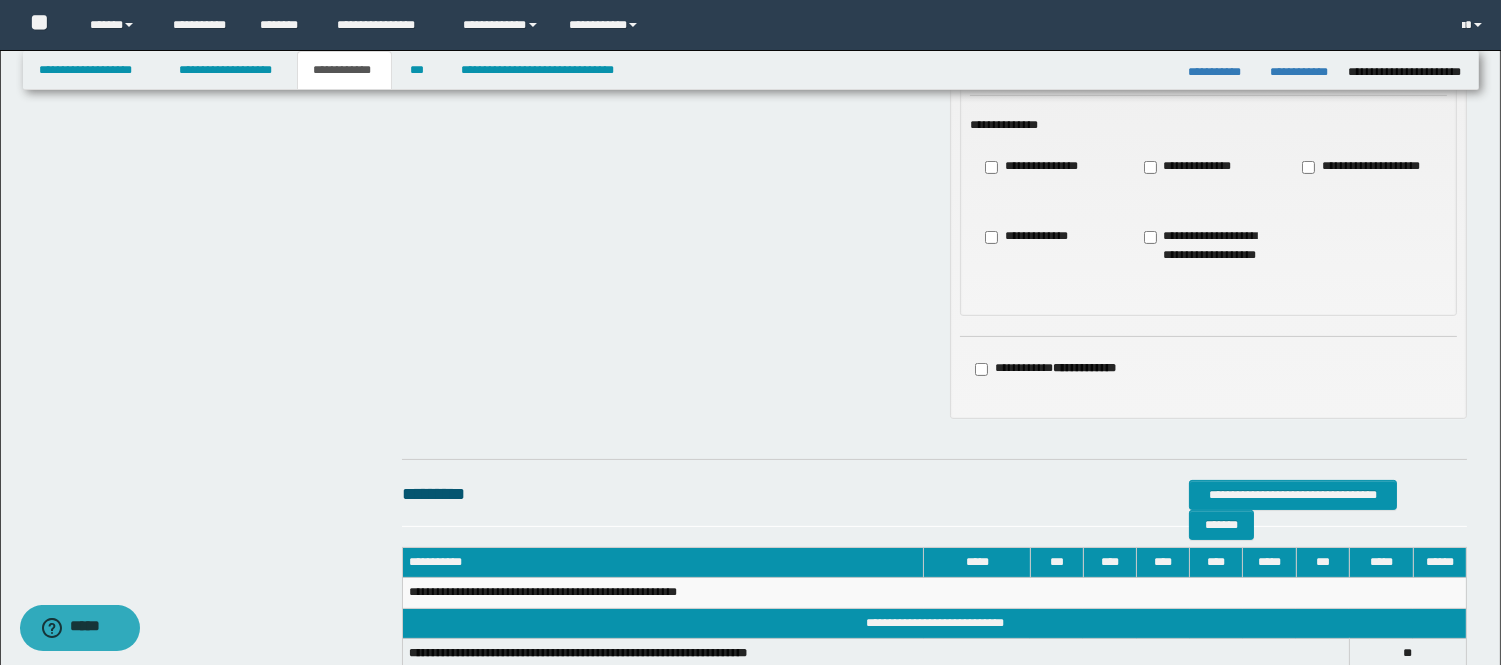 scroll, scrollTop: 767, scrollLeft: 0, axis: vertical 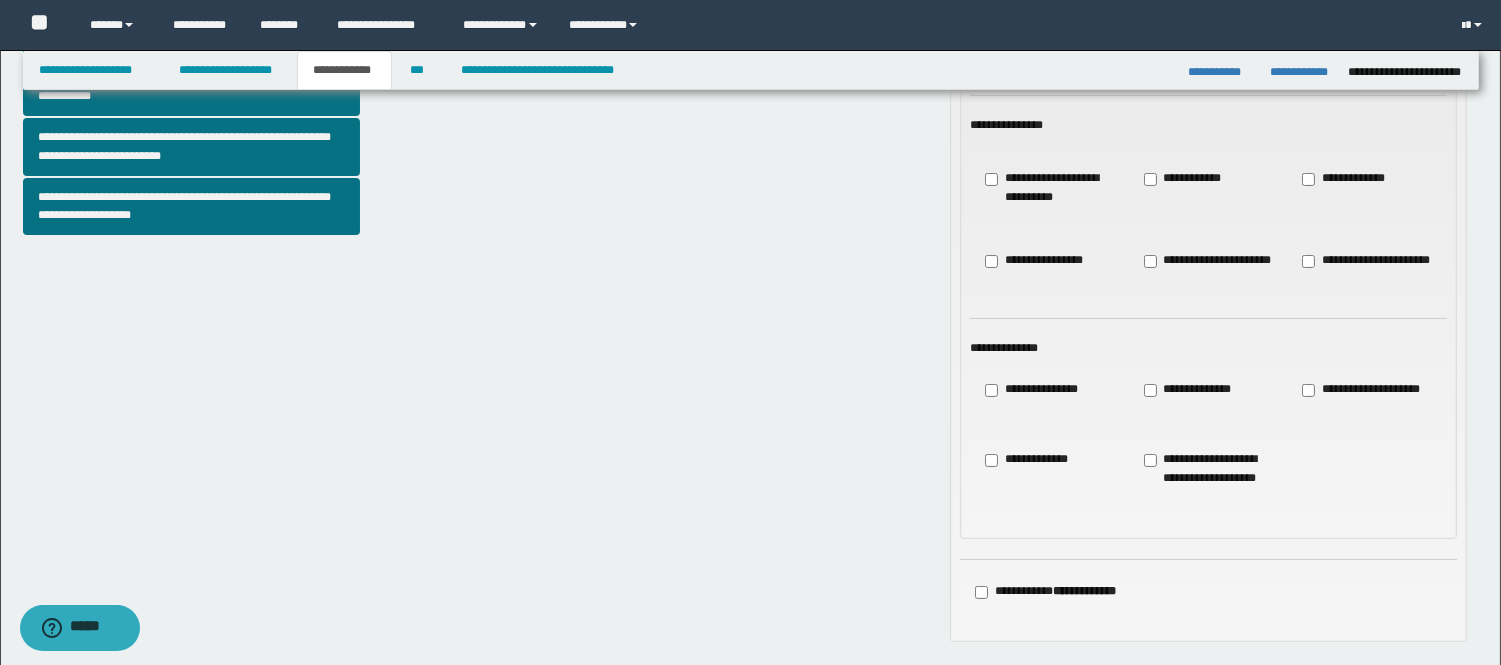 click on "**********" at bounding box center [1027, 460] 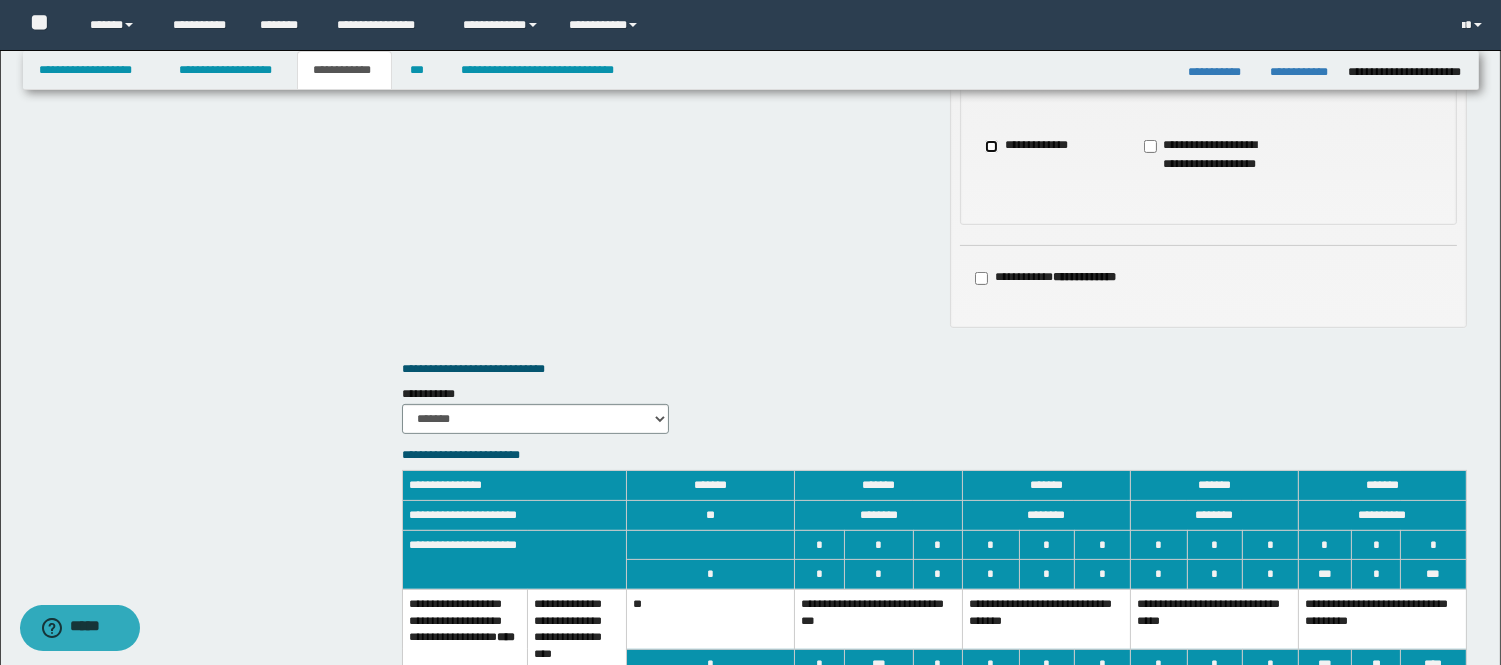 scroll, scrollTop: 1212, scrollLeft: 0, axis: vertical 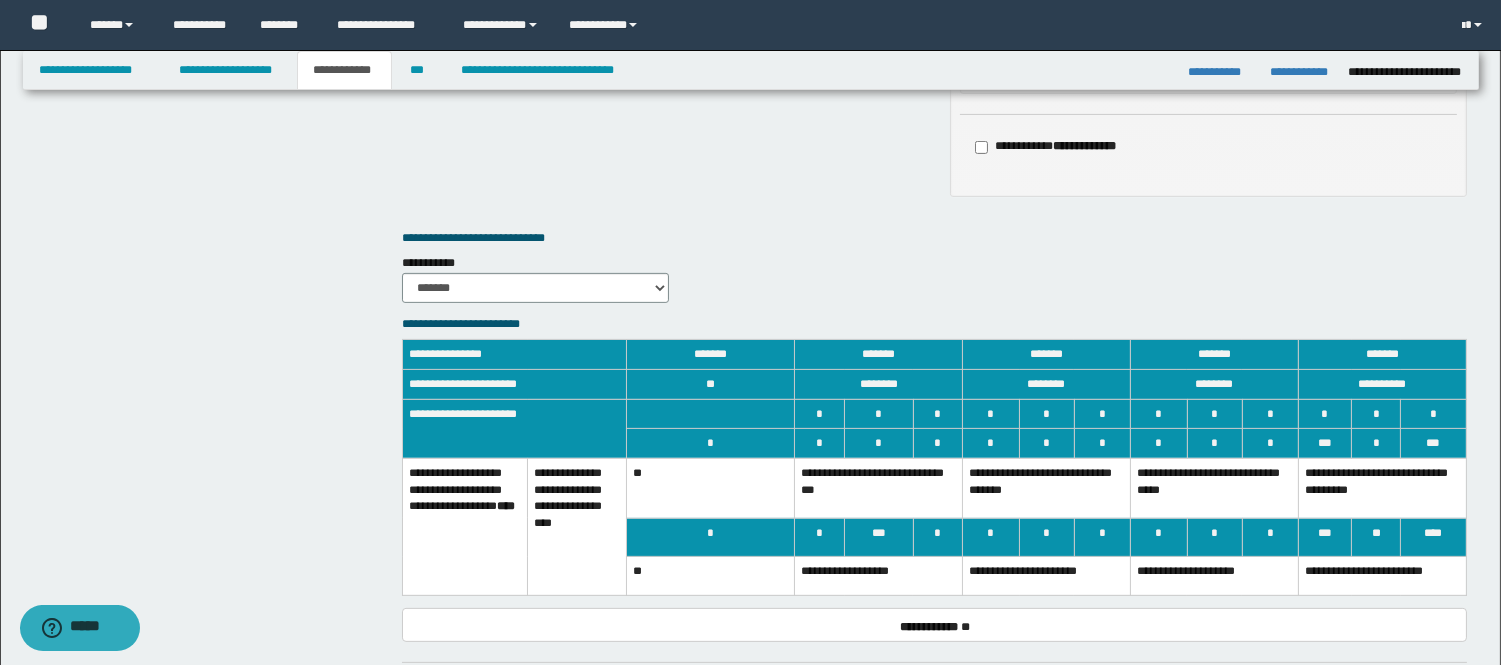 click on "**********" at bounding box center [1382, 488] 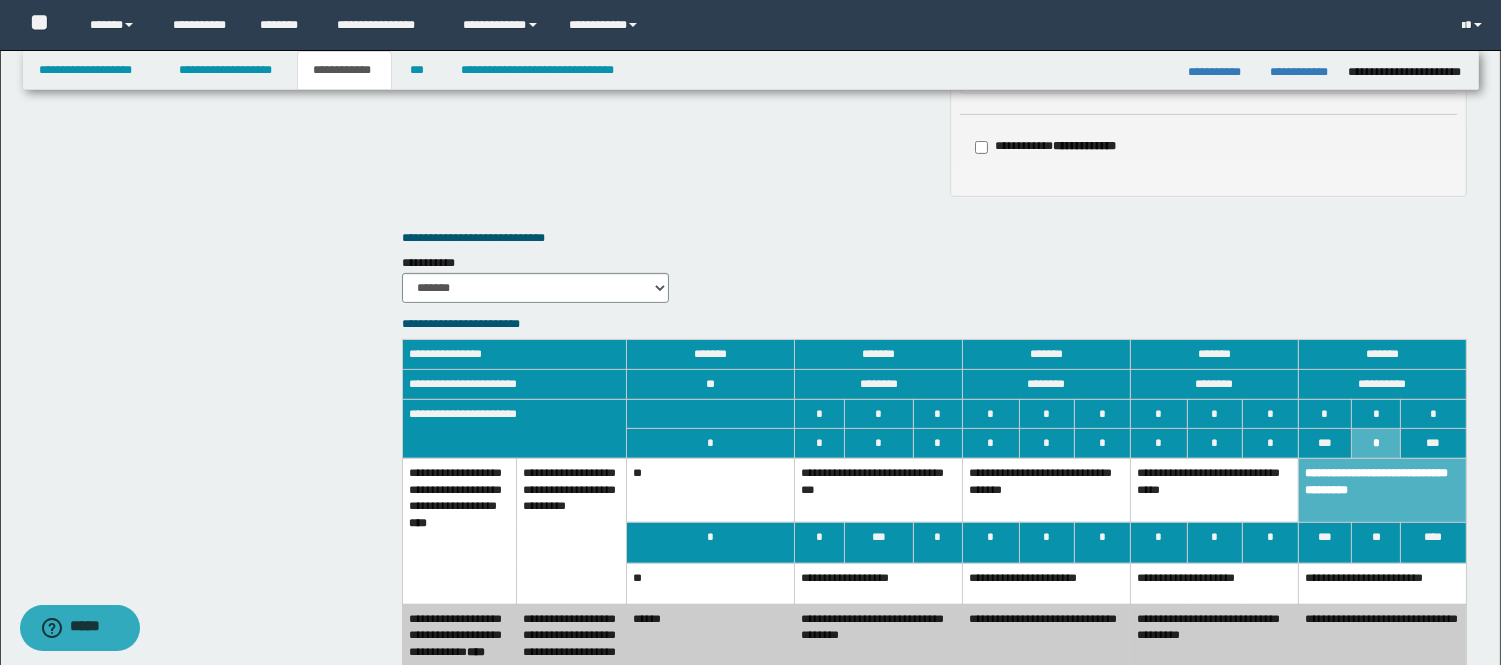 click on "**********" at bounding box center [1382, 583] 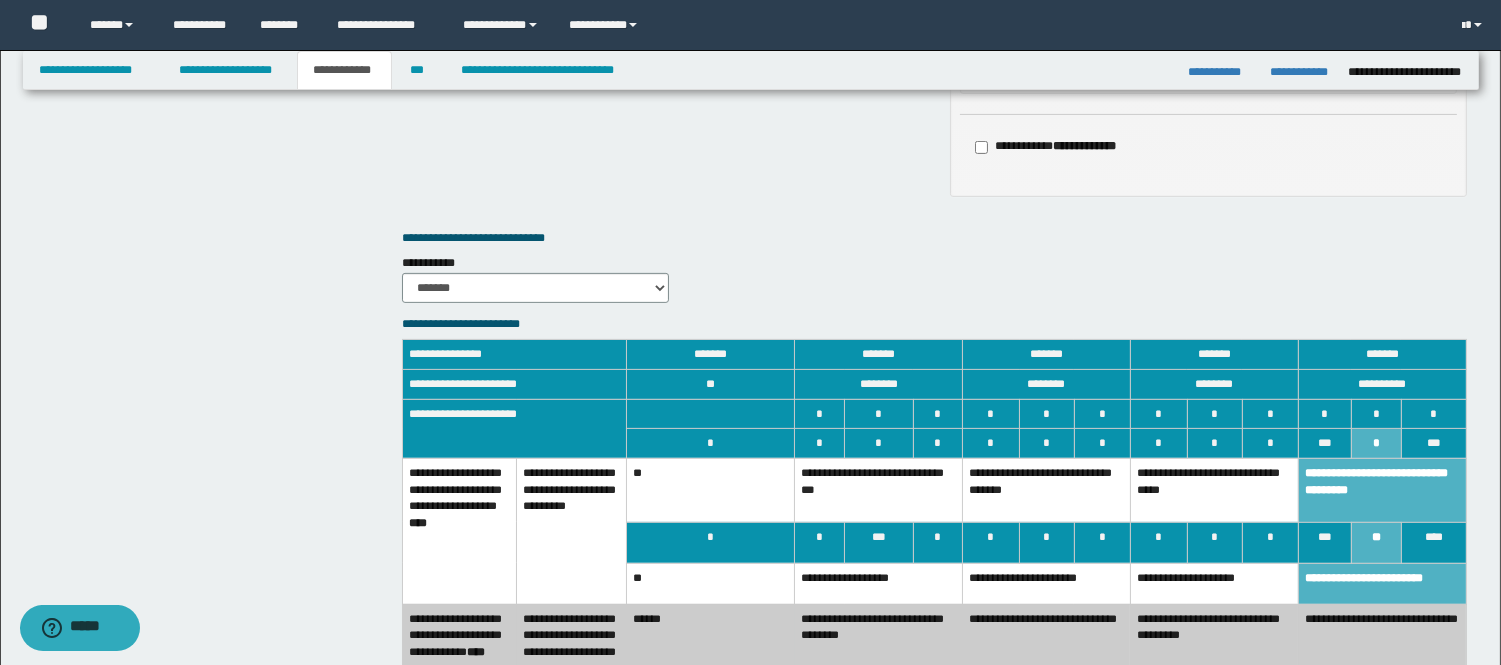 click on "**********" at bounding box center [1214, 490] 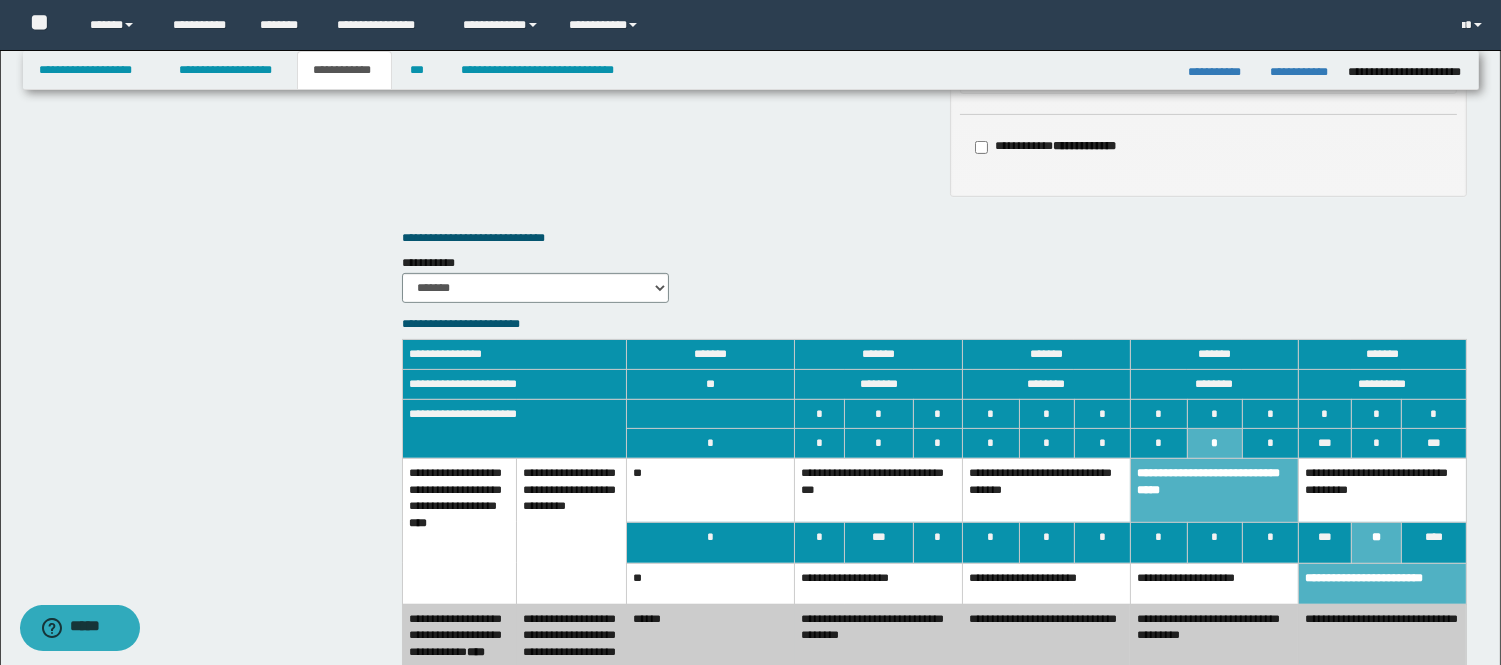 scroll, scrollTop: 1434, scrollLeft: 0, axis: vertical 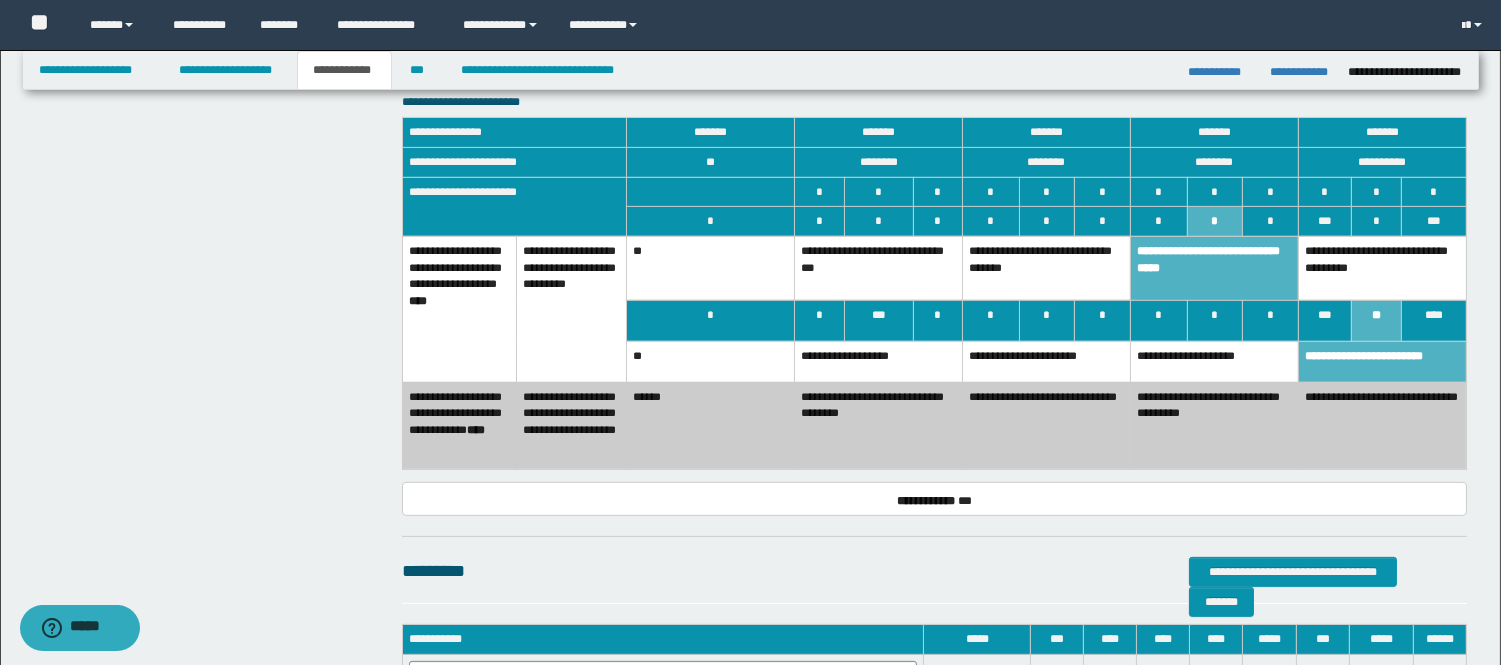 click on "**********" at bounding box center (1382, 425) 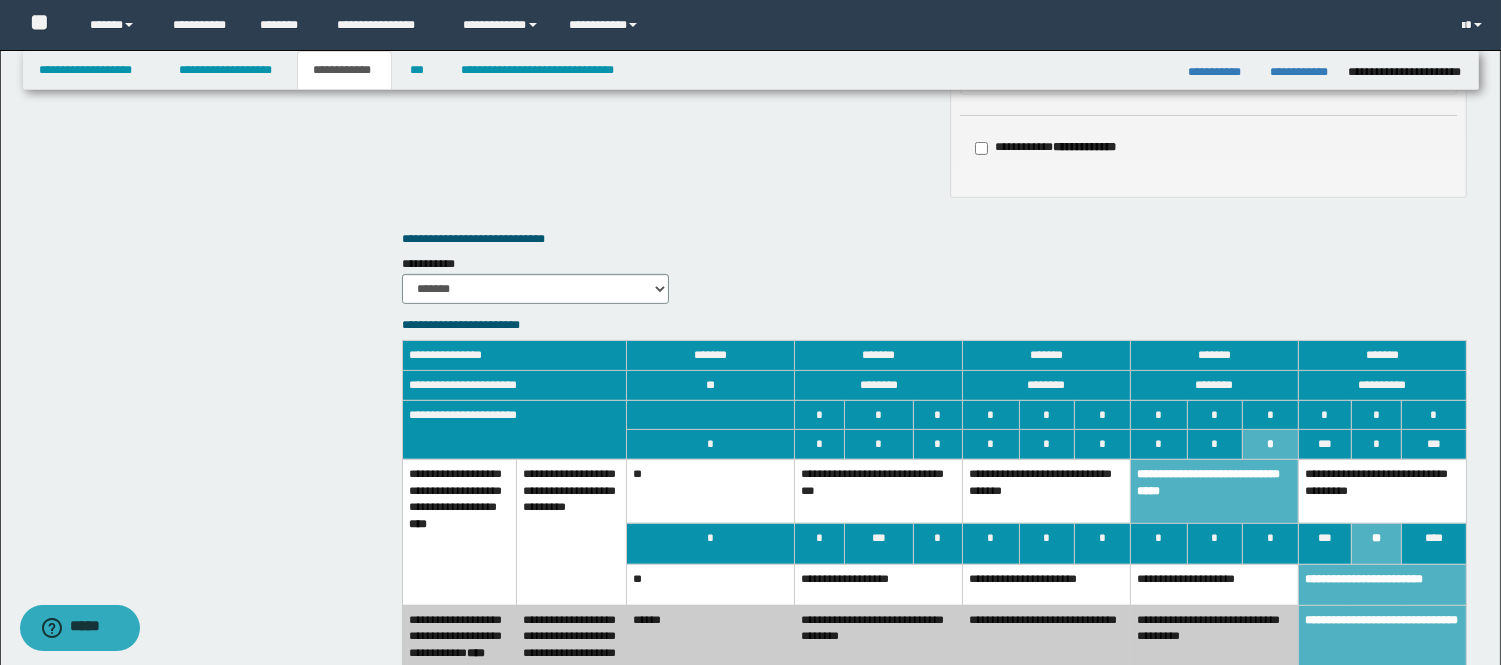 scroll, scrollTop: 1212, scrollLeft: 0, axis: vertical 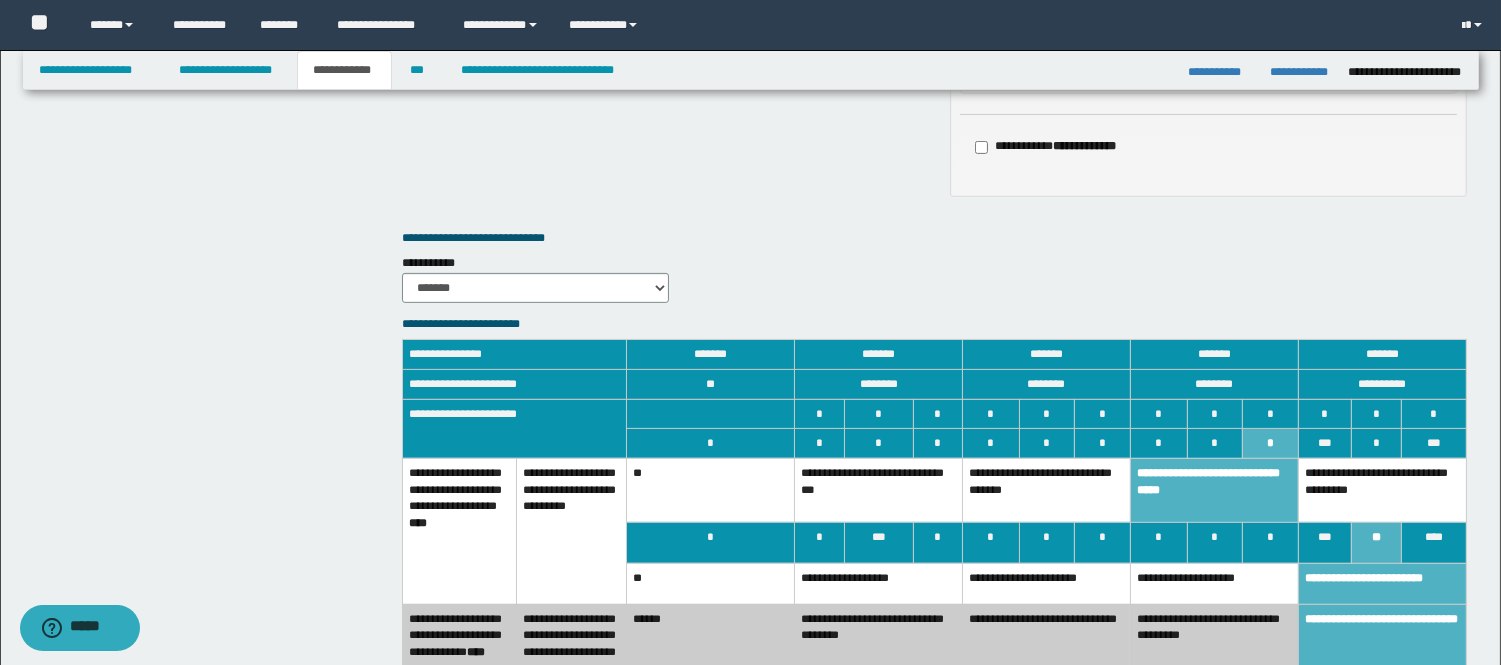 click on "**********" at bounding box center (1382, 490) 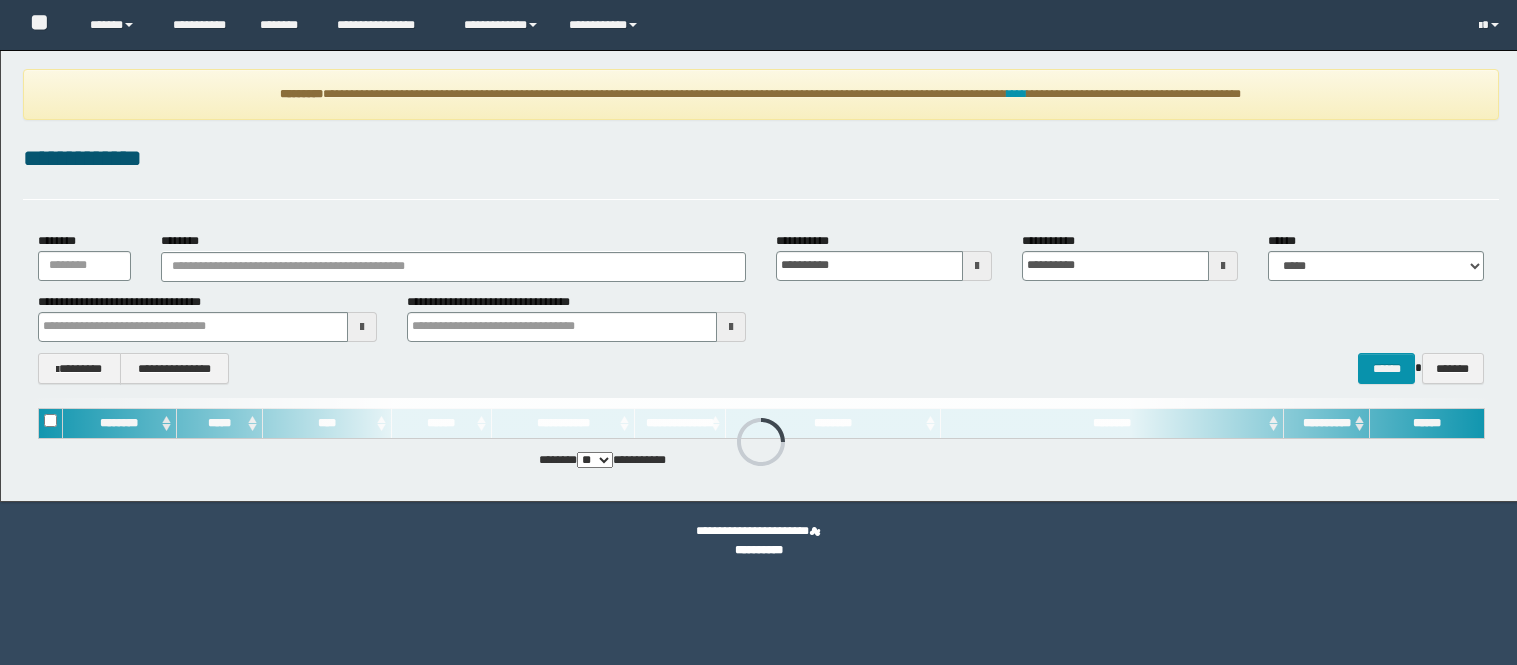 scroll, scrollTop: 0, scrollLeft: 0, axis: both 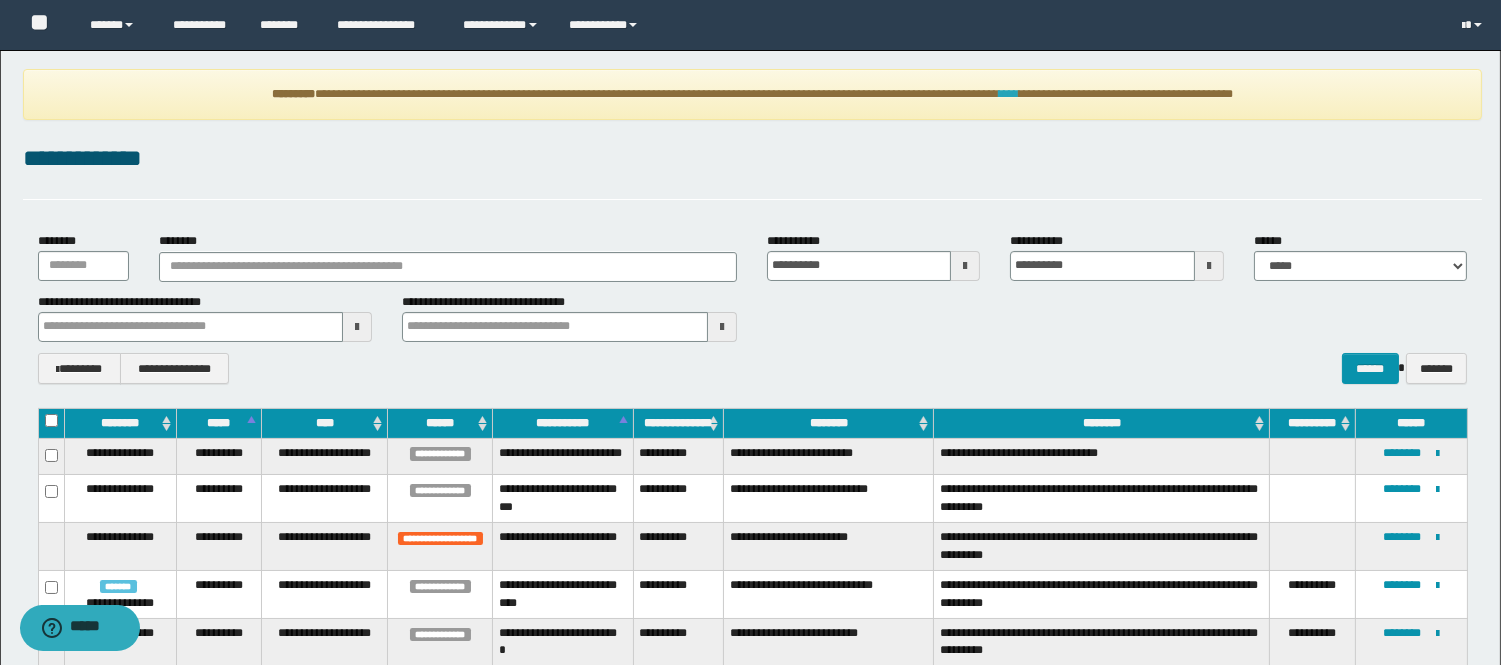 click on "****" at bounding box center (1009, 94) 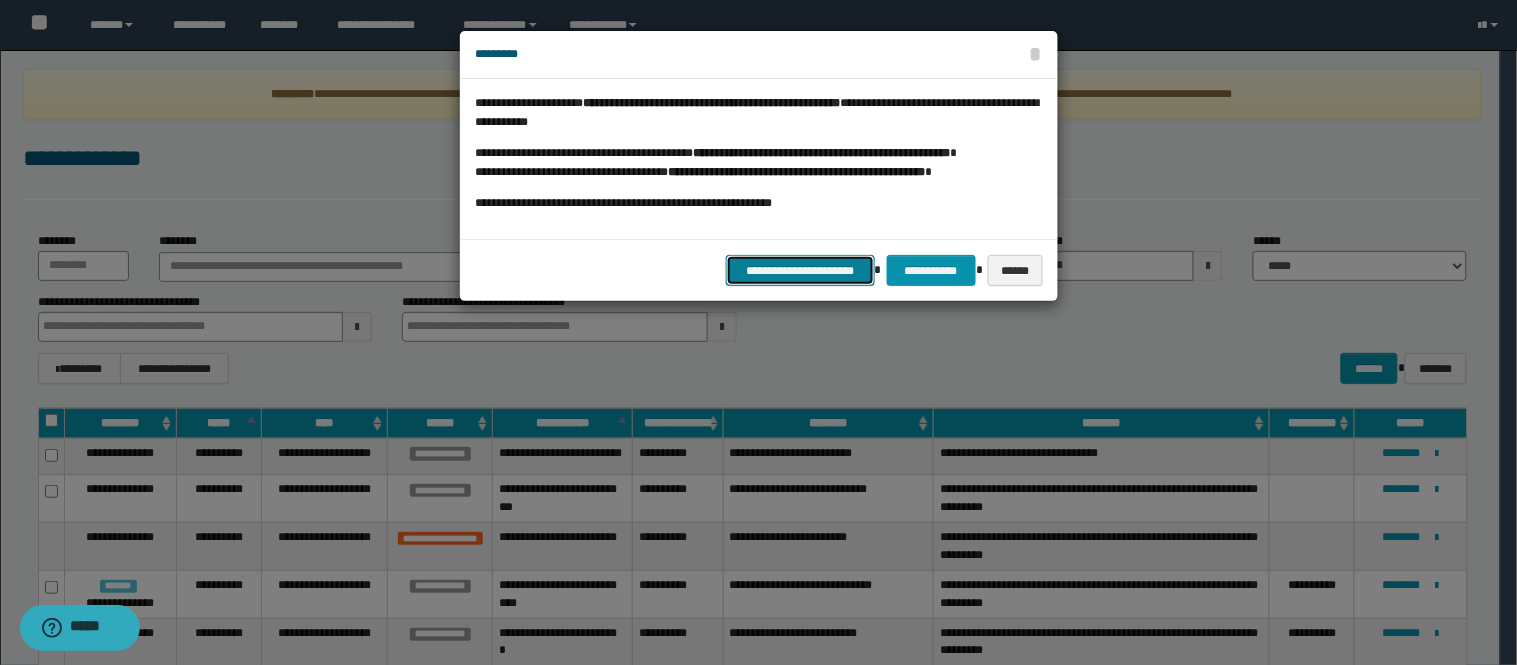 click on "**********" at bounding box center (800, 270) 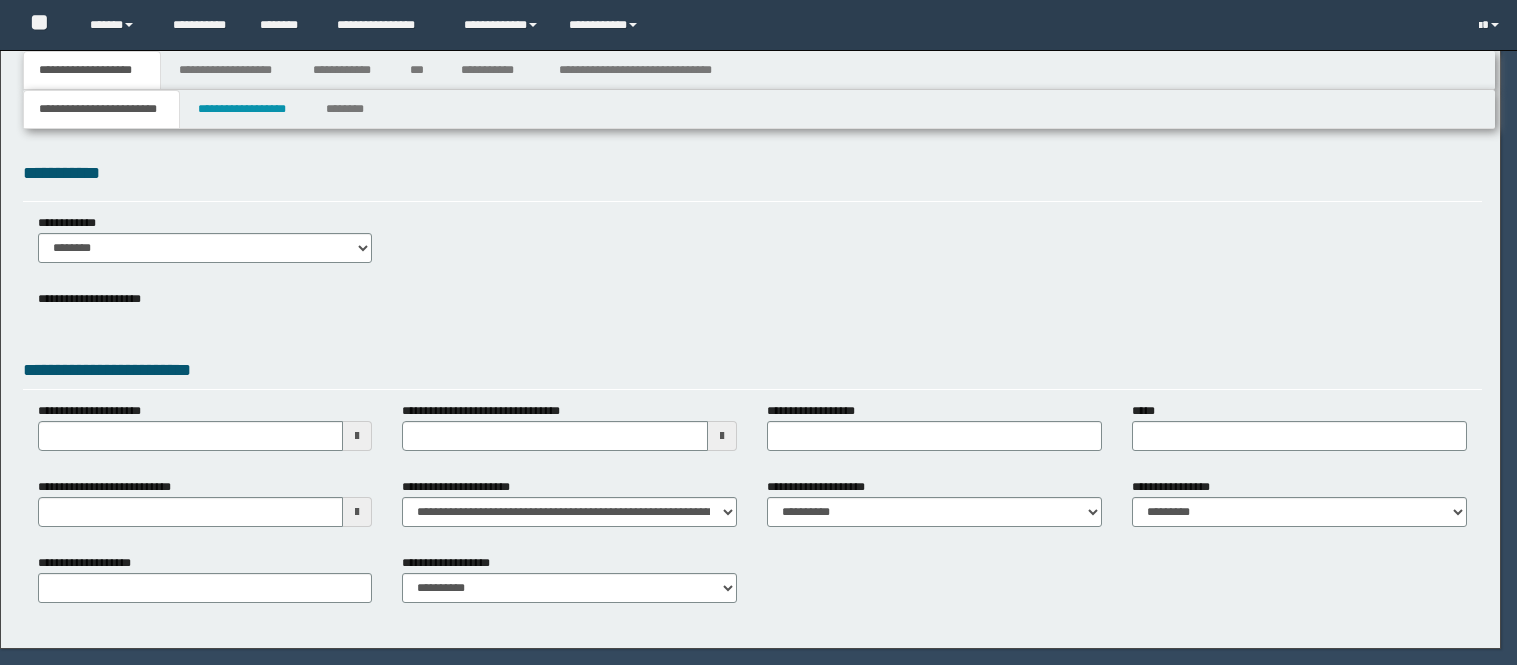 scroll, scrollTop: 0, scrollLeft: 0, axis: both 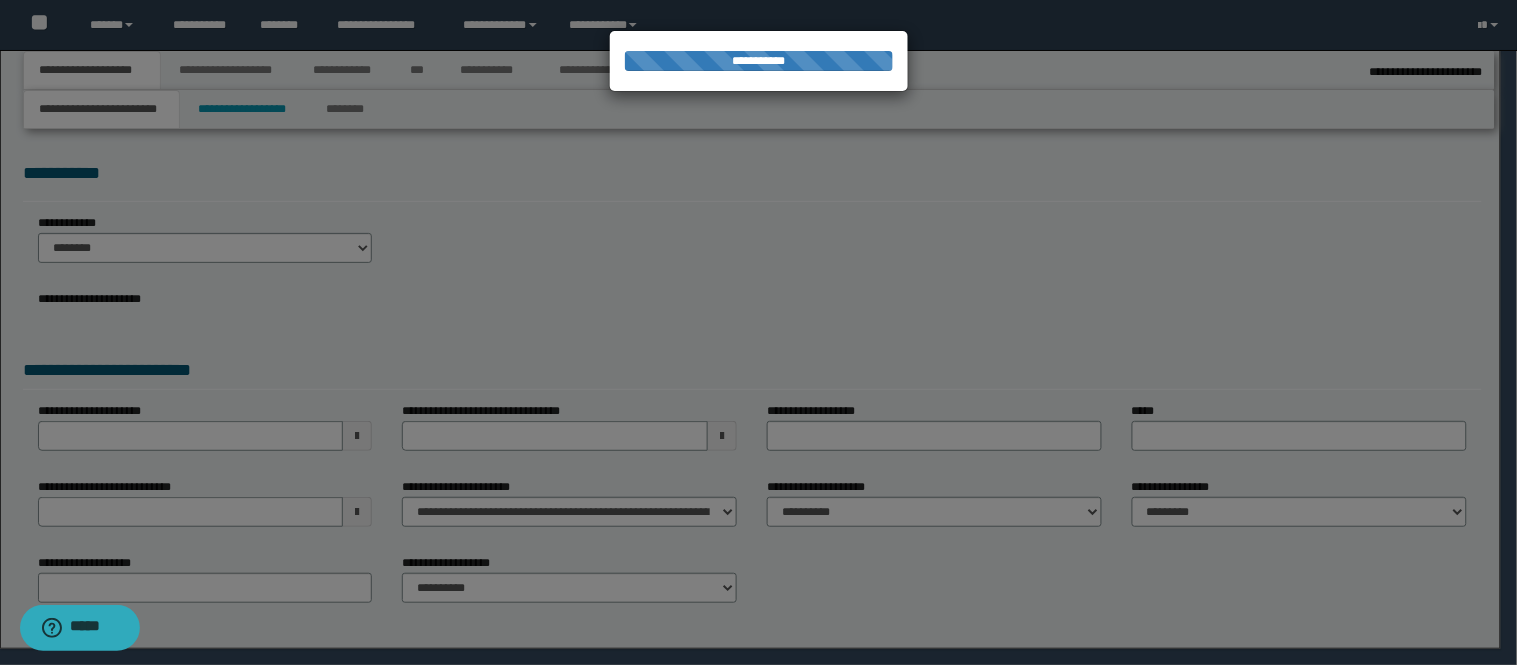 select on "*" 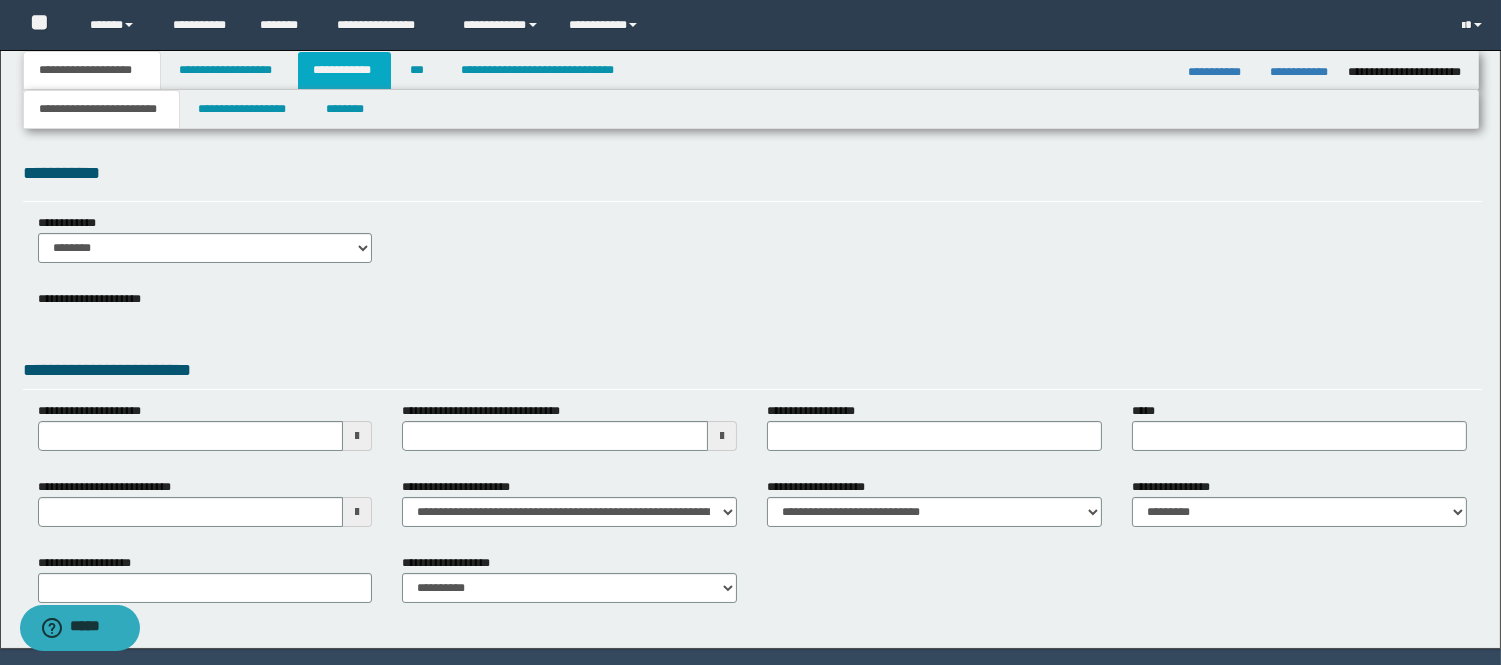 click on "**********" at bounding box center (344, 70) 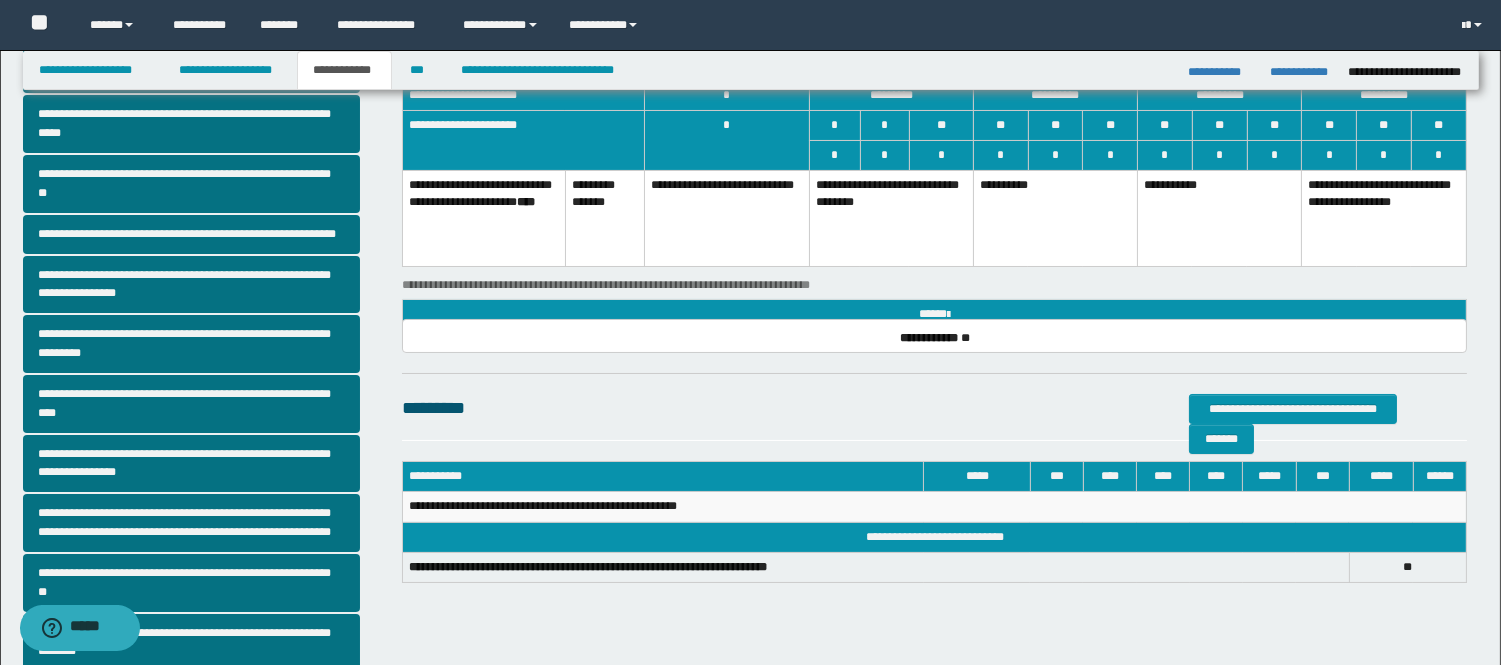 scroll, scrollTop: 444, scrollLeft: 0, axis: vertical 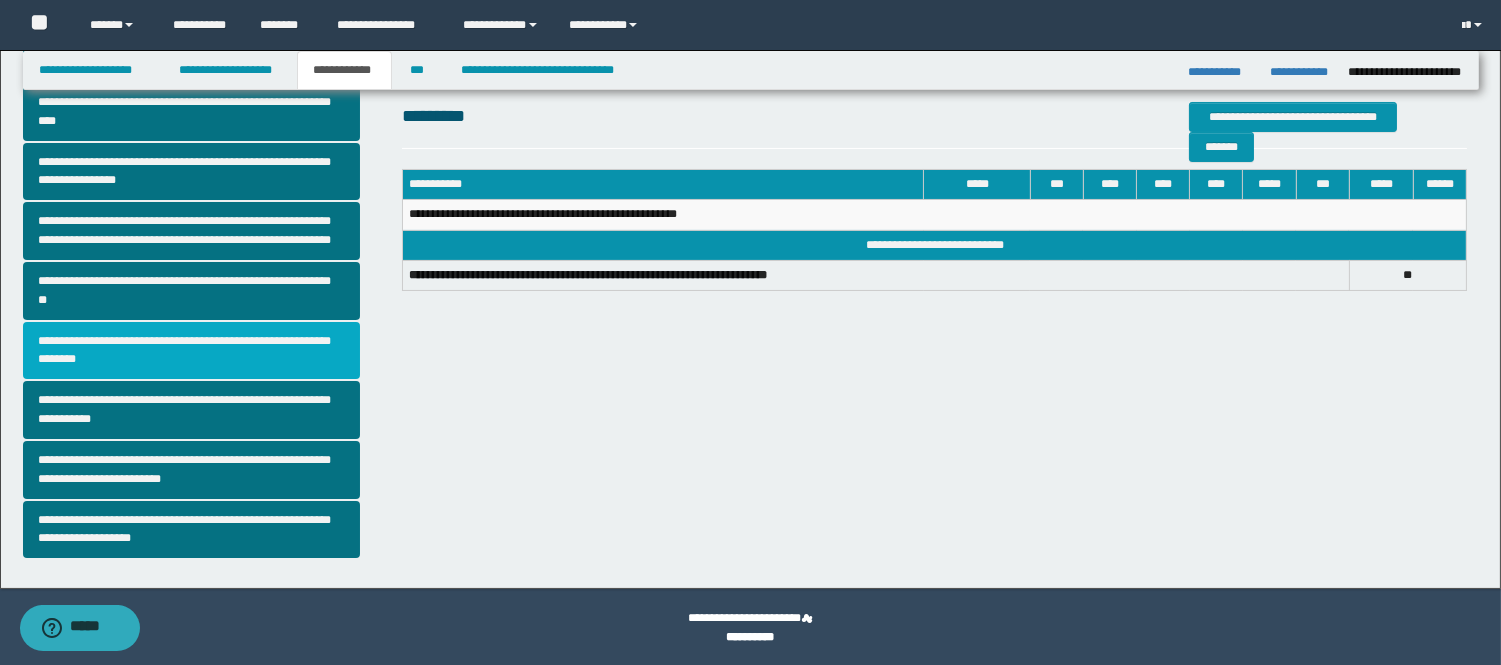 click on "**********" at bounding box center (192, 351) 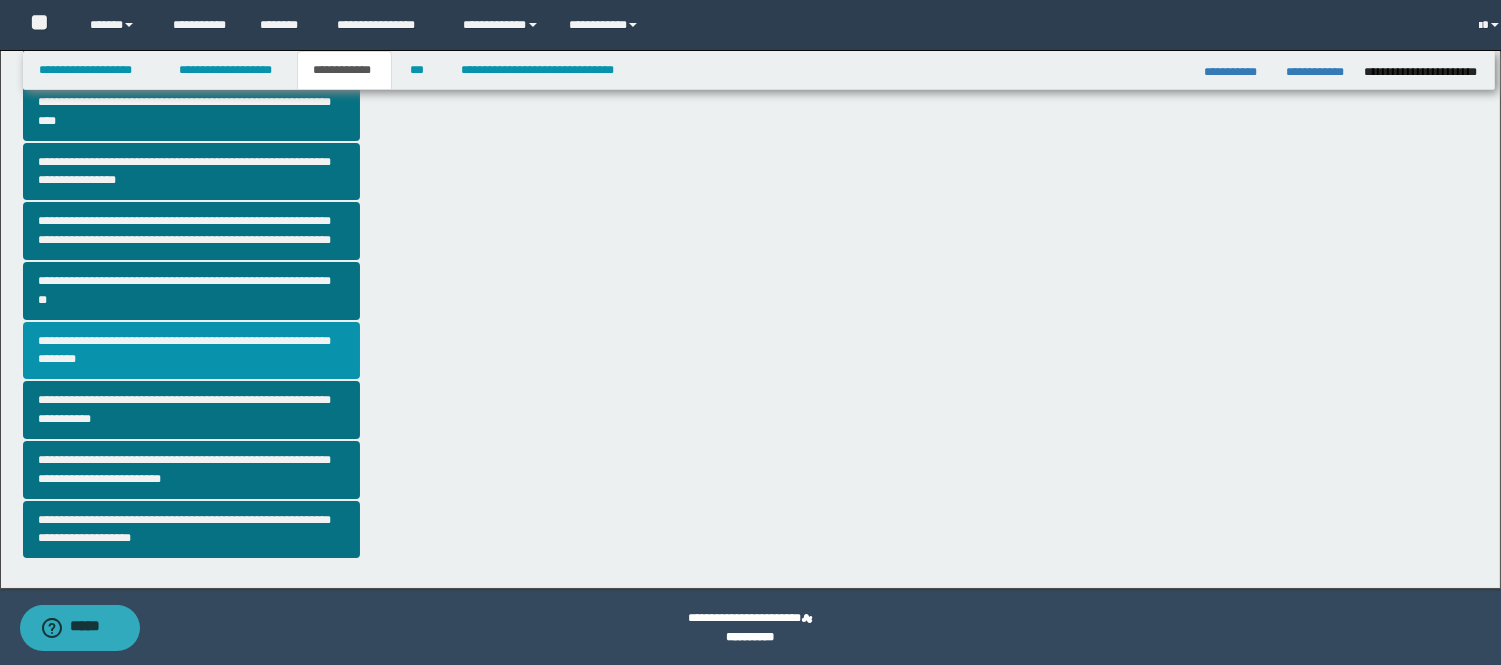 scroll, scrollTop: 0, scrollLeft: 0, axis: both 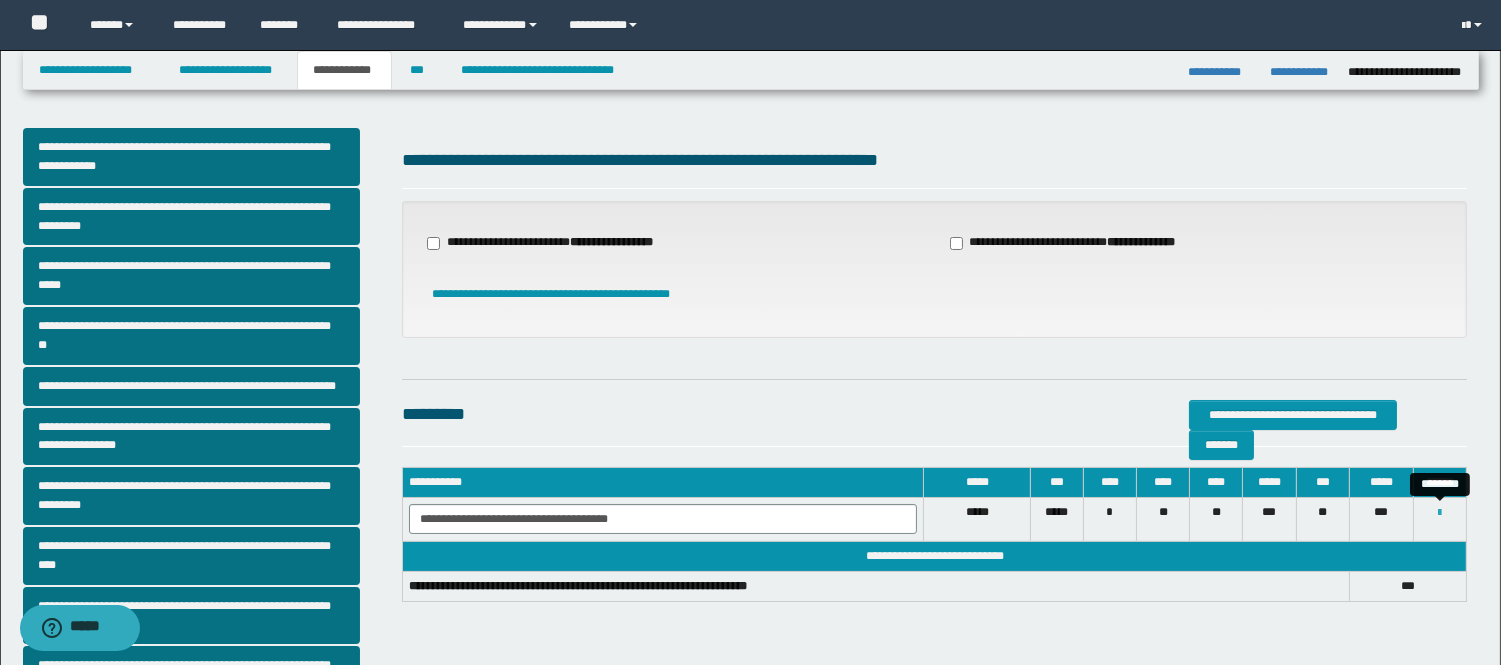 click at bounding box center [1439, 513] 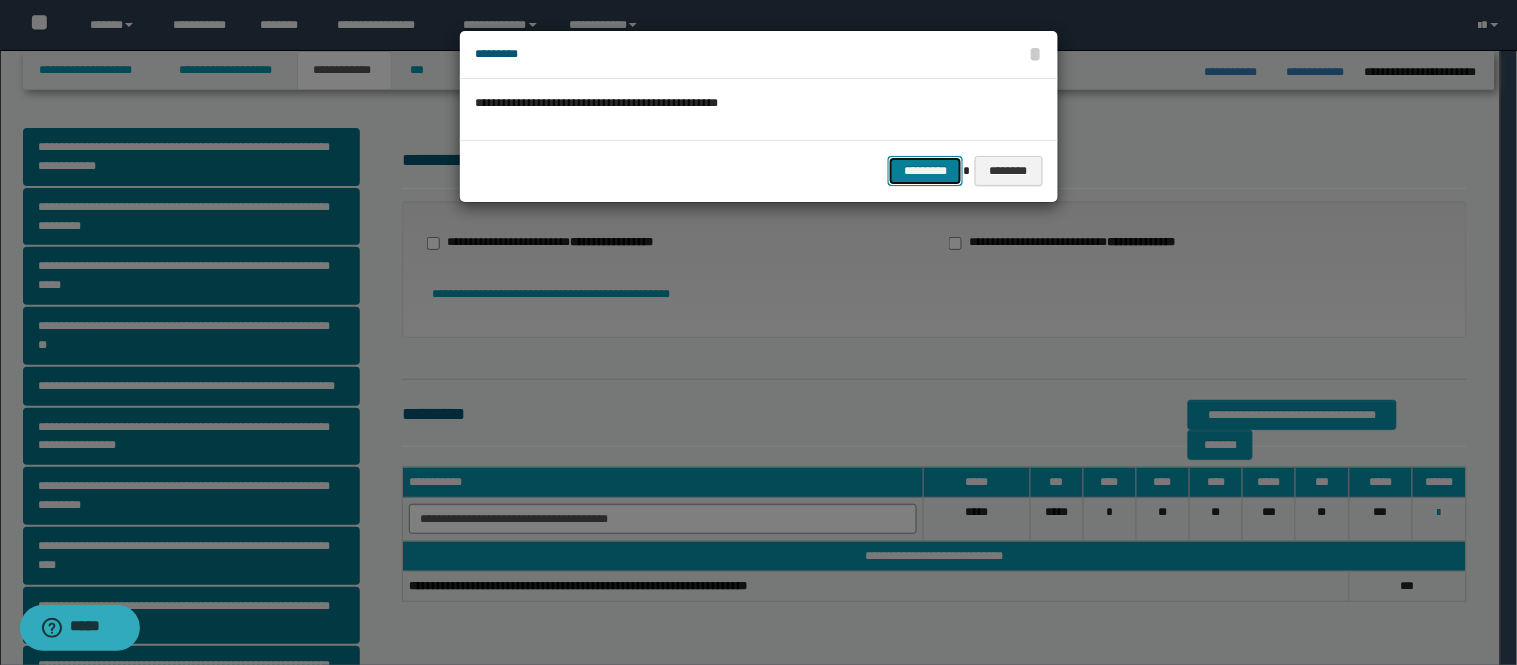 click on "*********" at bounding box center (925, 171) 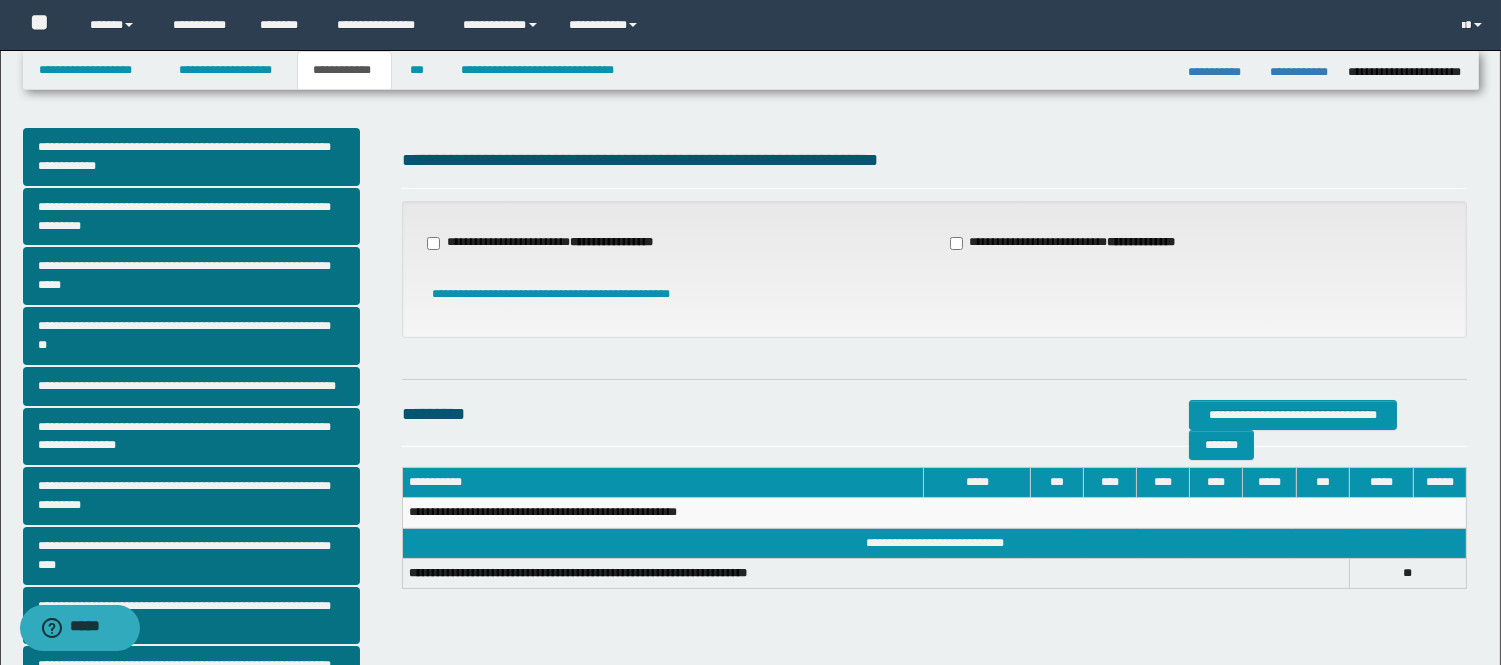 click on "**********" at bounding box center (1075, 243) 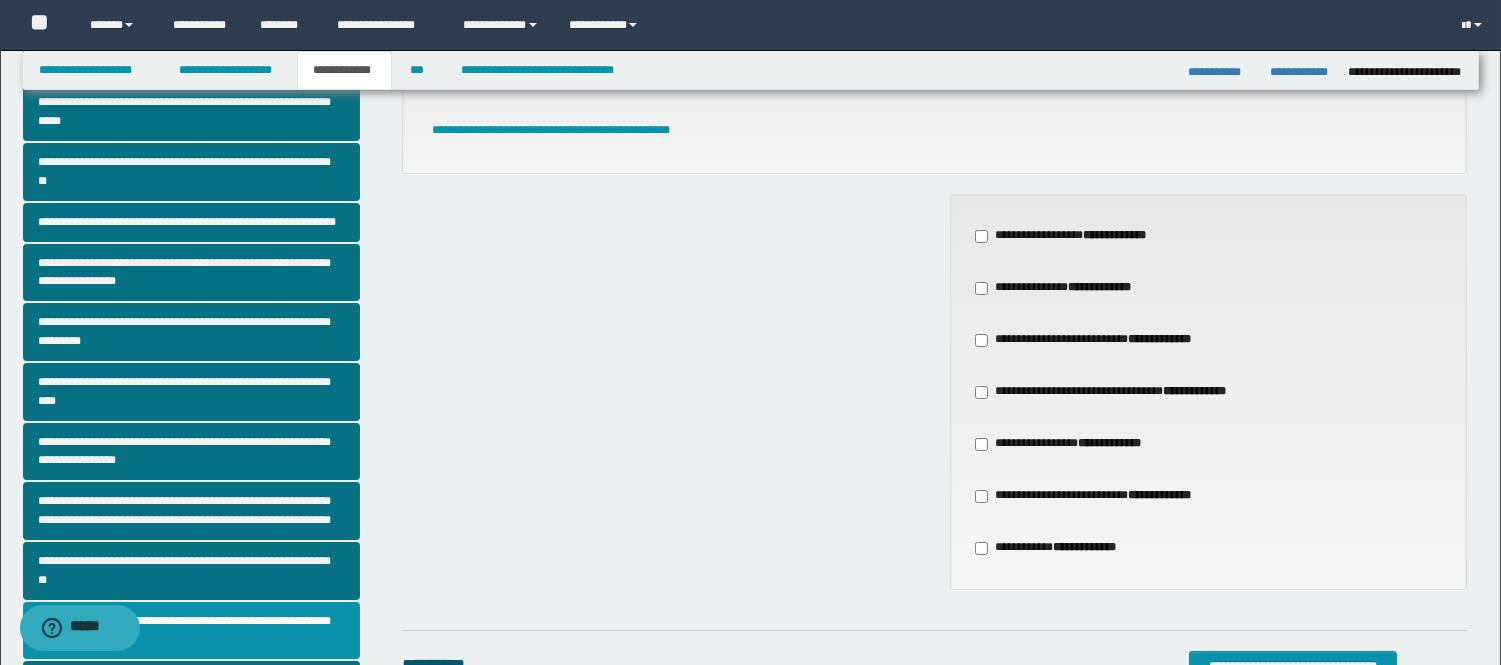scroll, scrollTop: 444, scrollLeft: 0, axis: vertical 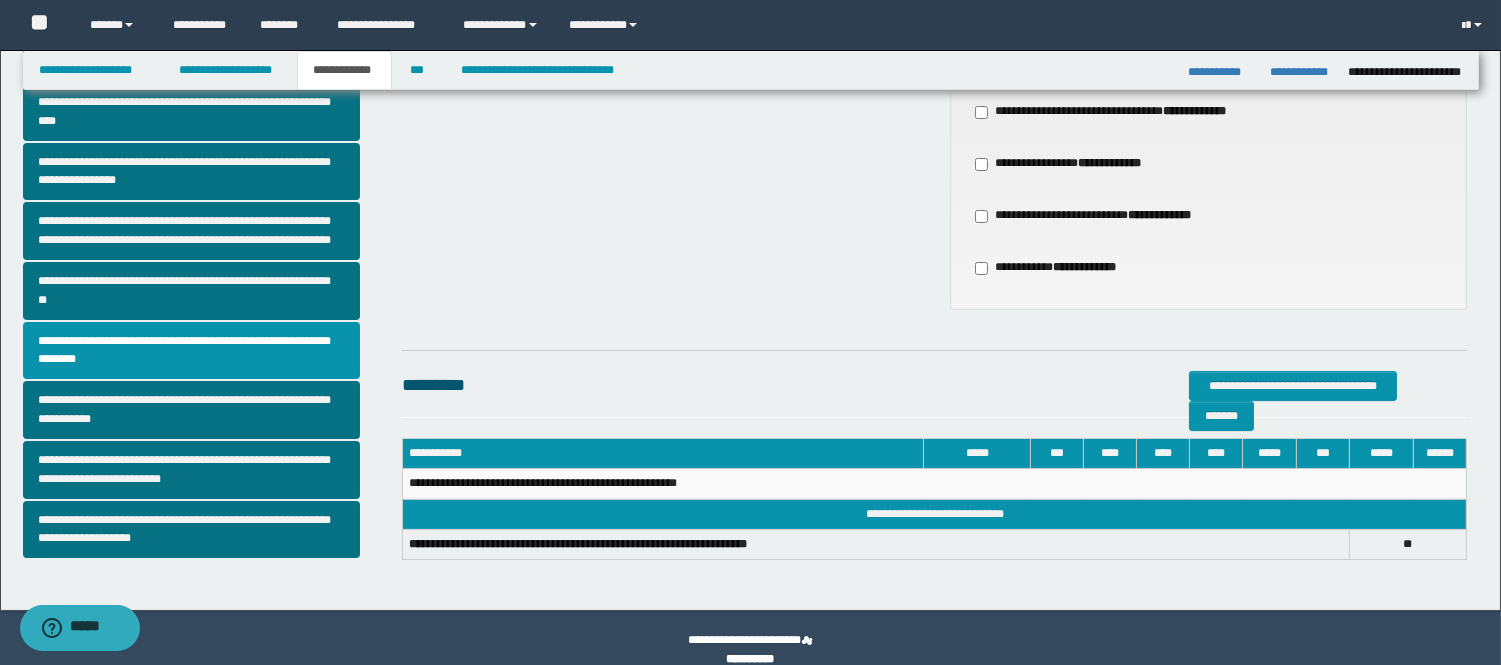 click on "**********" at bounding box center (1092, 216) 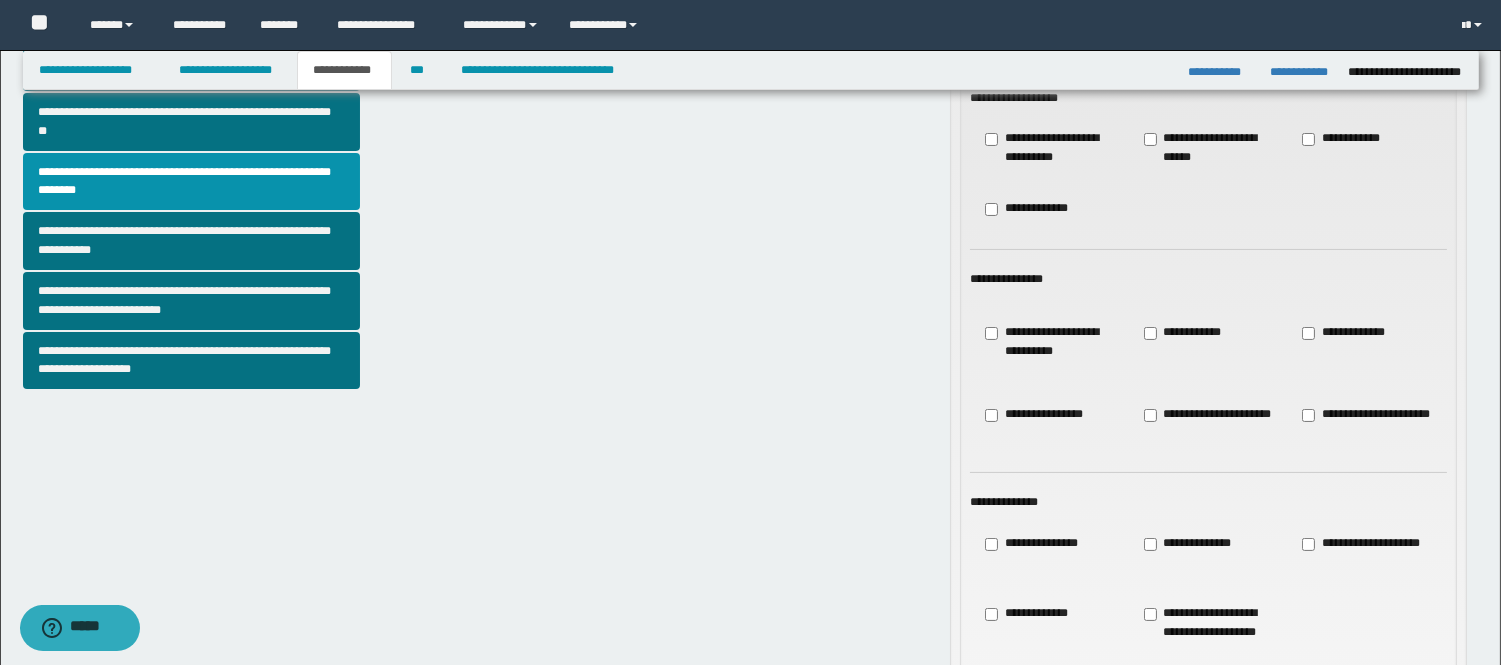 scroll, scrollTop: 666, scrollLeft: 0, axis: vertical 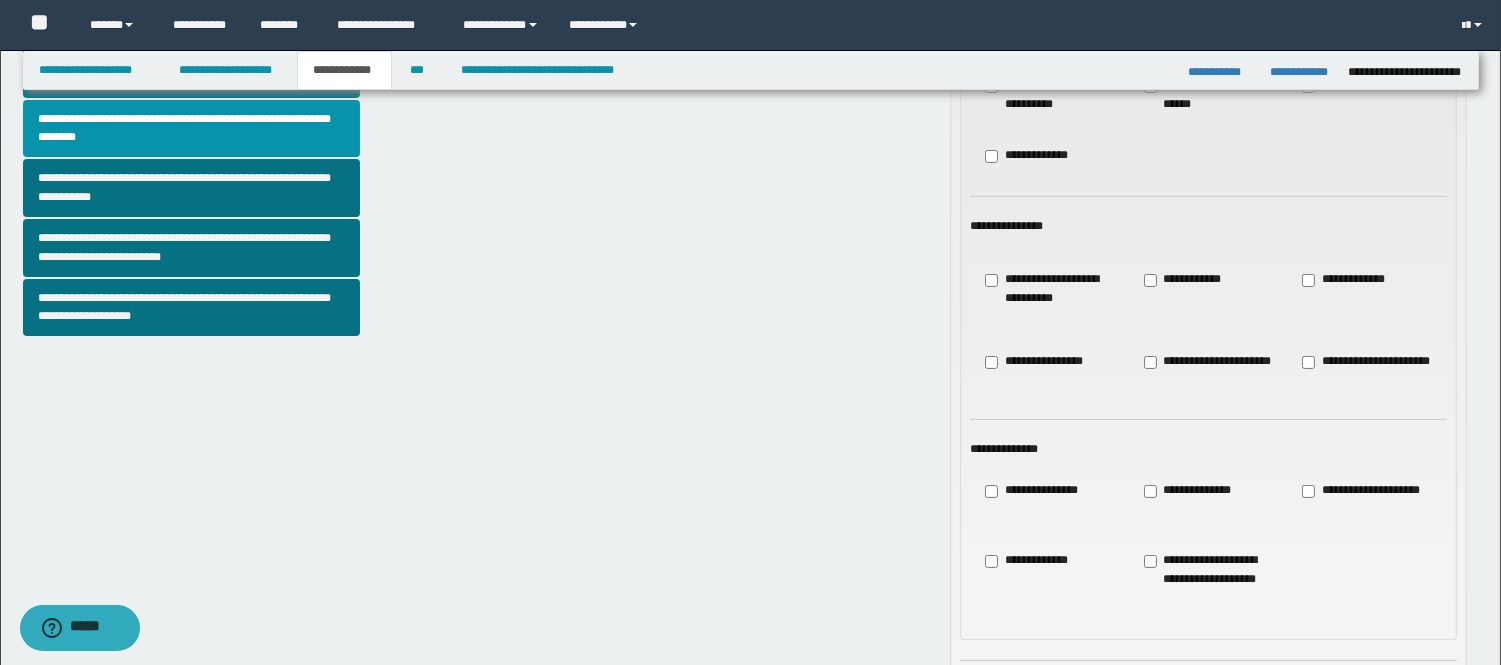 click on "**********" at bounding box center (1027, 561) 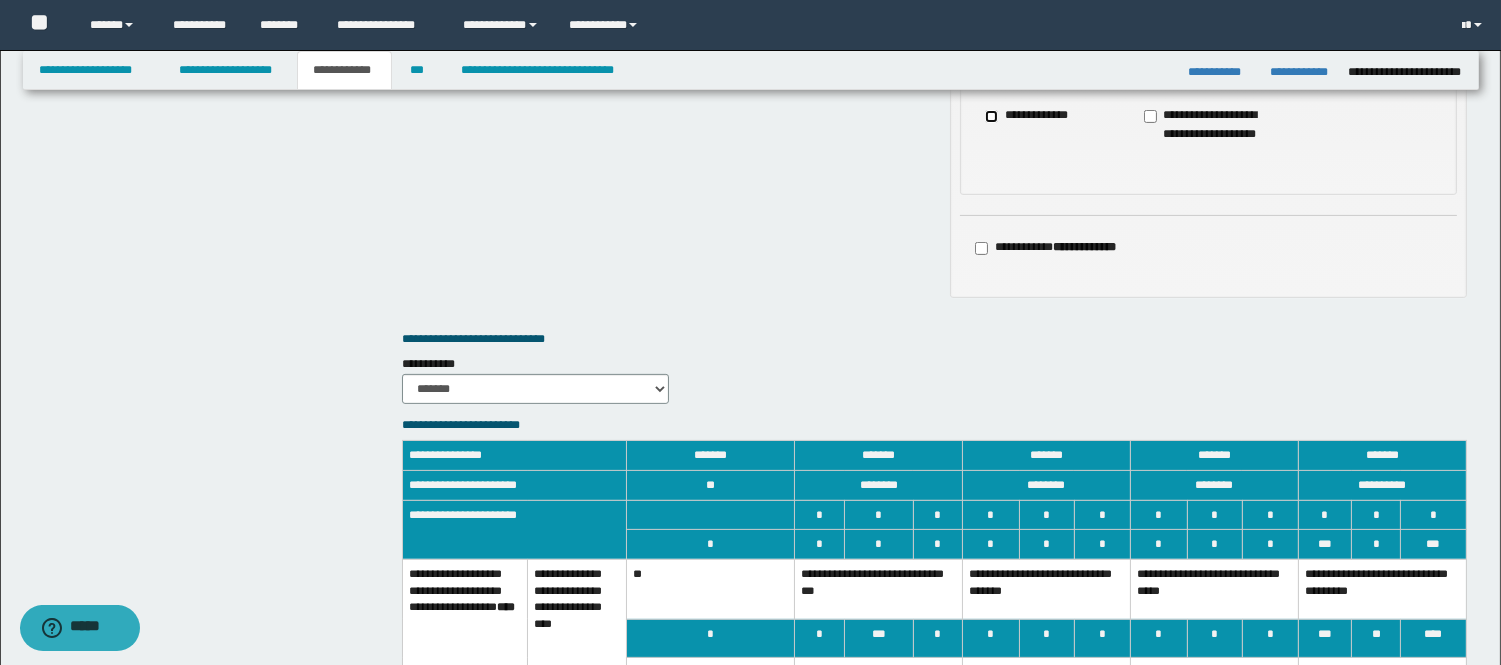 scroll, scrollTop: 1222, scrollLeft: 0, axis: vertical 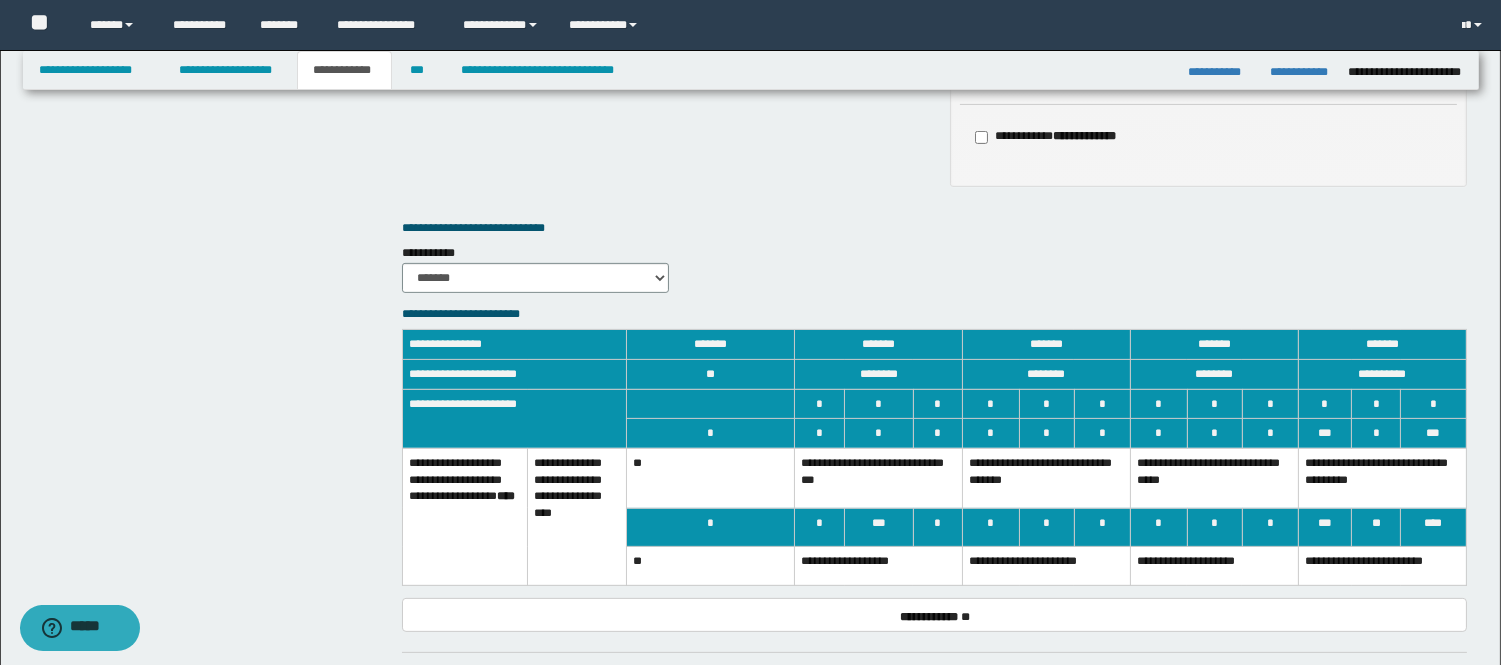 click on "**********" at bounding box center (1382, 566) 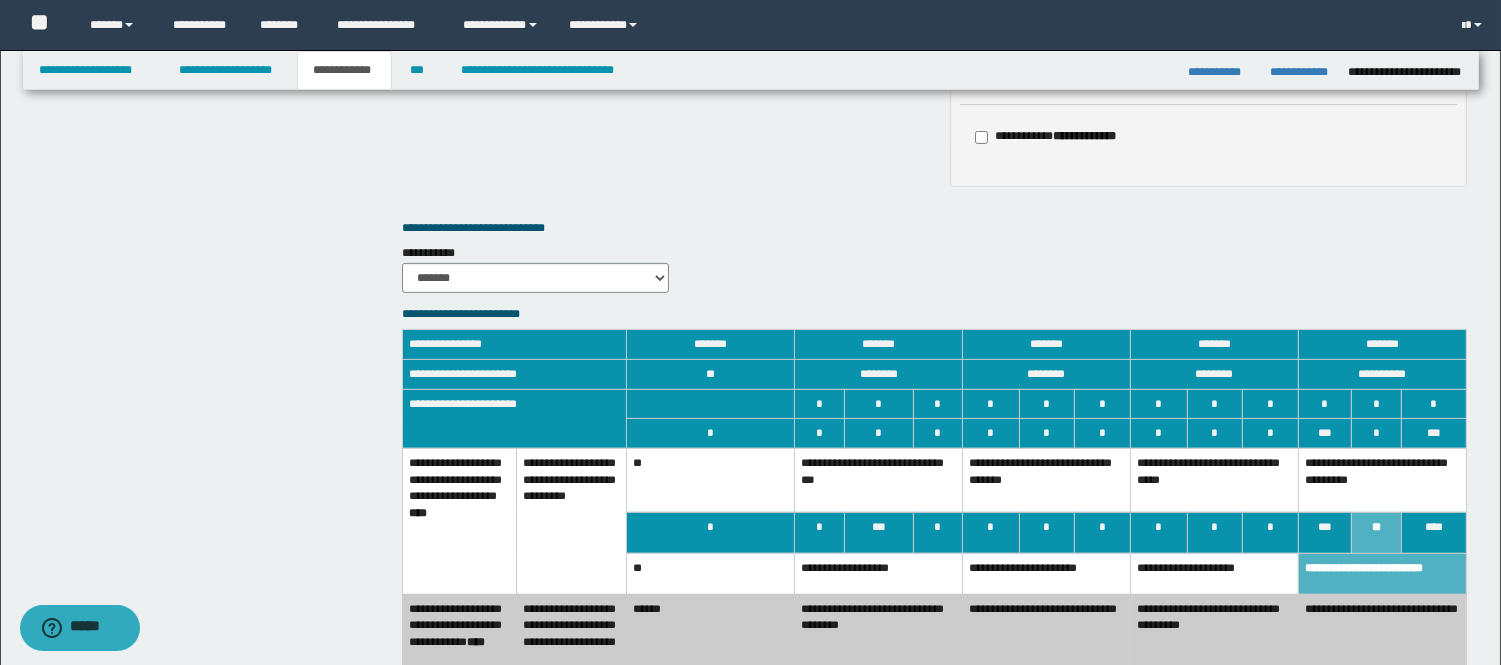 click on "**********" at bounding box center [1382, 637] 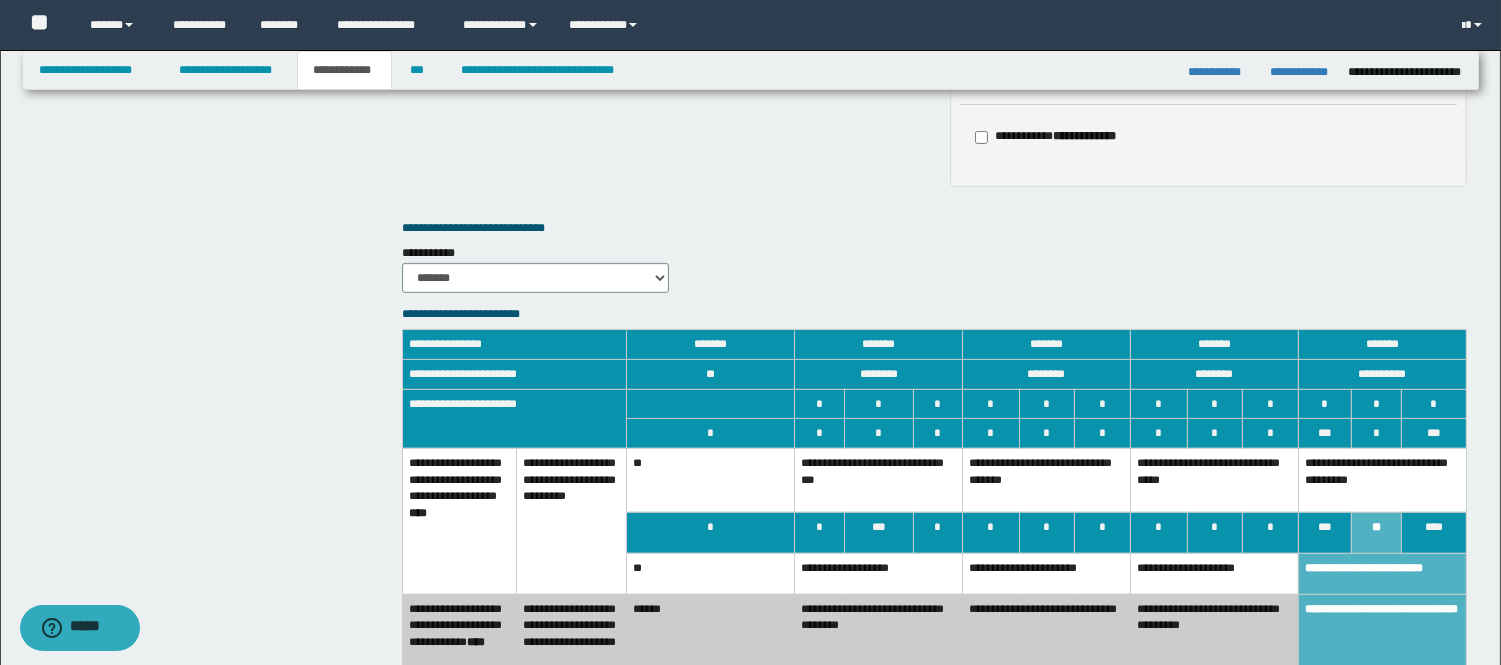 click on "**********" at bounding box center (1382, 480) 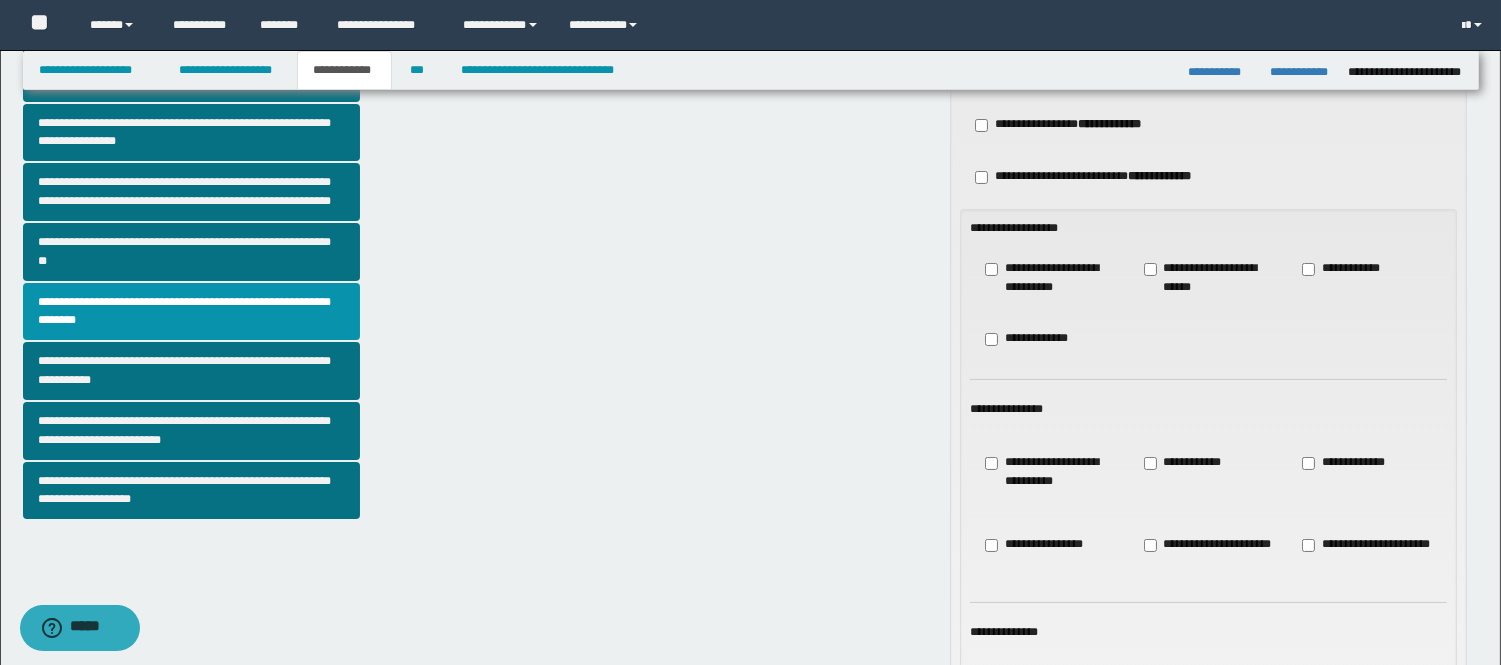 scroll, scrollTop: 434, scrollLeft: 0, axis: vertical 